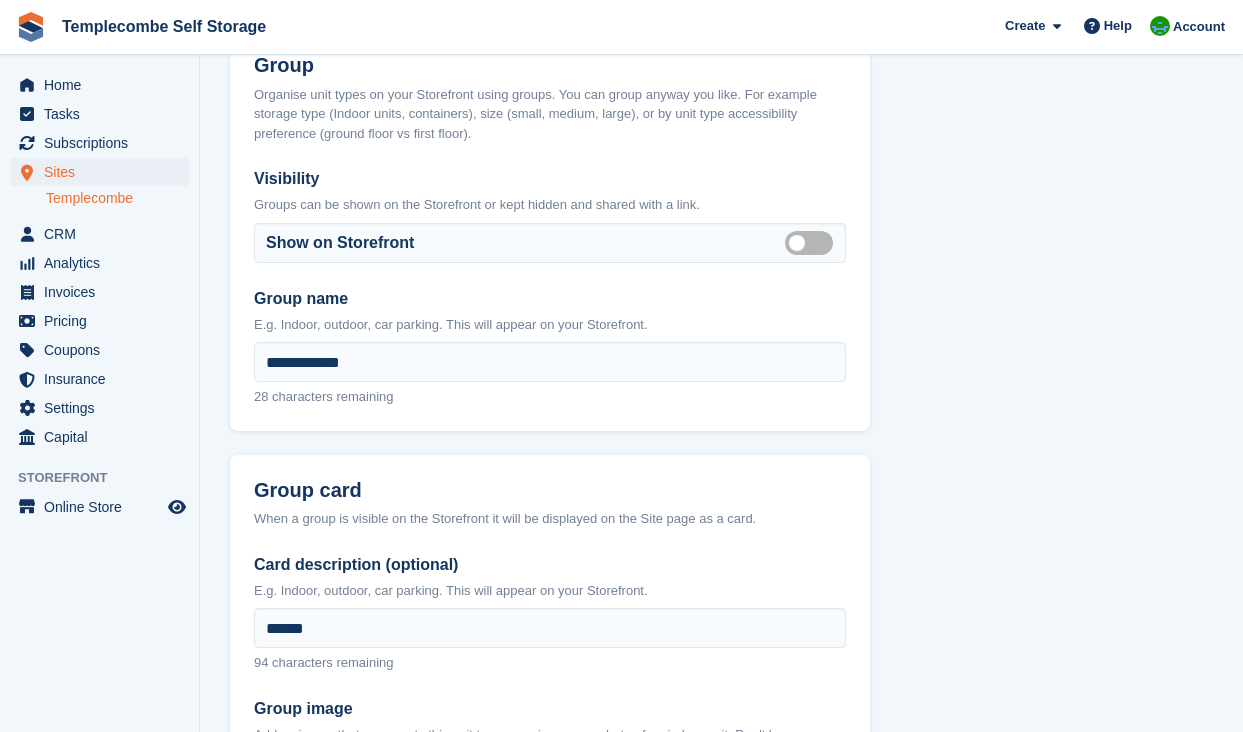scroll, scrollTop: 0, scrollLeft: 0, axis: both 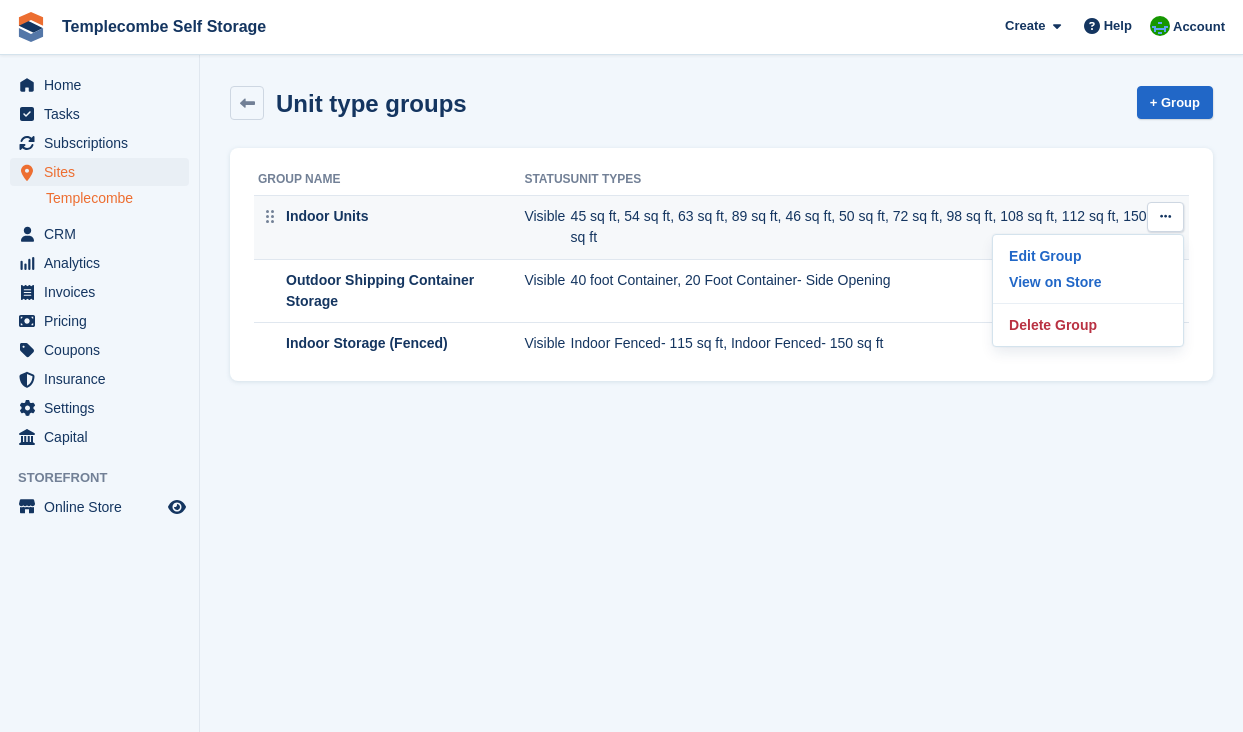 click on "45 sq ft, 54 sq ft, 63 sq ft, 89 sq ft, 46 sq ft, 50 sq ft, 72 sq ft, 98 sq ft, 108 sq ft, 112 sq ft, 150 sq ft" at bounding box center [859, 228] 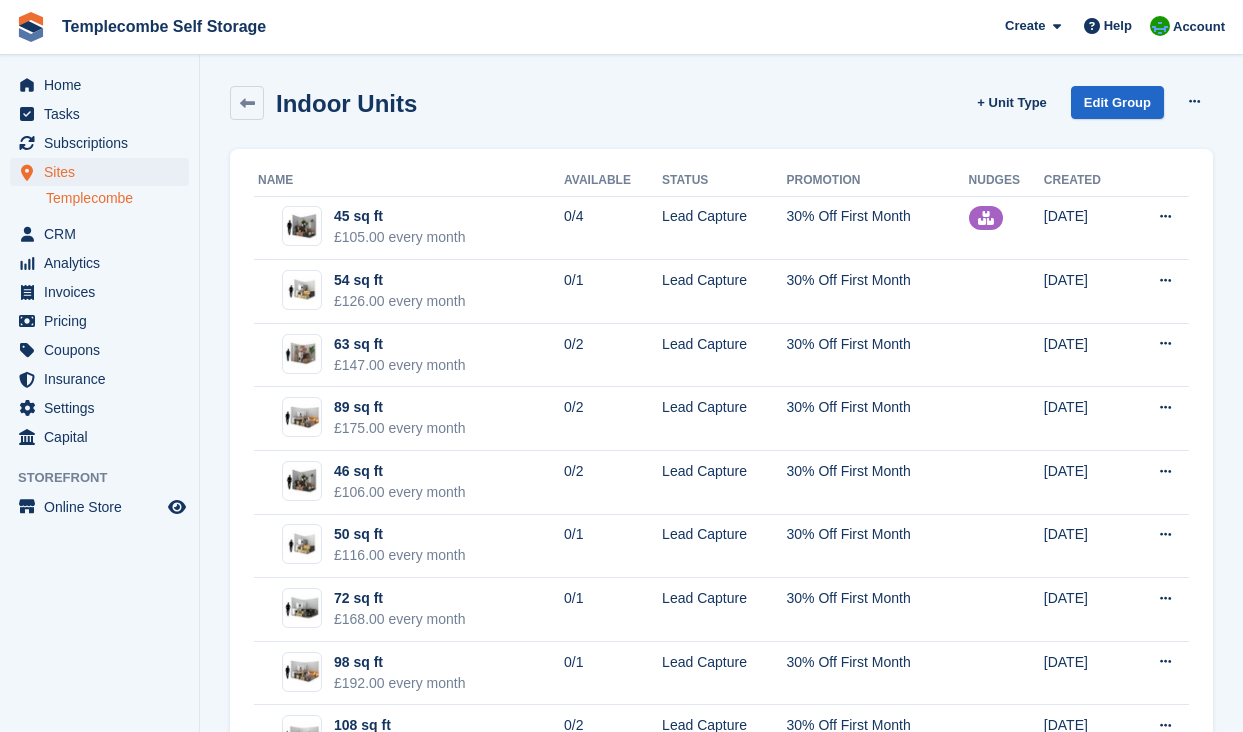 scroll, scrollTop: 0, scrollLeft: 0, axis: both 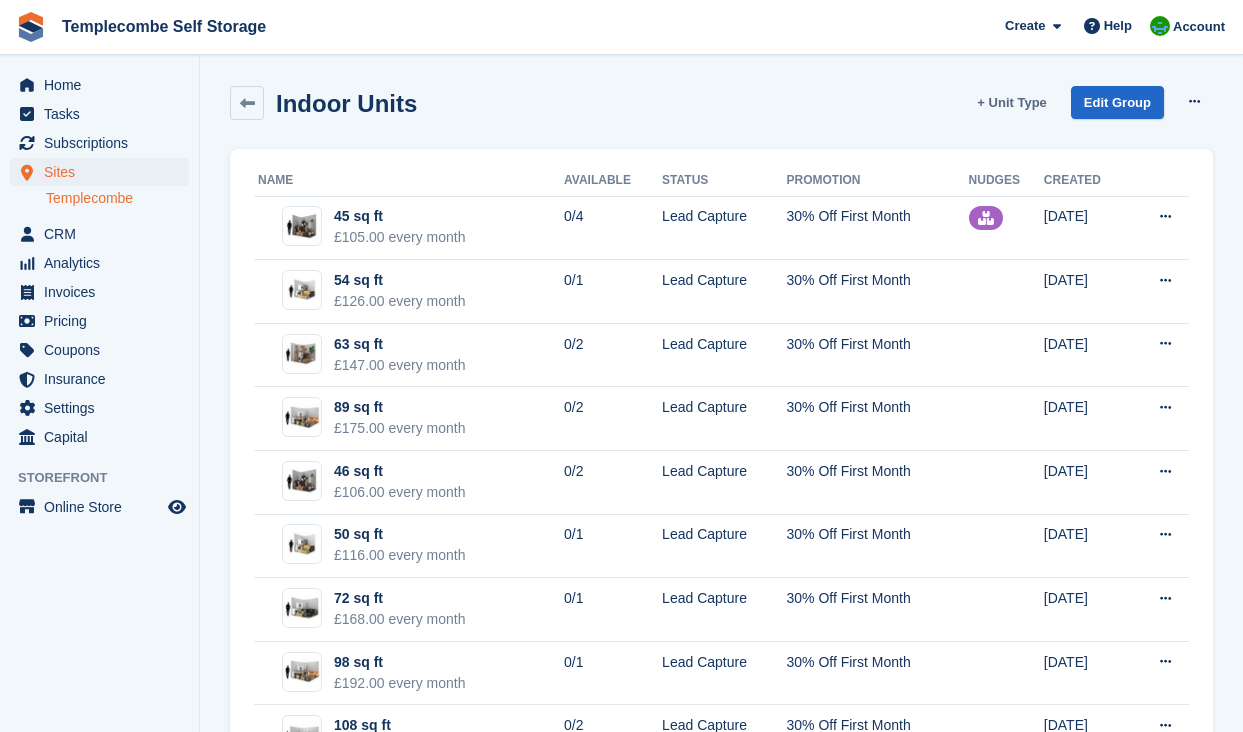 click on "+ Unit Type" at bounding box center [1011, 102] 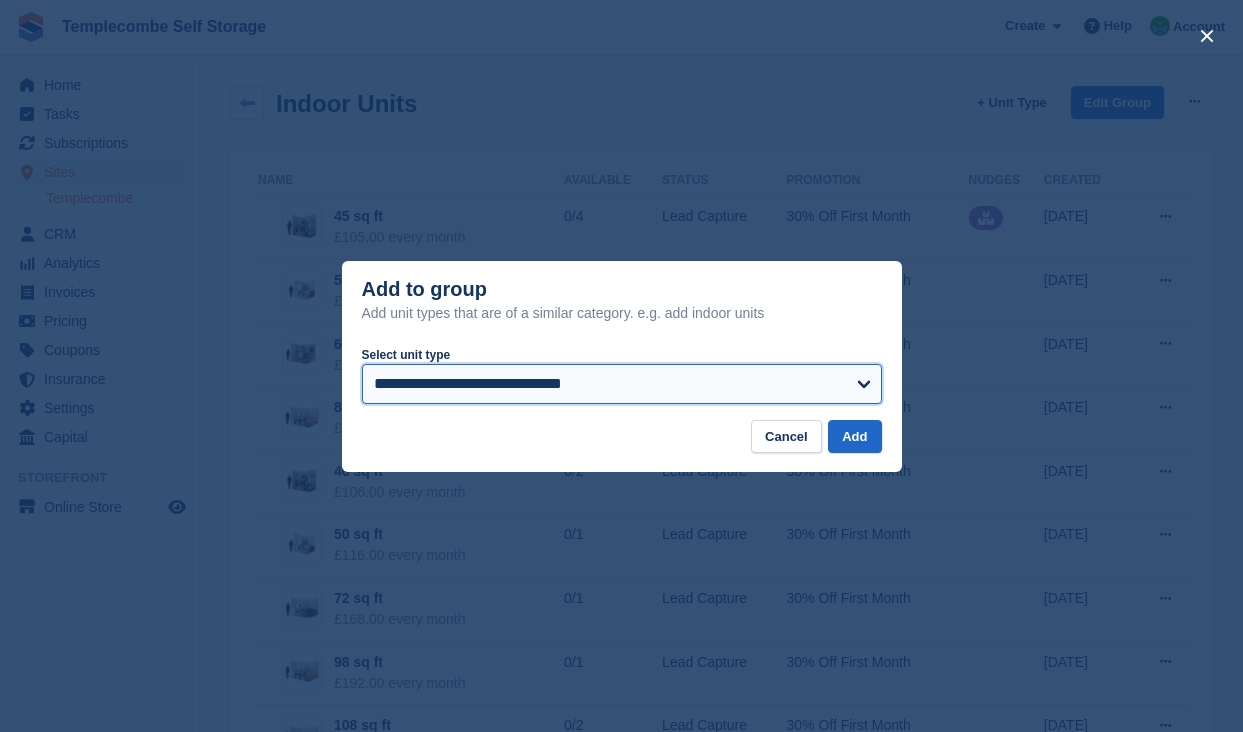 click on "**********" at bounding box center (622, 384) 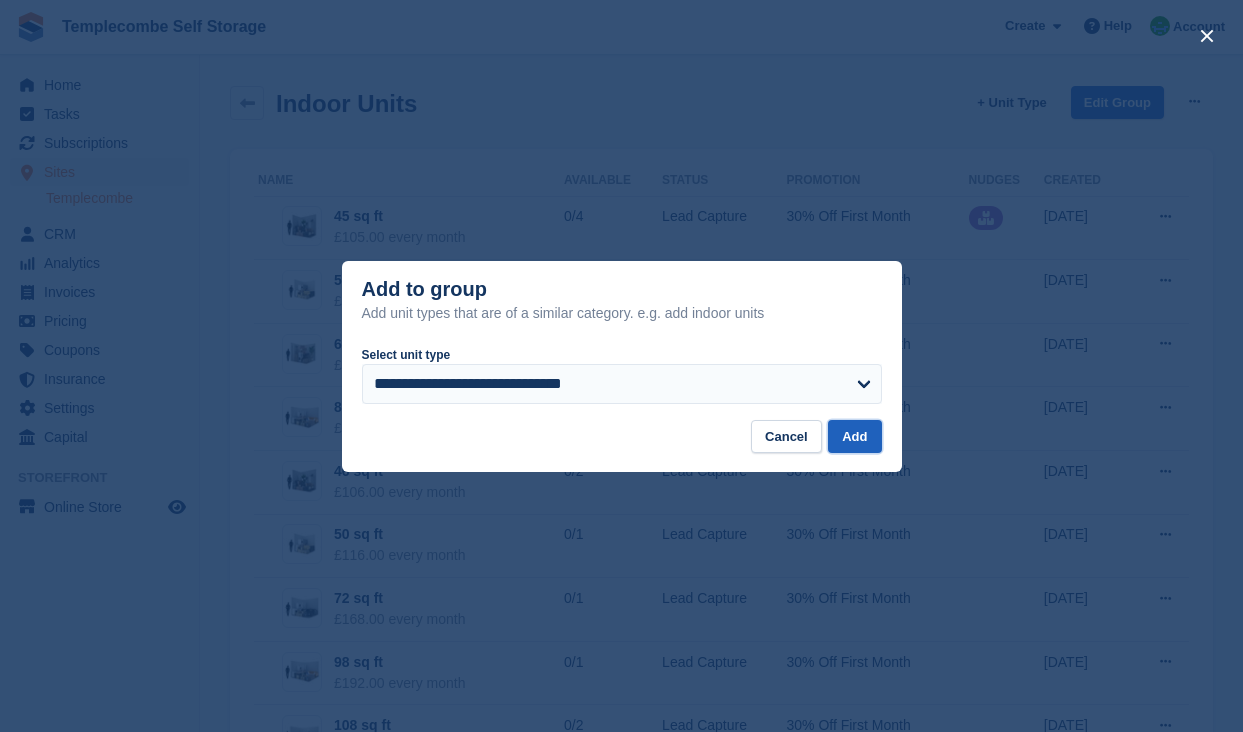 click on "Add" at bounding box center (854, 436) 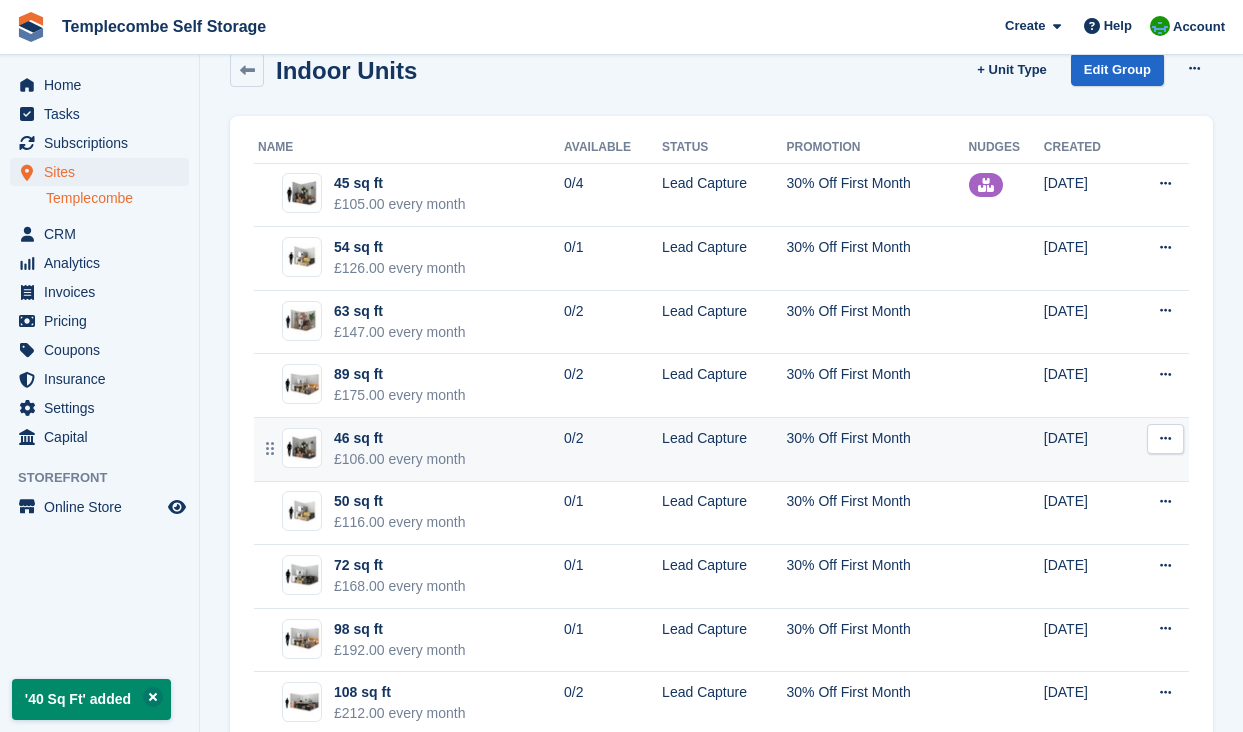 scroll, scrollTop: 0, scrollLeft: 0, axis: both 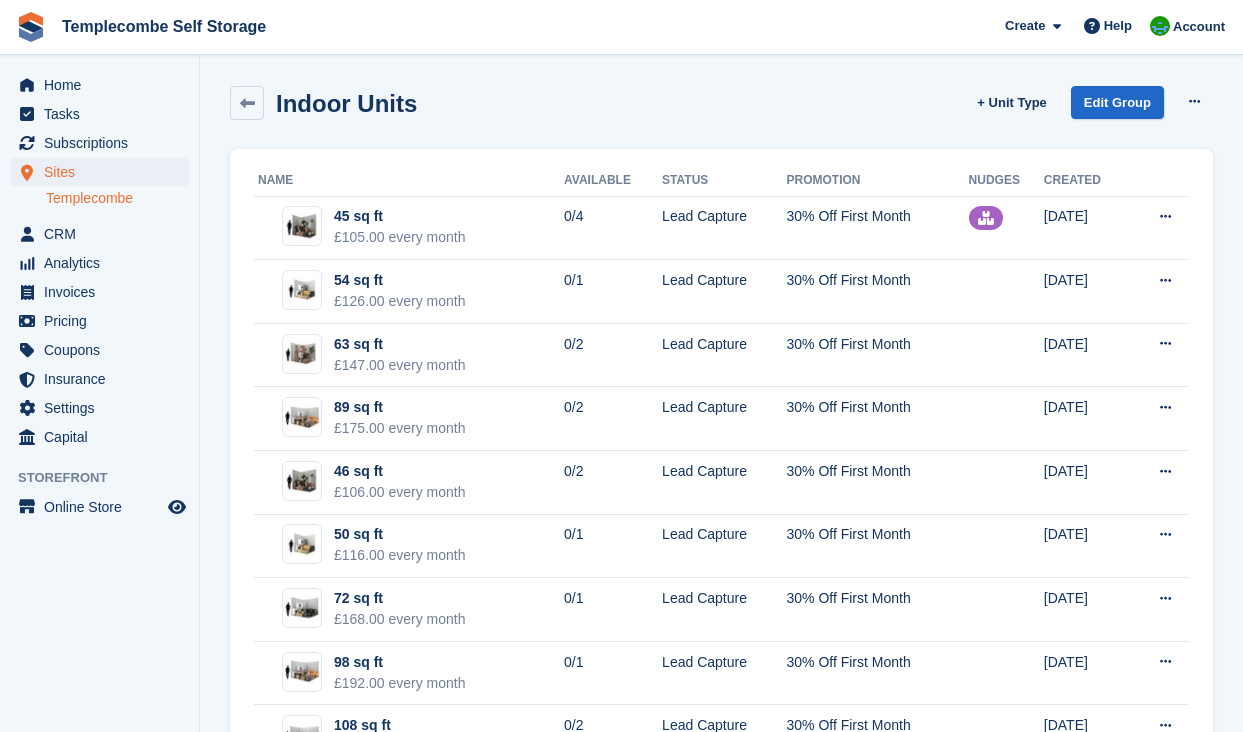 click on "Indoor Units
+ Unit Type
Edit Group
View on store
Delete group" at bounding box center (721, 118) 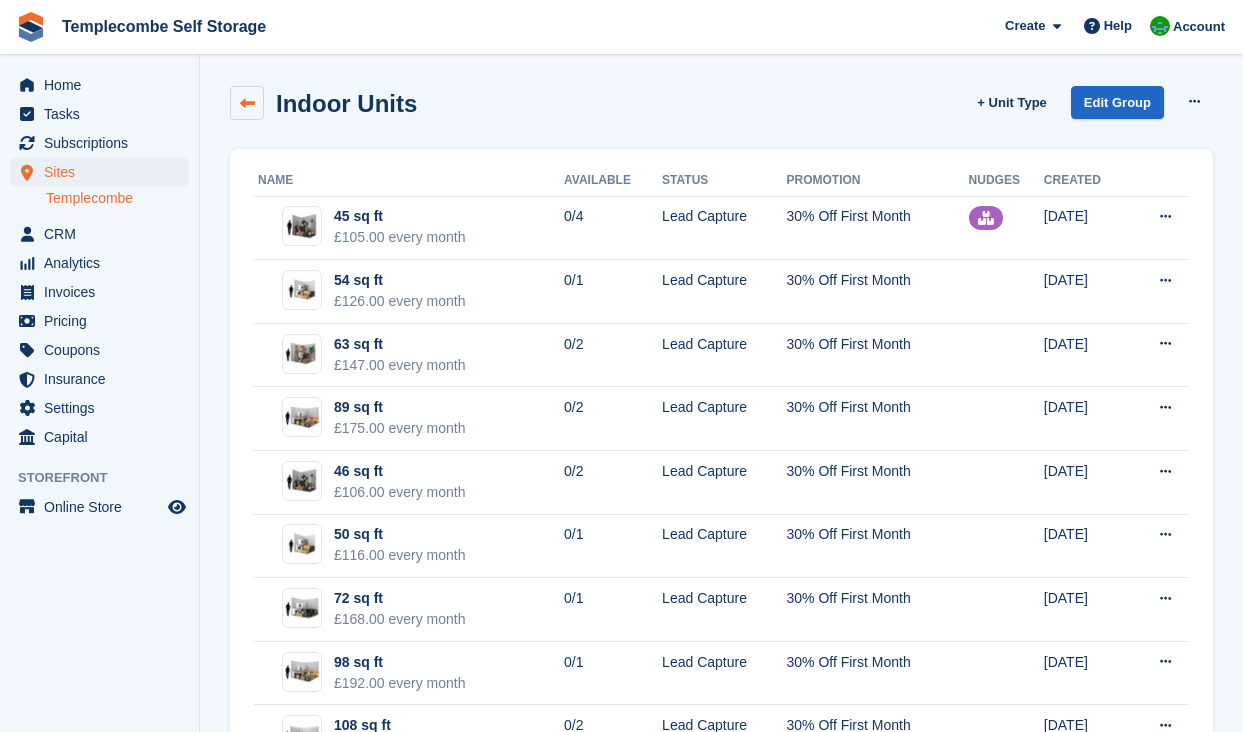 click at bounding box center (247, 103) 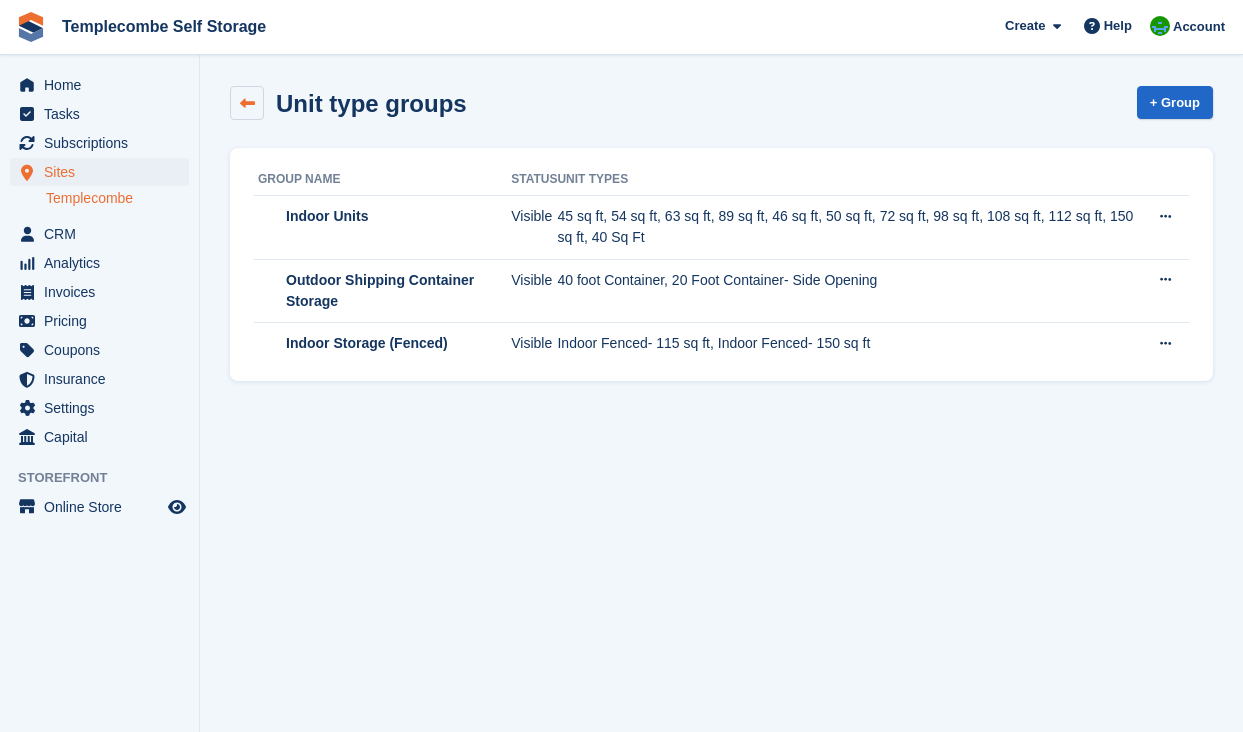 click at bounding box center [247, 103] 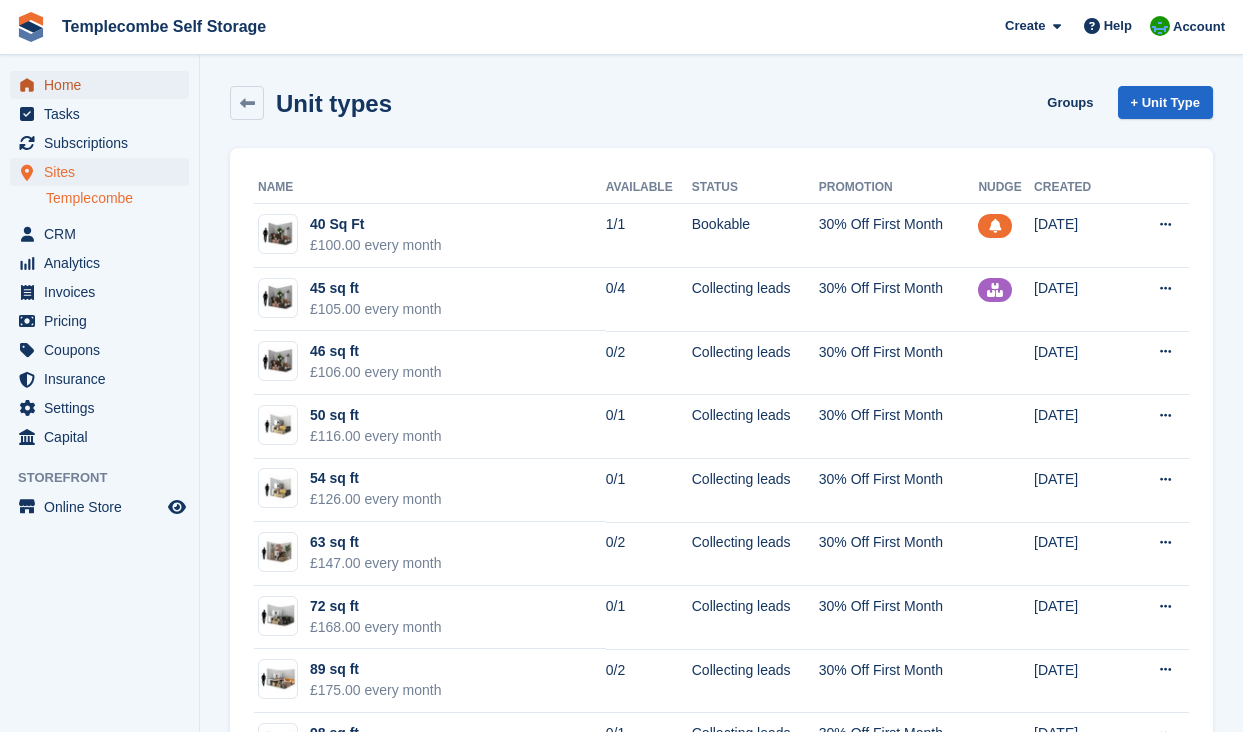 click on "Home" at bounding box center (104, 85) 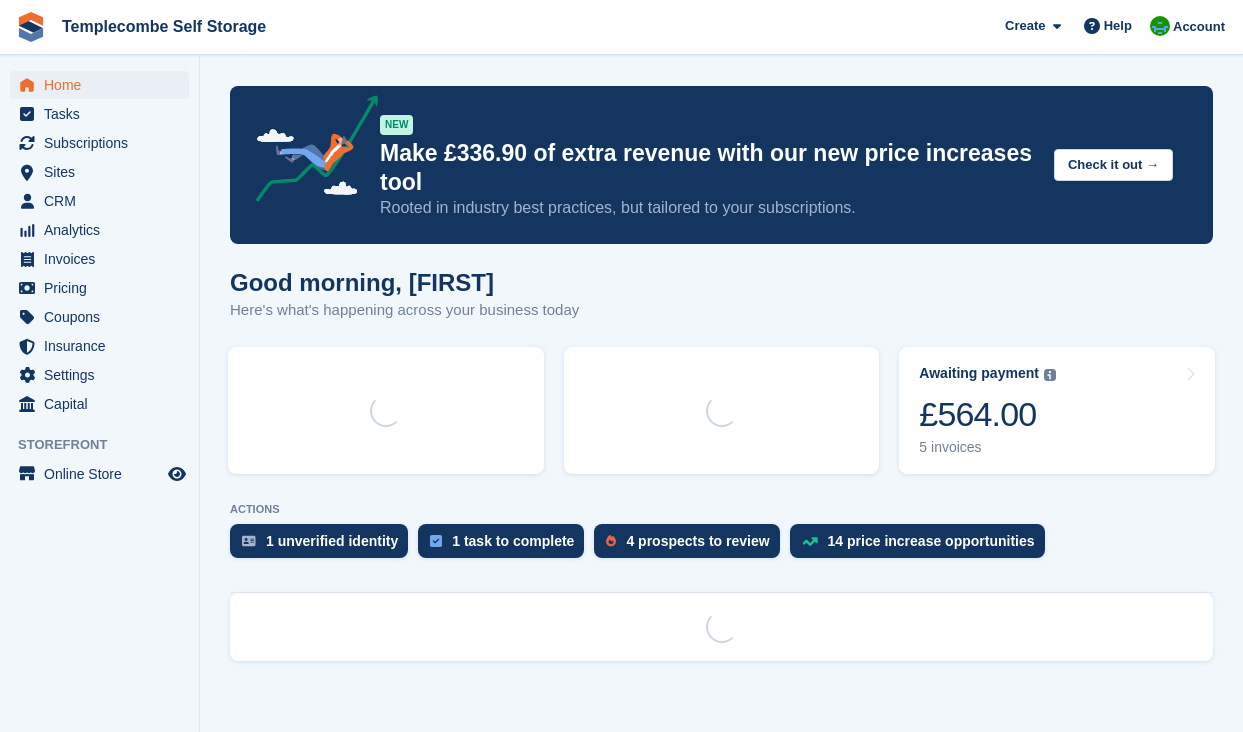 scroll, scrollTop: 0, scrollLeft: 0, axis: both 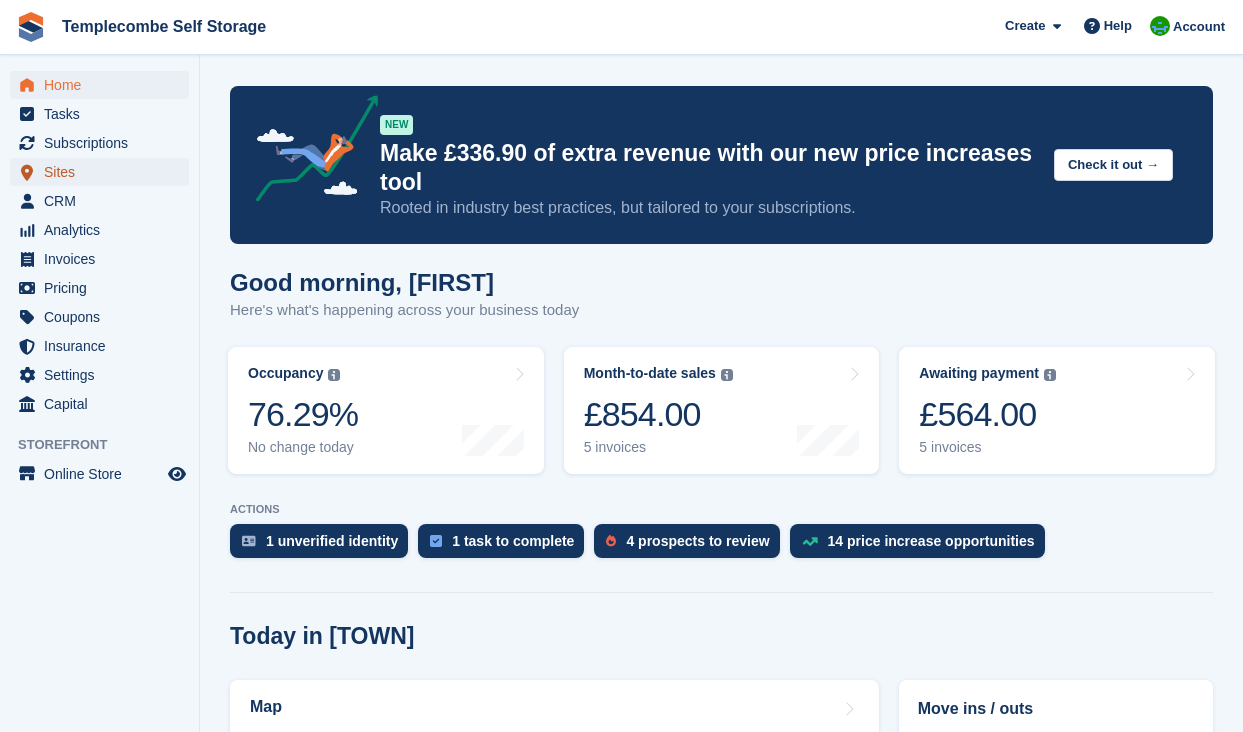 click on "Sites" at bounding box center [104, 172] 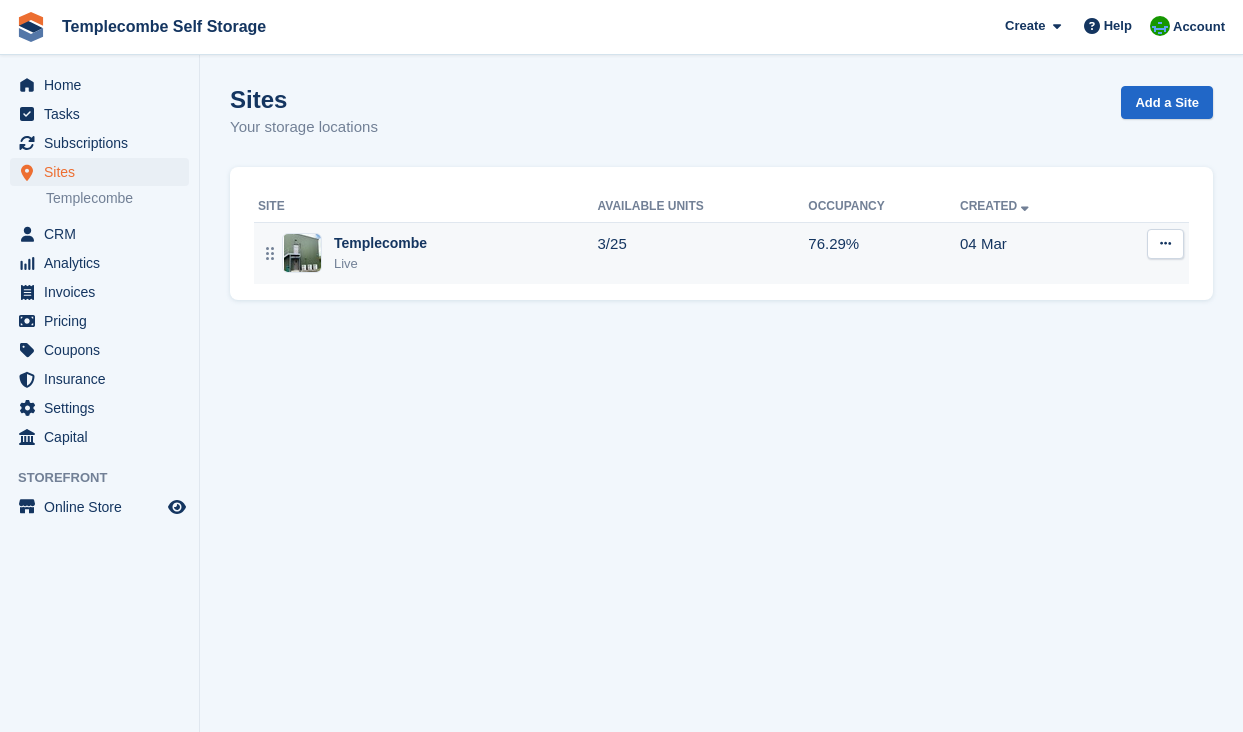 scroll, scrollTop: 0, scrollLeft: 0, axis: both 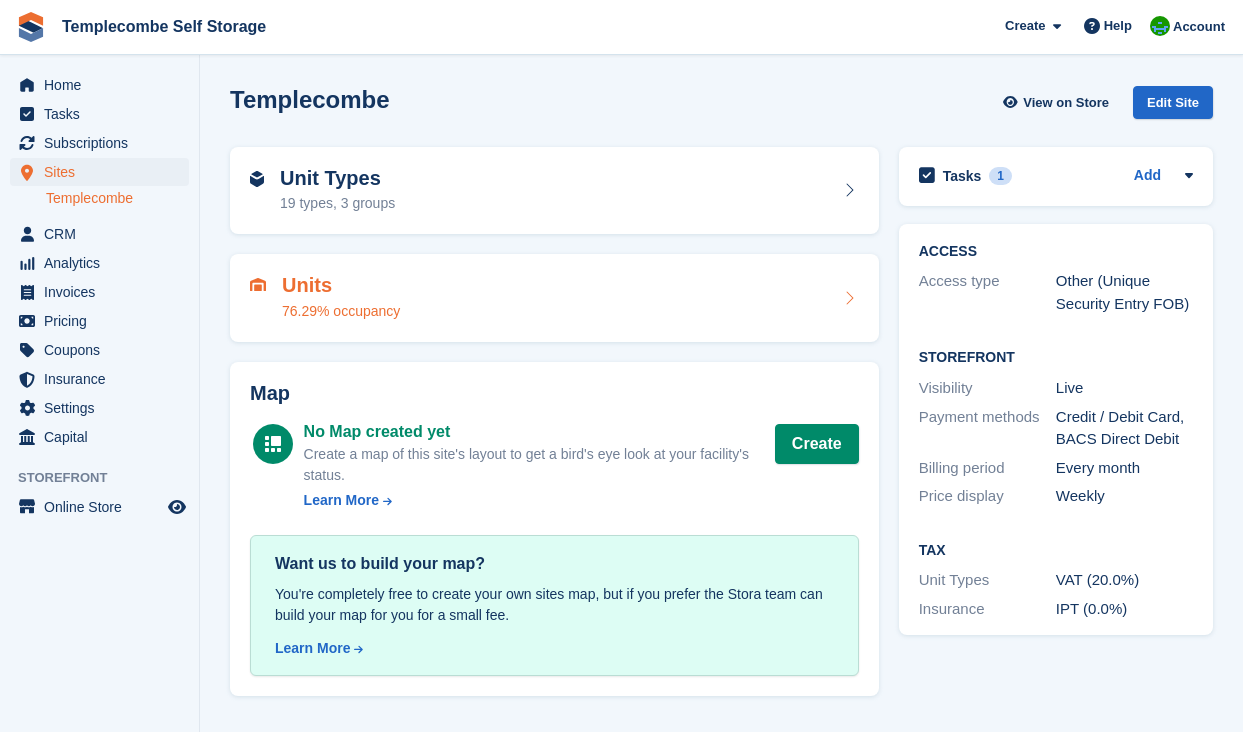 click on "Units
76.29% occupancy" at bounding box center (554, 298) 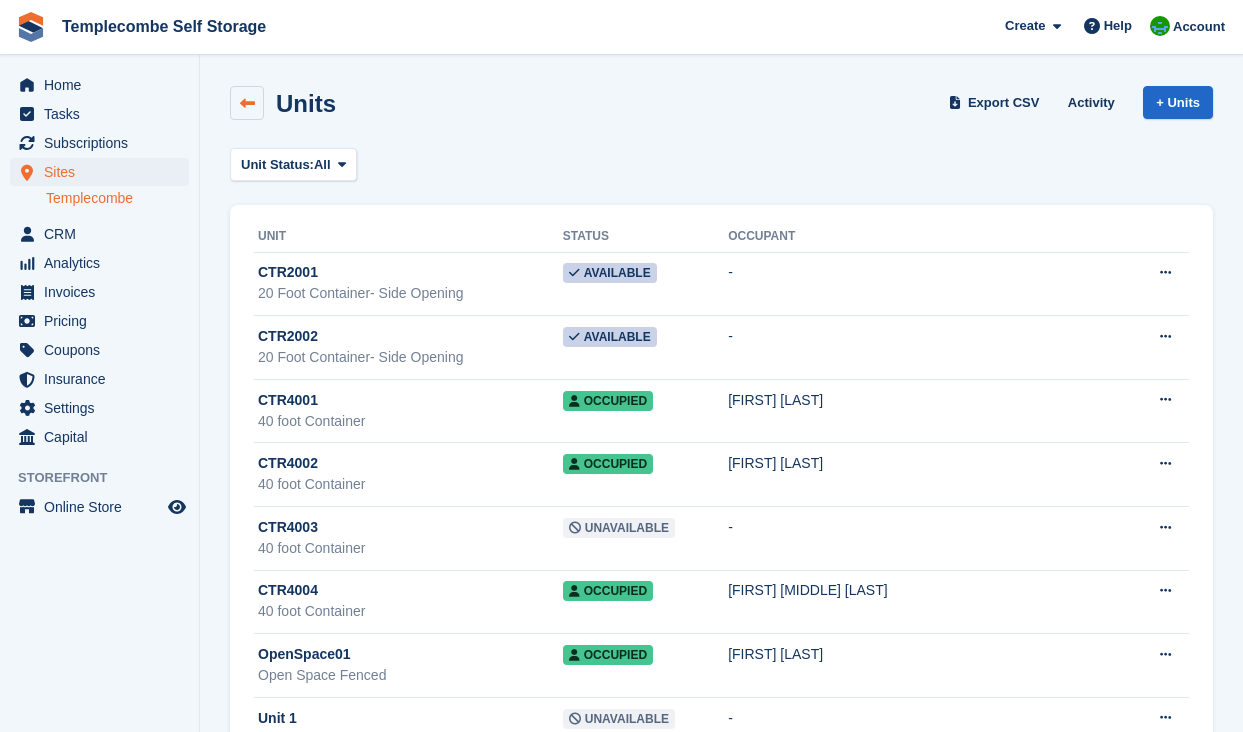 click at bounding box center [247, 103] 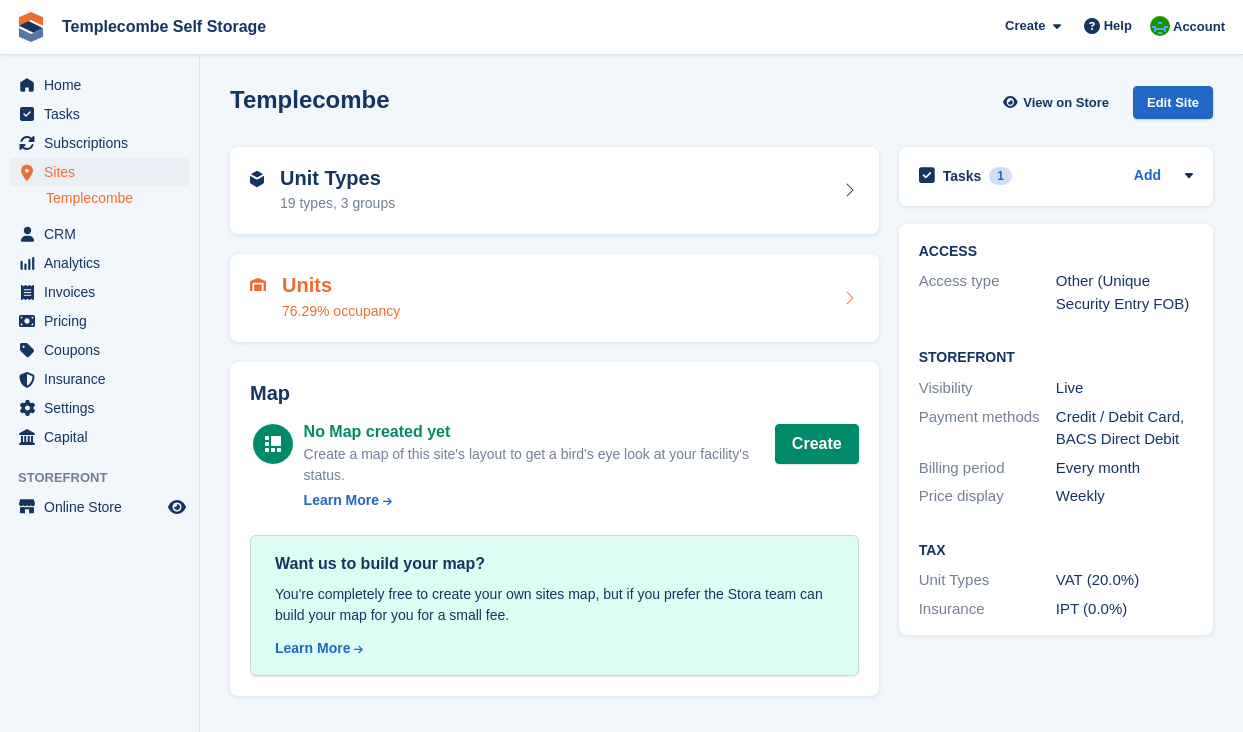 click on "Units" at bounding box center (341, 285) 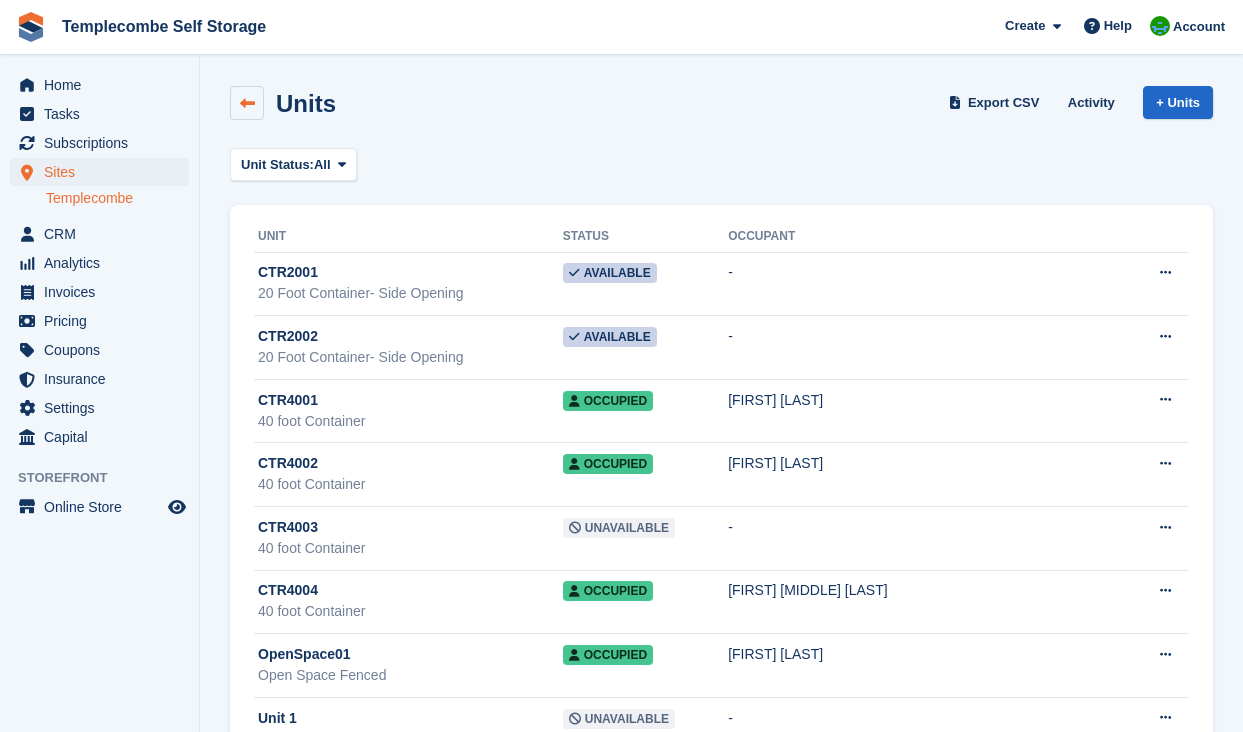 click at bounding box center [247, 103] 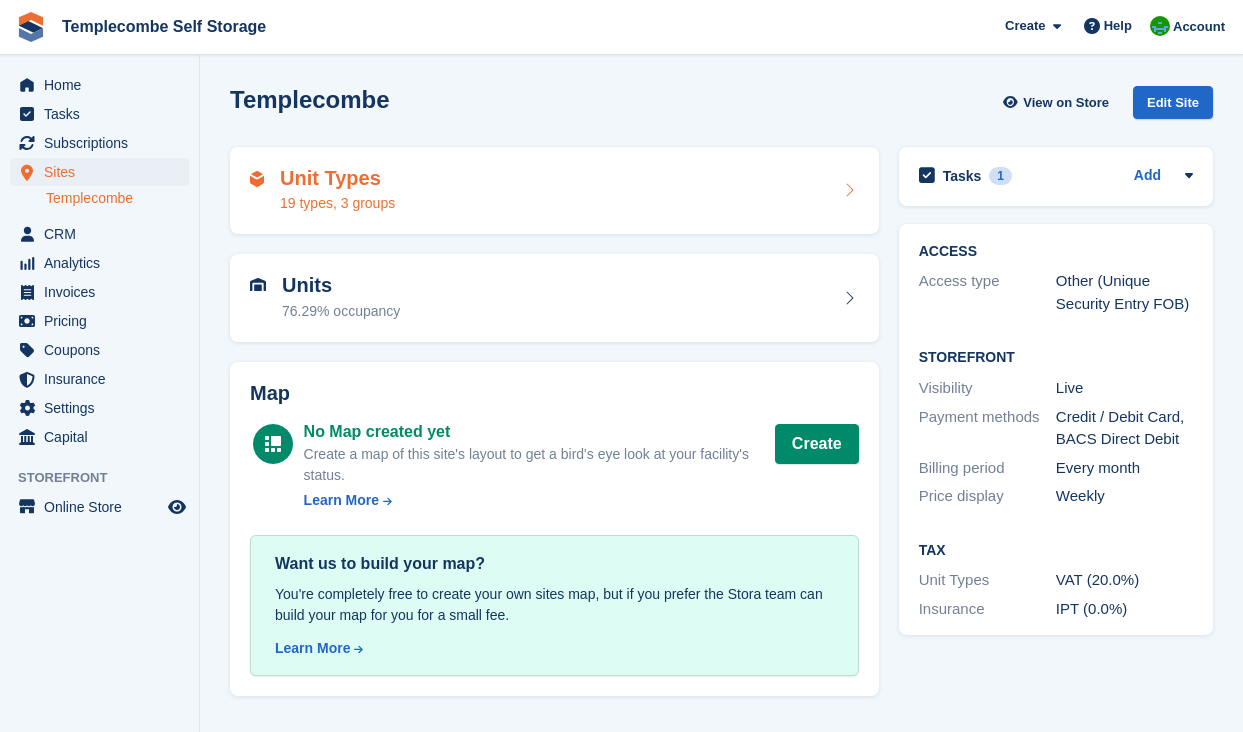 click on "19 types, 3 groups" at bounding box center [337, 203] 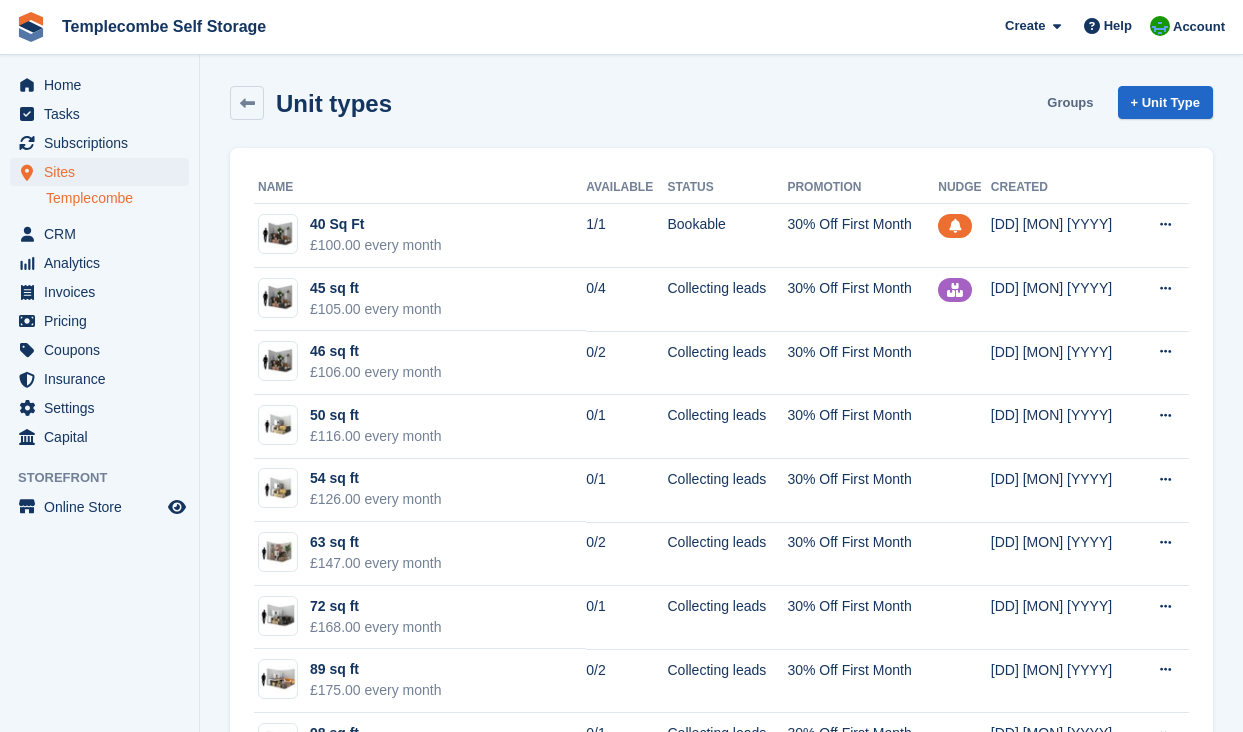click on "Groups" at bounding box center [1070, 102] 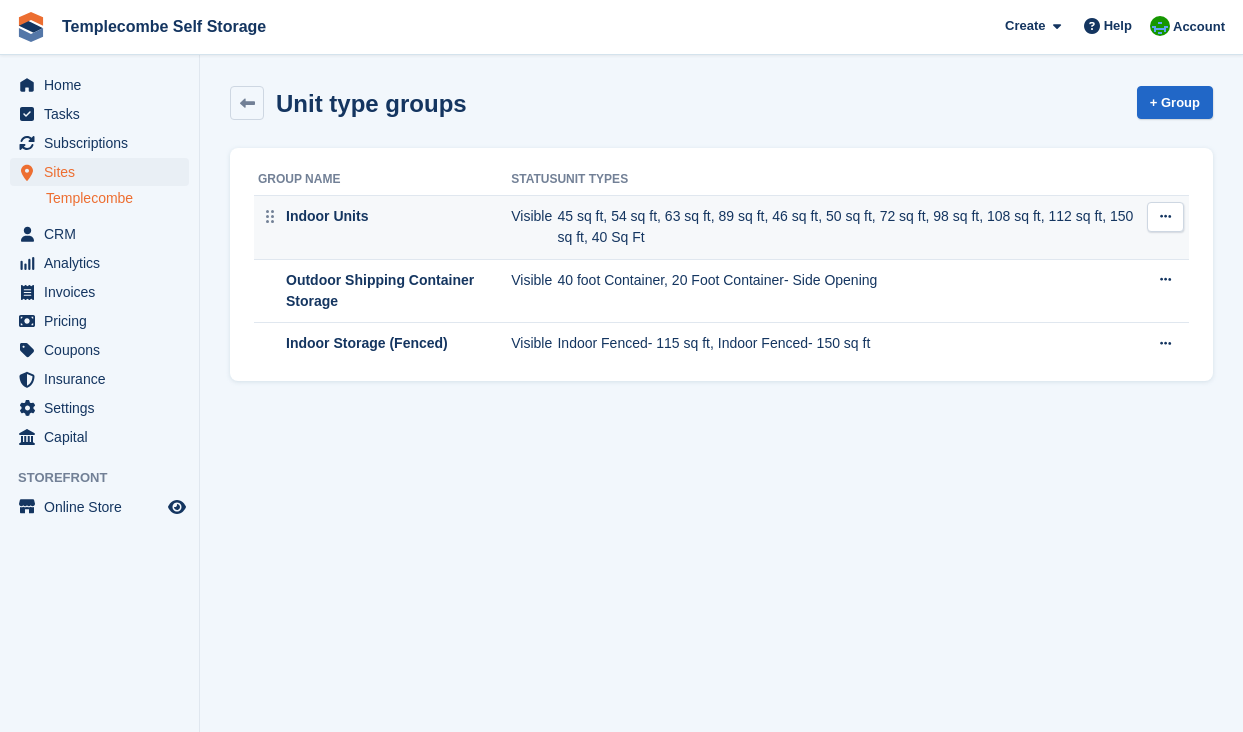 click at bounding box center (1165, 217) 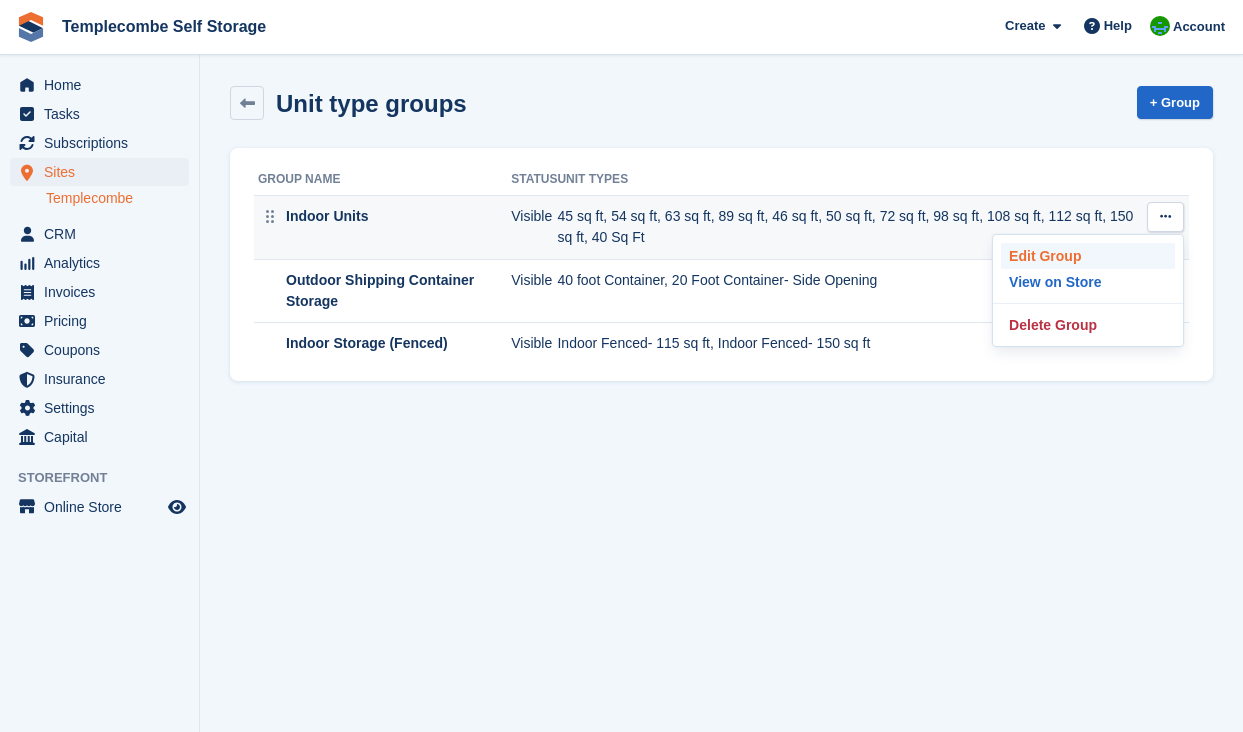 click on "Edit Group" at bounding box center [1088, 256] 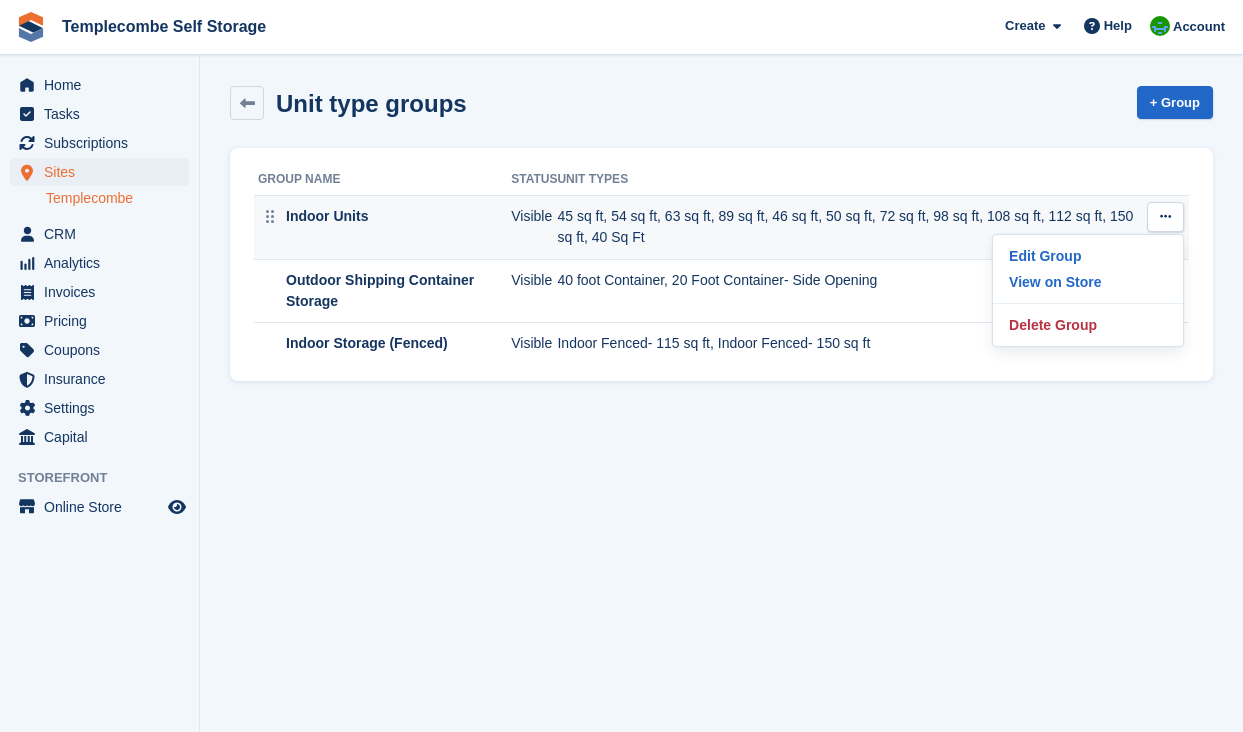 click on "45 sq ft, 54 sq ft, 63 sq ft, 89 sq ft, 46 sq ft, 50 sq ft, 72 sq ft, 98 sq ft, 108 sq ft, 112 sq ft, 150 sq ft, 40 Sq Ft" at bounding box center [852, 228] 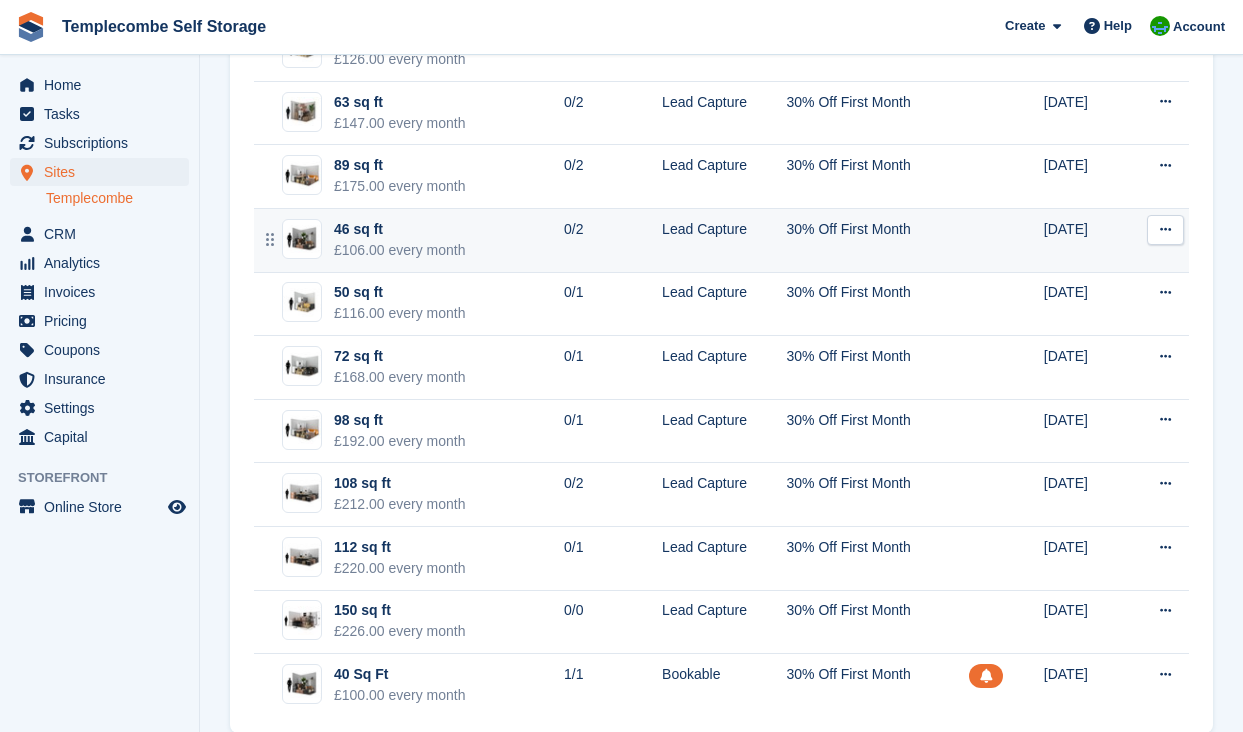 scroll, scrollTop: 273, scrollLeft: 0, axis: vertical 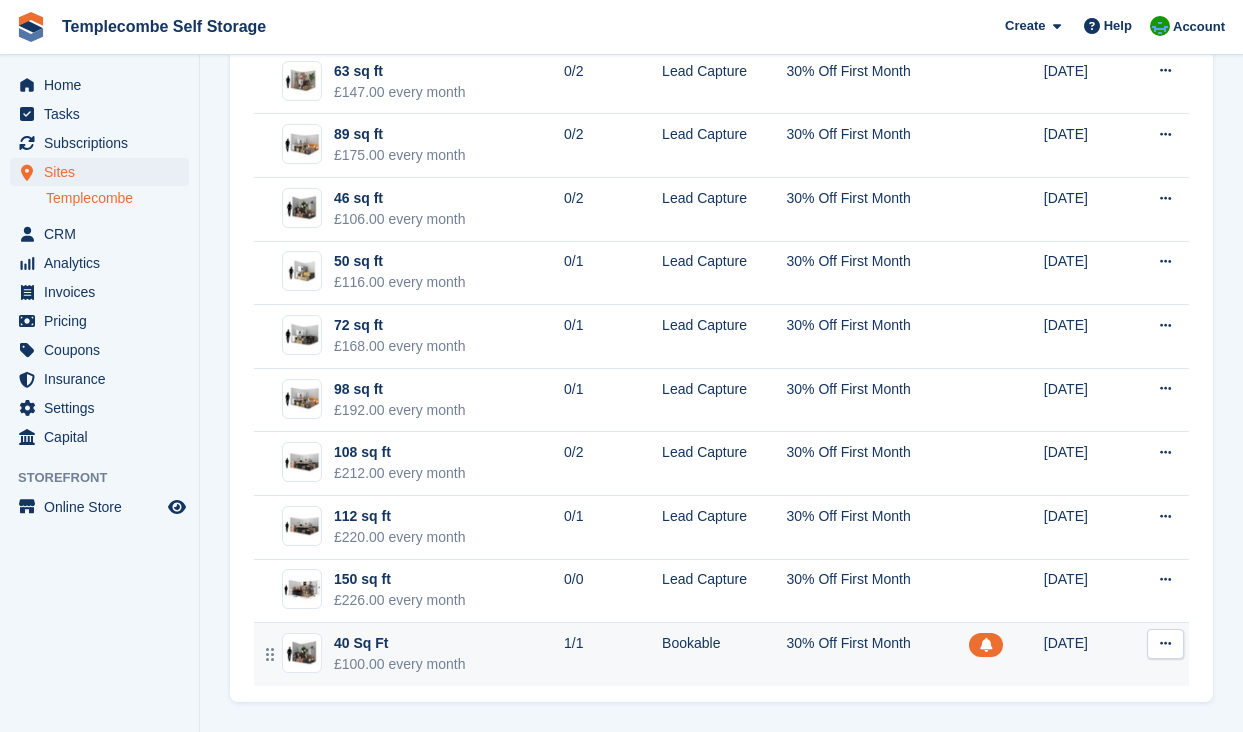 type 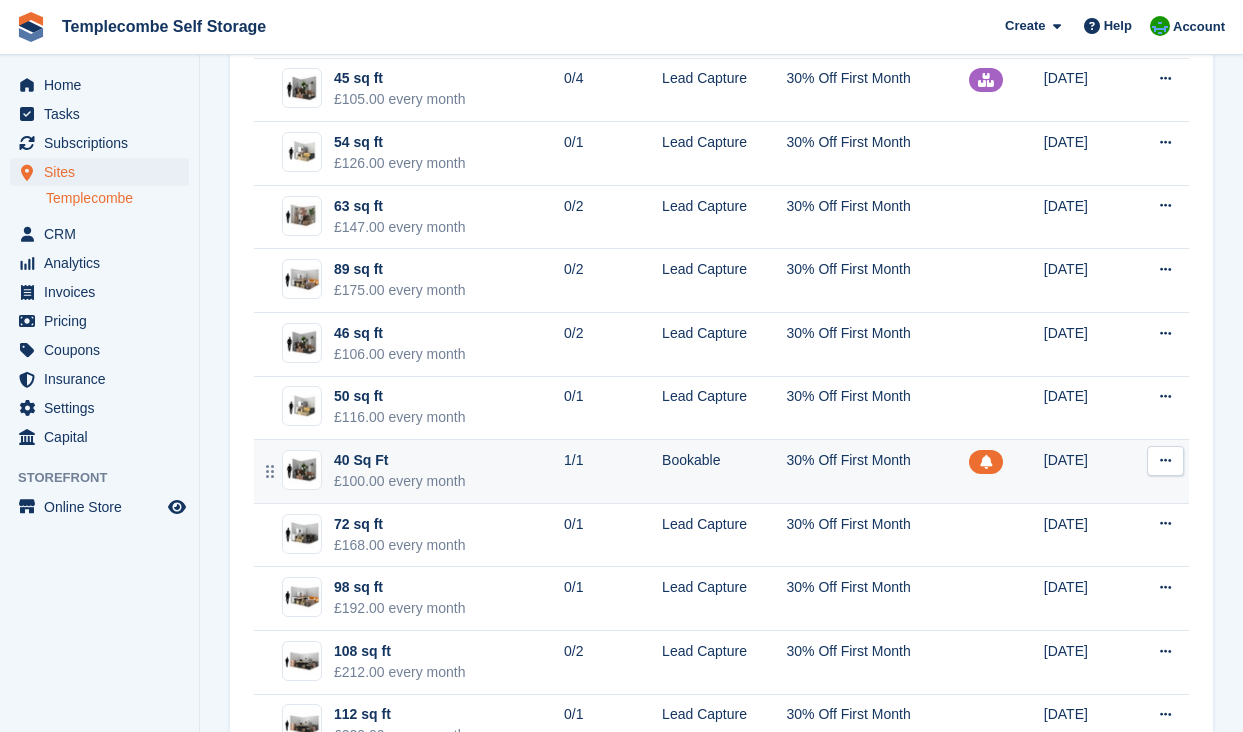 scroll, scrollTop: 54, scrollLeft: 0, axis: vertical 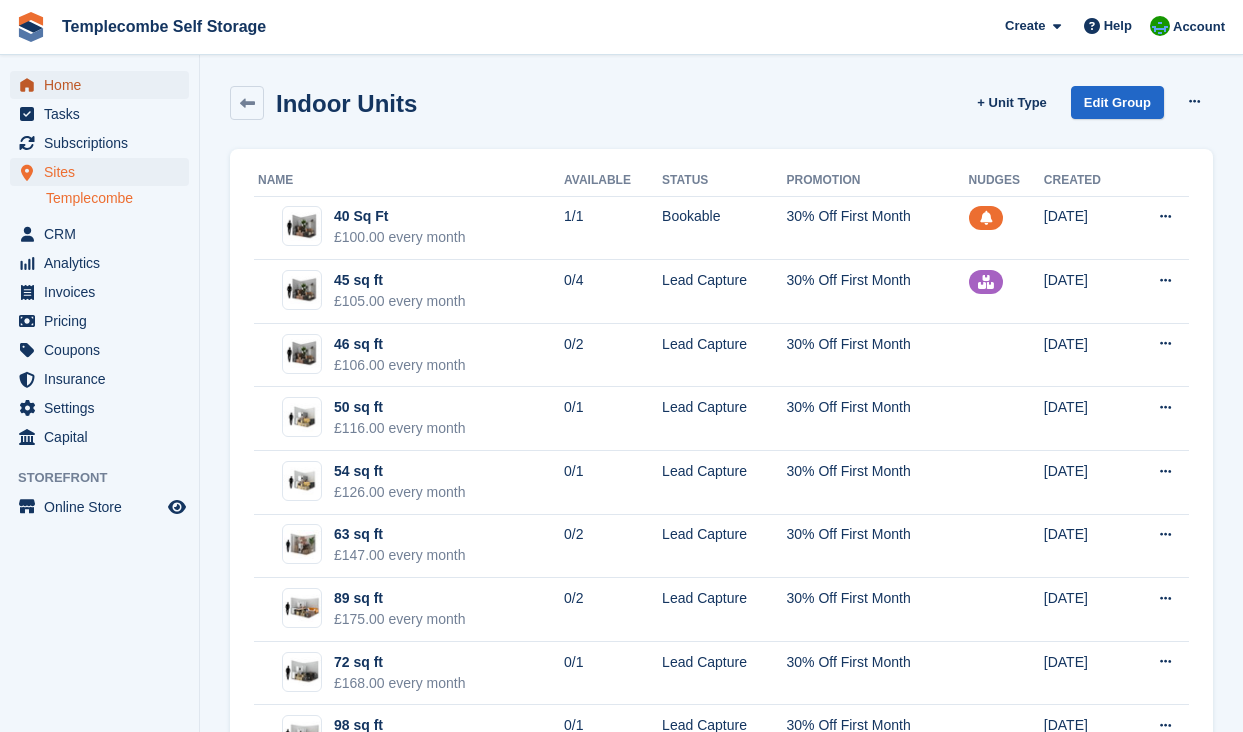 click on "Home" at bounding box center (104, 85) 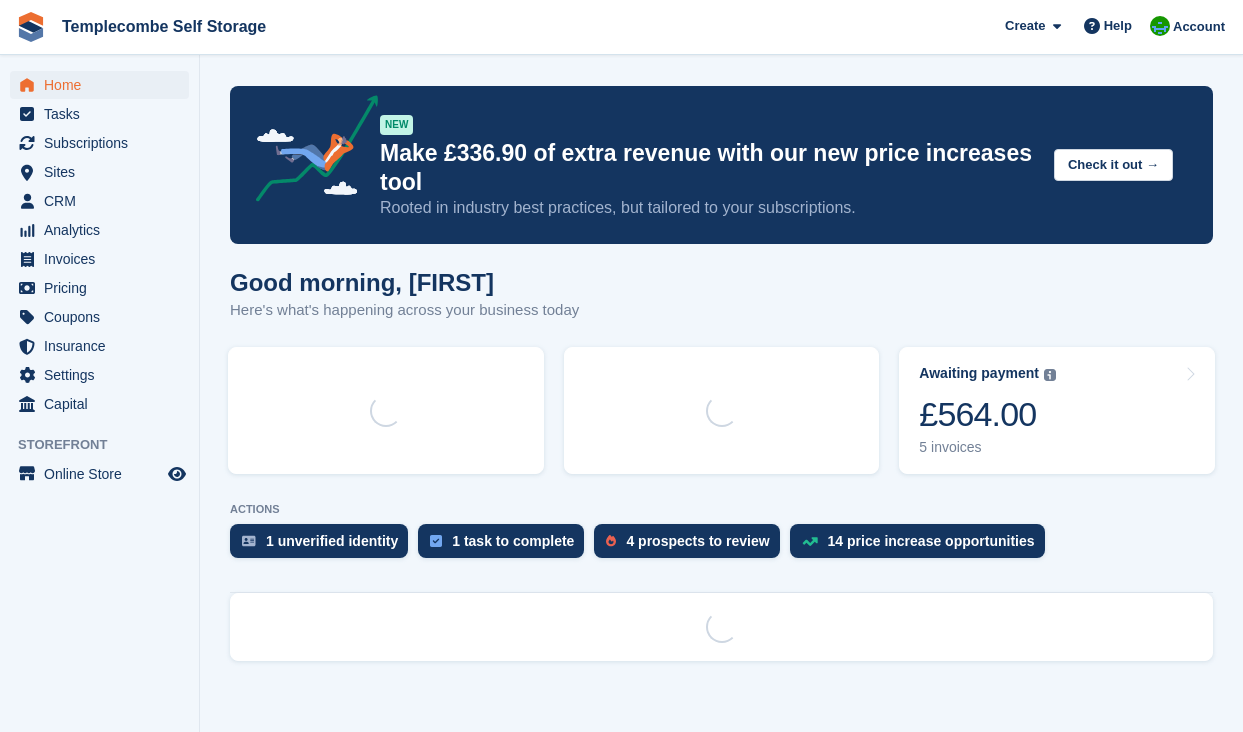 scroll, scrollTop: 0, scrollLeft: 0, axis: both 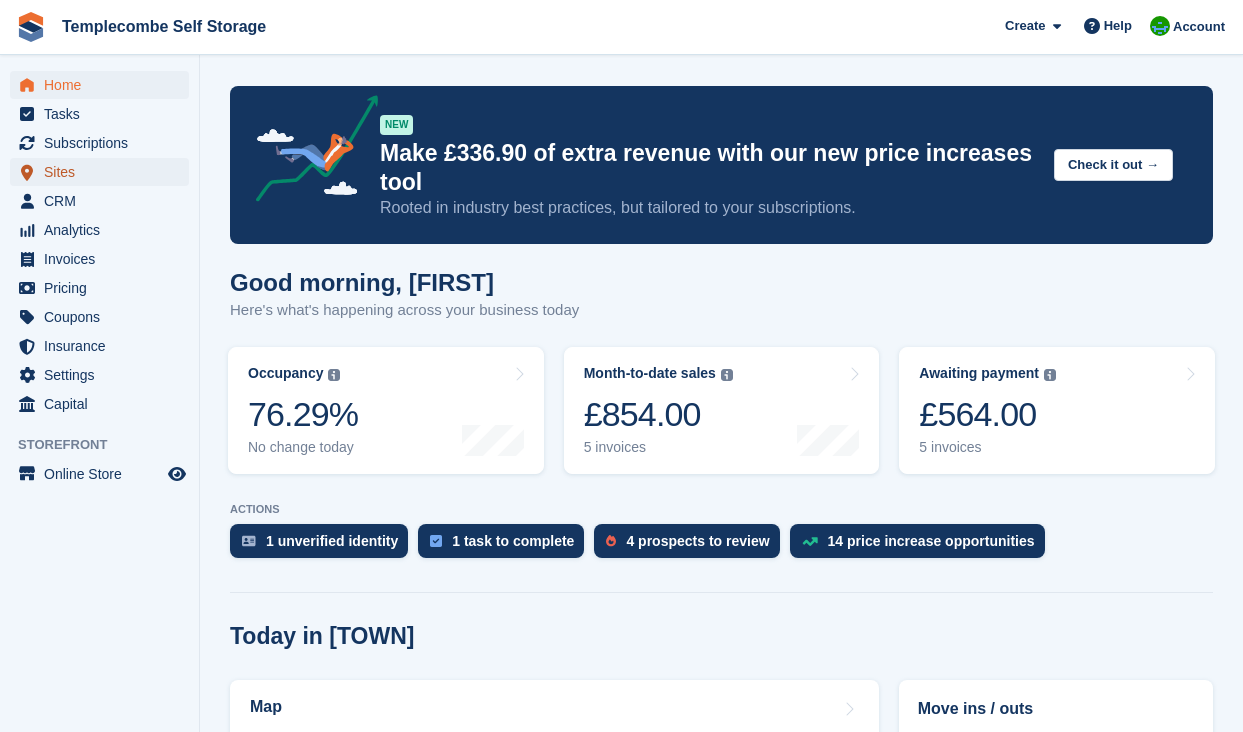 click on "Sites" at bounding box center (104, 172) 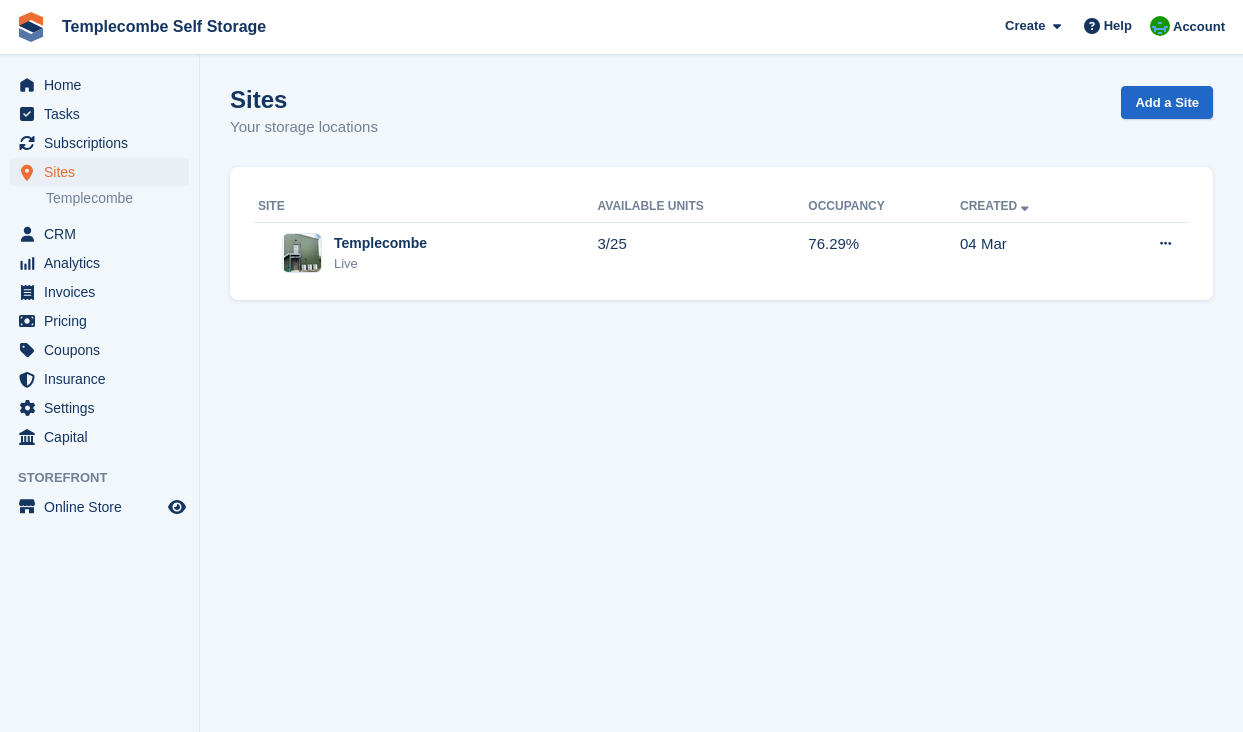 scroll, scrollTop: 0, scrollLeft: 0, axis: both 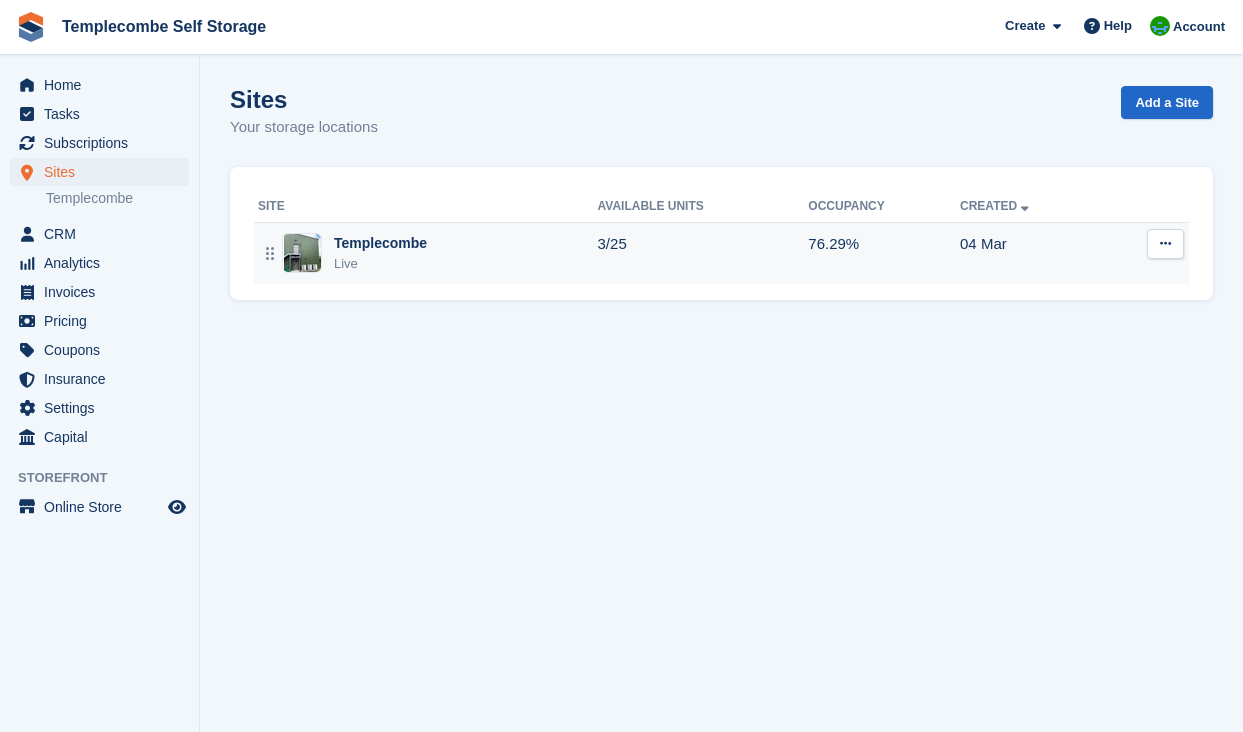 click on "Templecombe
Live" at bounding box center [428, 253] 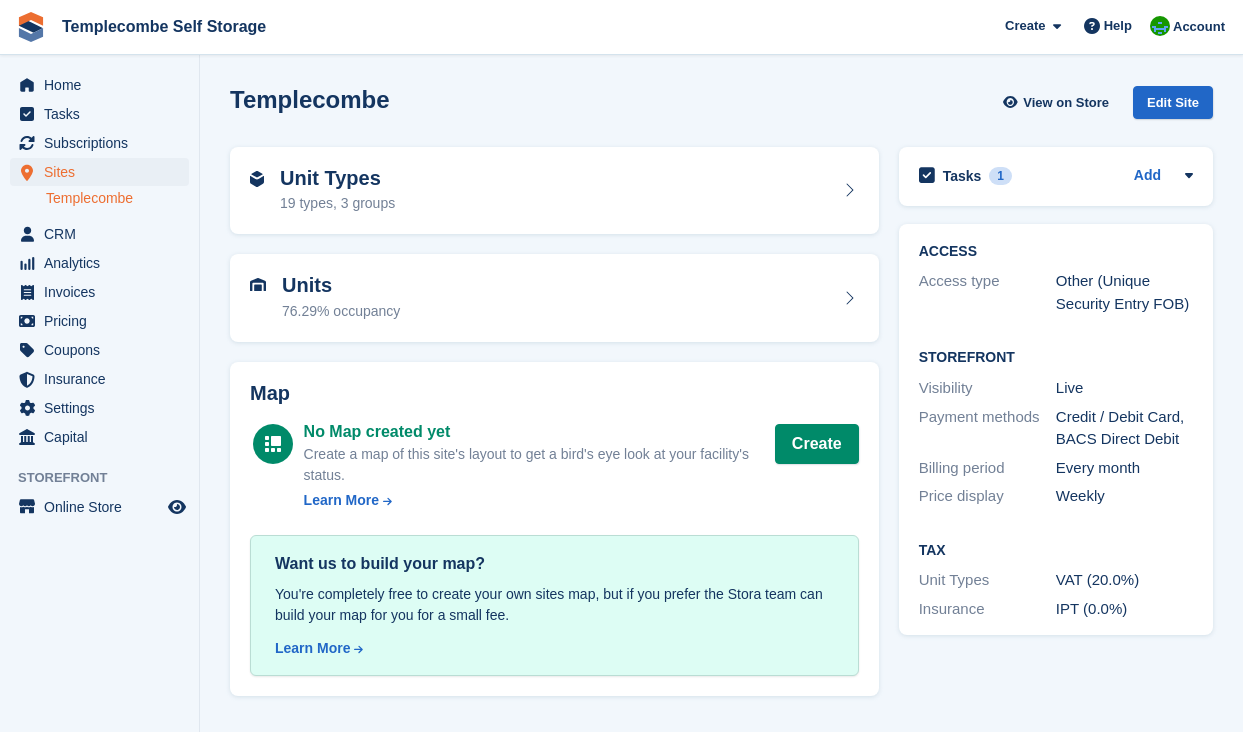 scroll, scrollTop: 0, scrollLeft: 0, axis: both 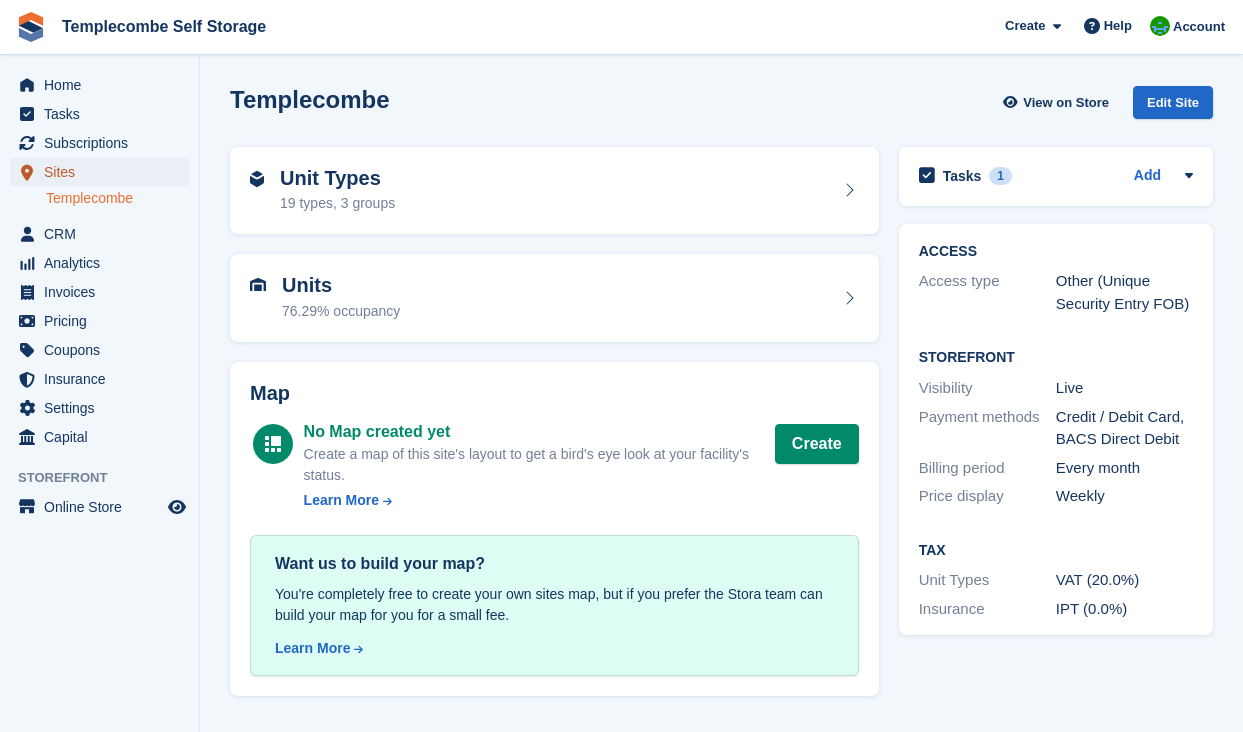 click on "Sites" at bounding box center [104, 172] 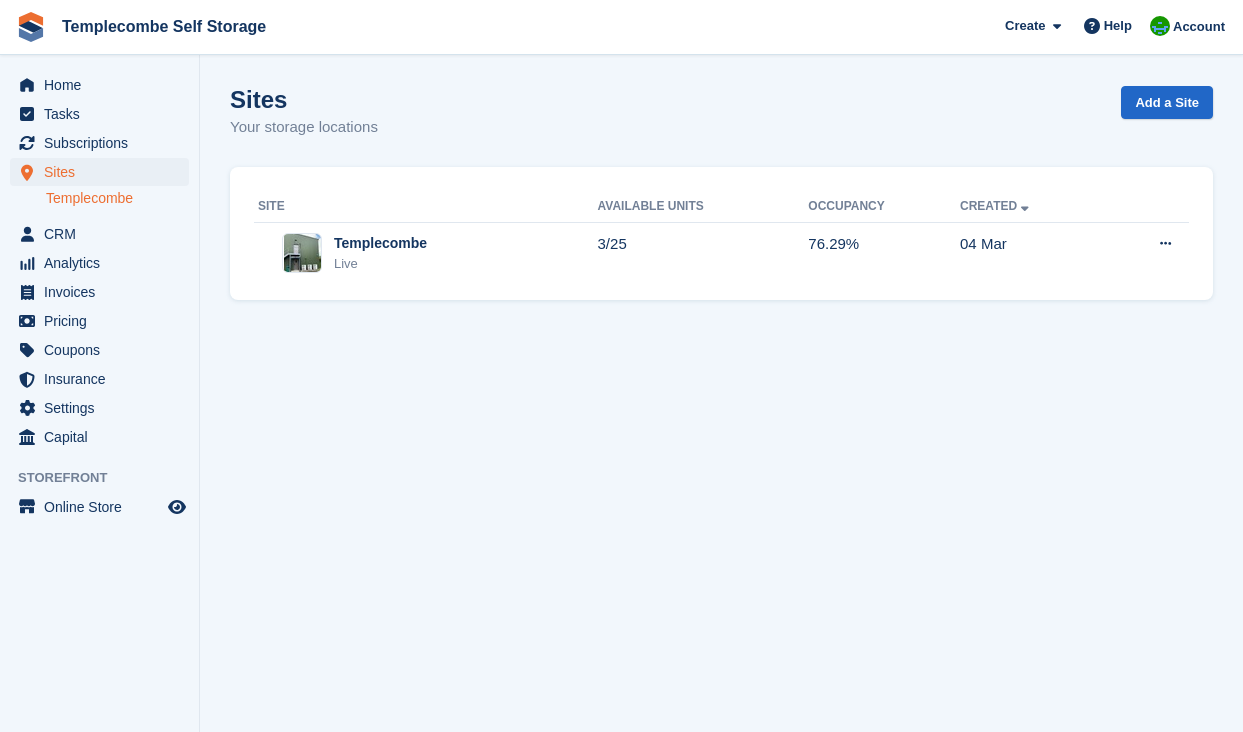 click on "Templecombe" at bounding box center [117, 198] 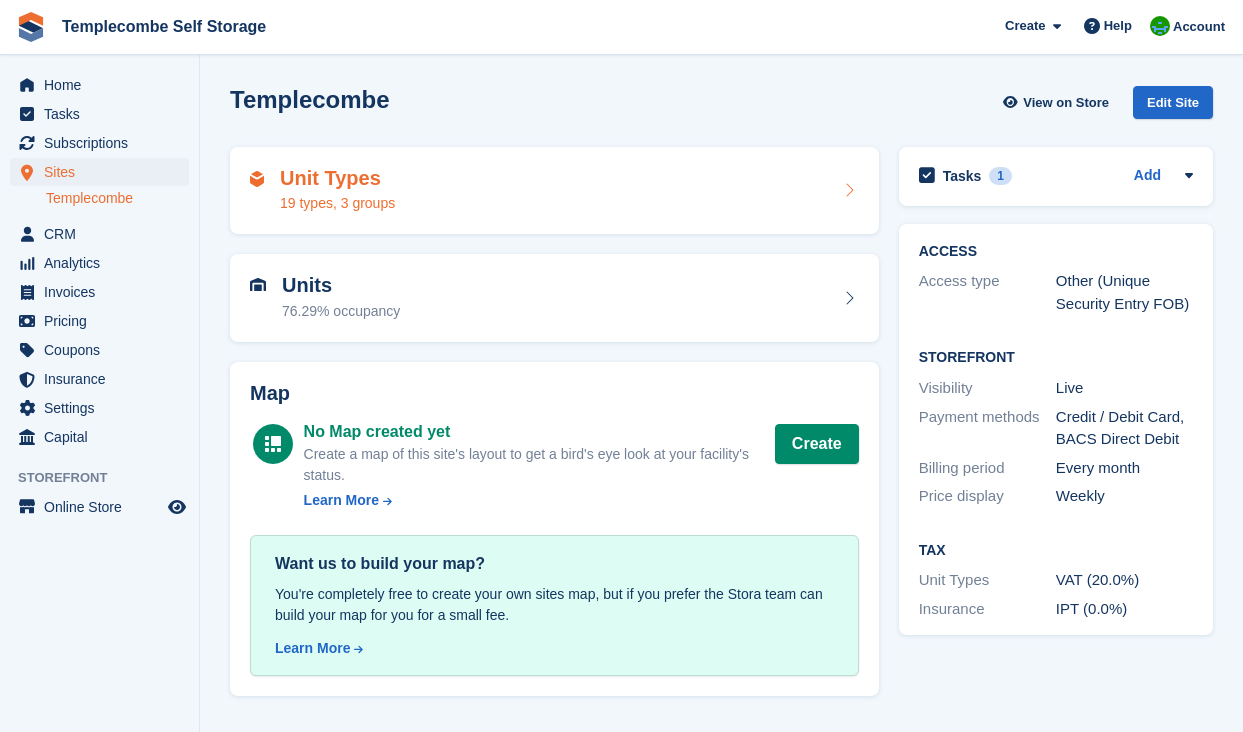 click on "Unit Types
19 types, 3 groups" at bounding box center [554, 191] 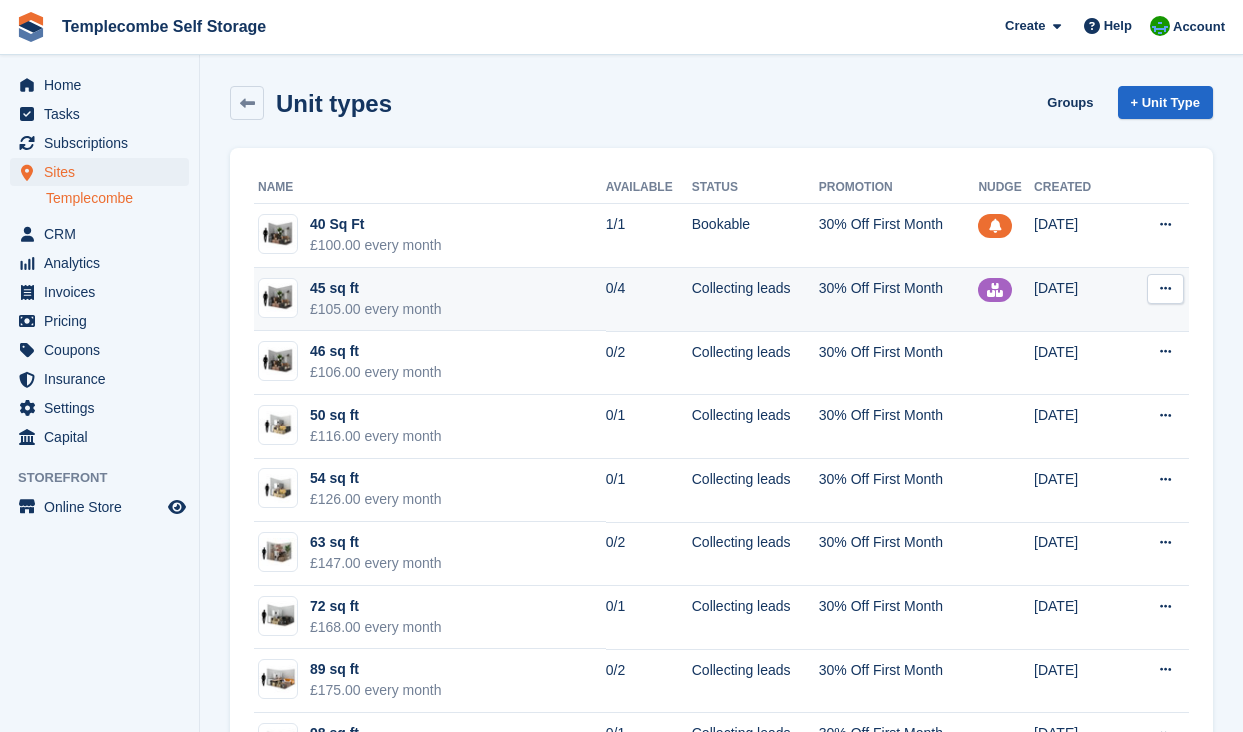 click on "30% Off First Month" at bounding box center (899, 300) 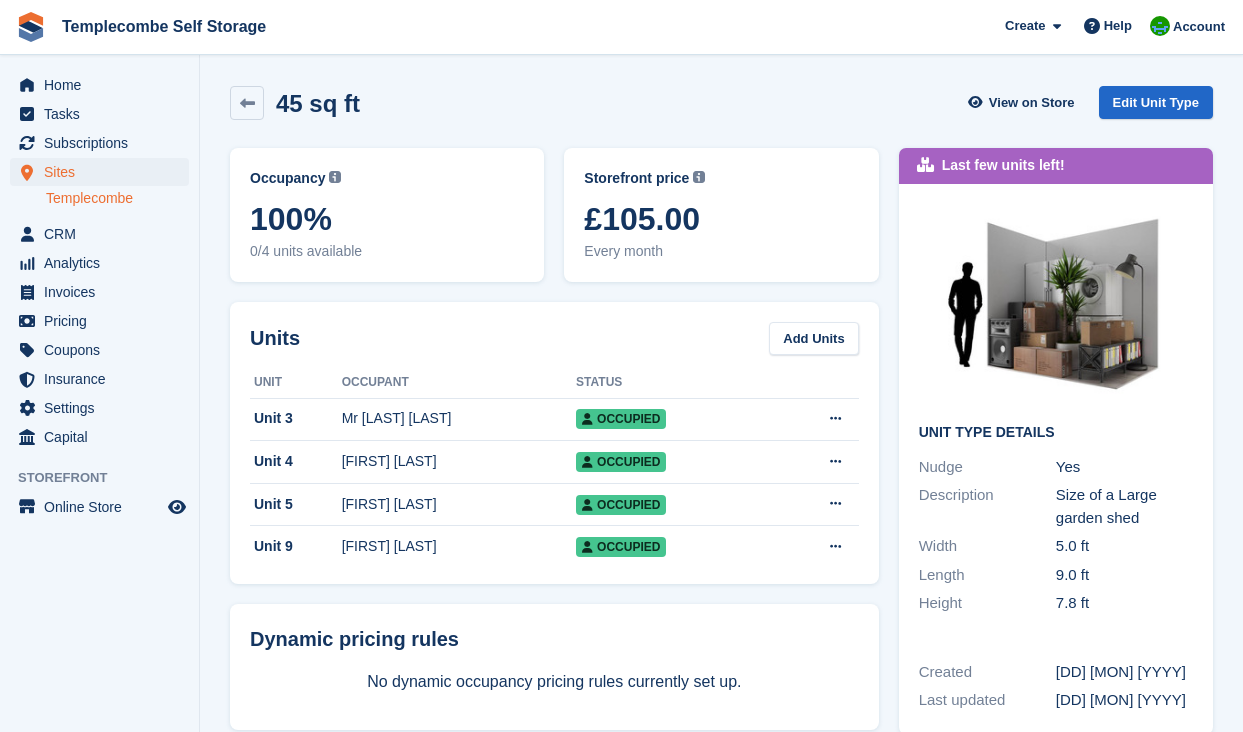 scroll, scrollTop: 0, scrollLeft: 0, axis: both 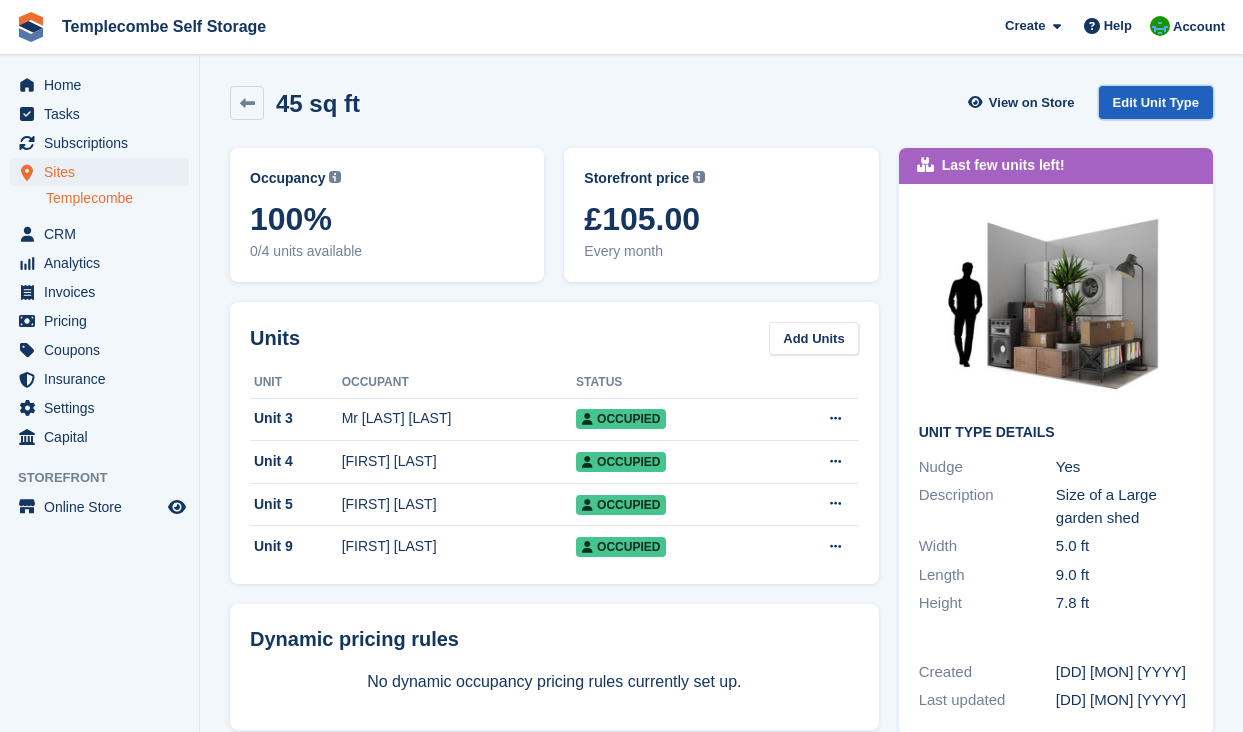 click on "Edit Unit Type" at bounding box center (1156, 102) 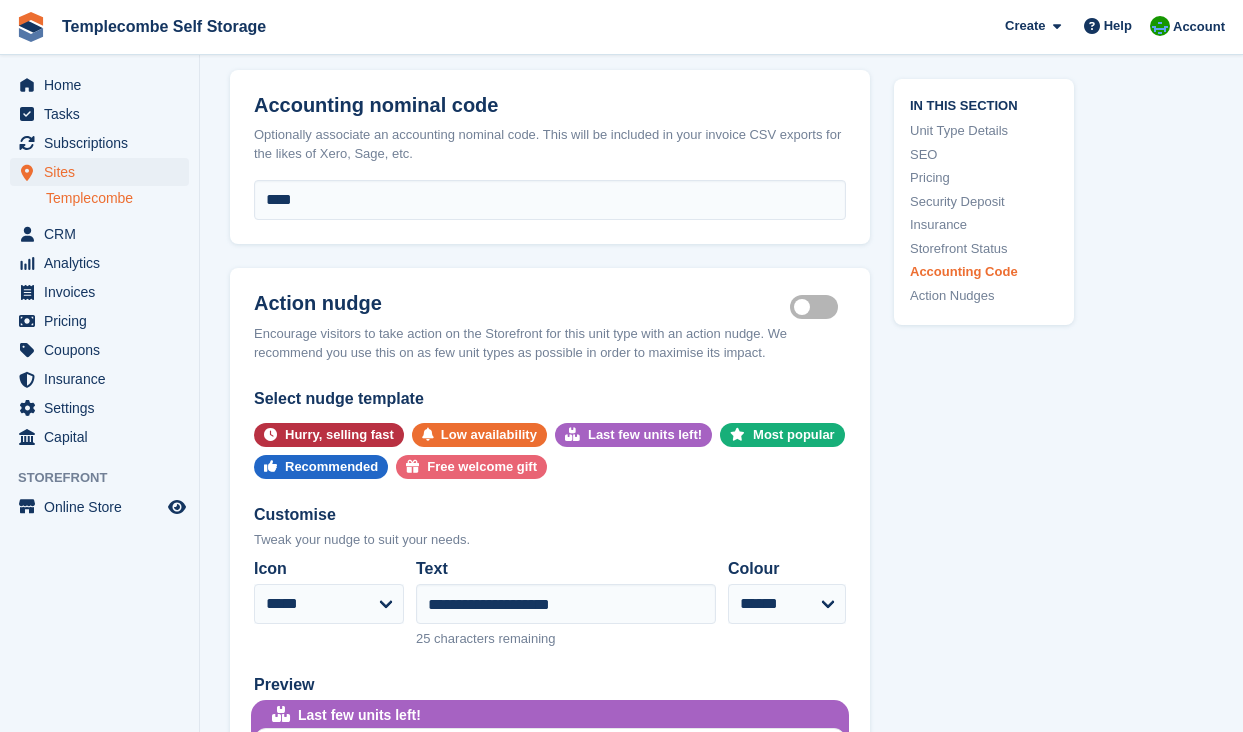 scroll, scrollTop: 3079, scrollLeft: 0, axis: vertical 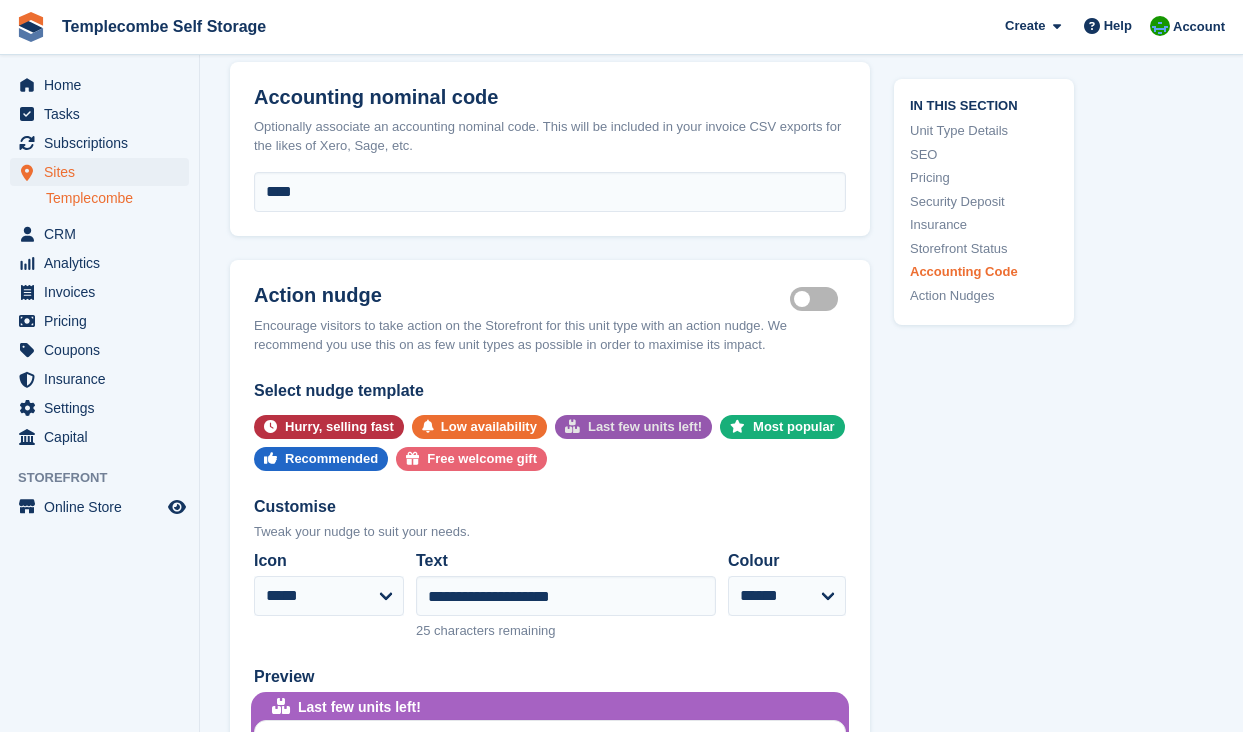 click on "Last few units left!" at bounding box center (645, 427) 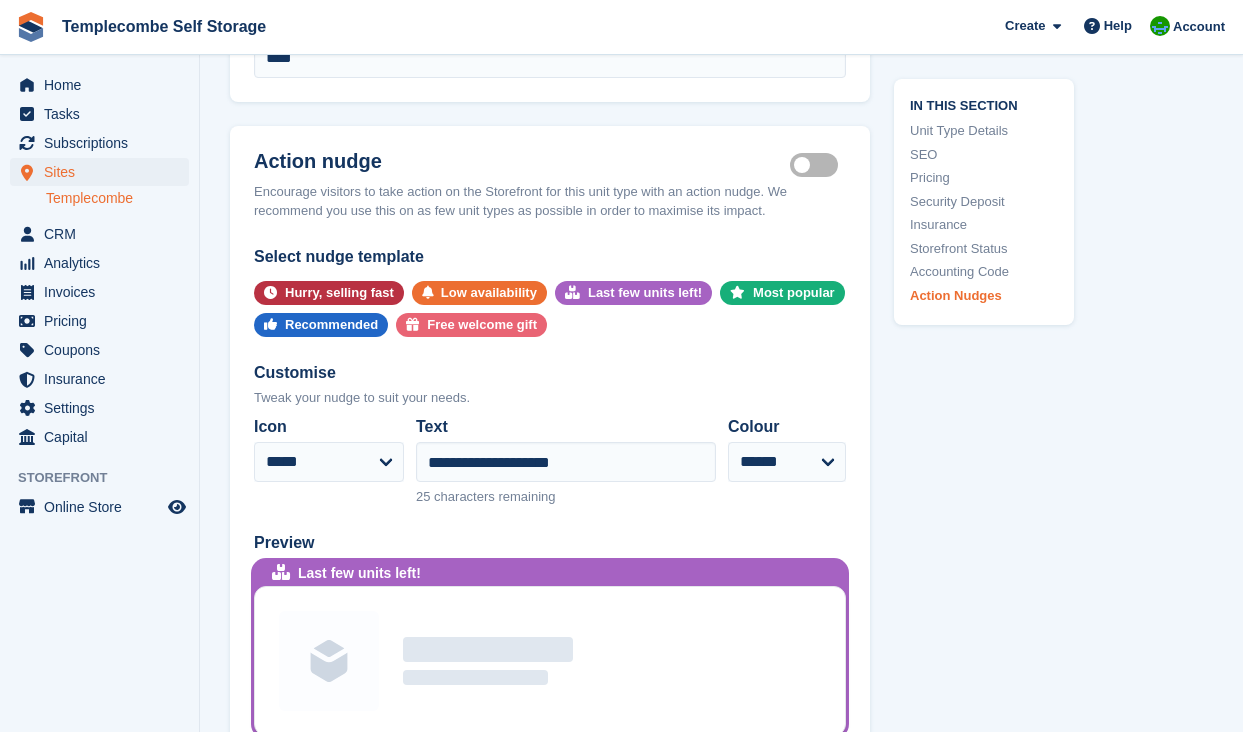scroll, scrollTop: 3210, scrollLeft: 0, axis: vertical 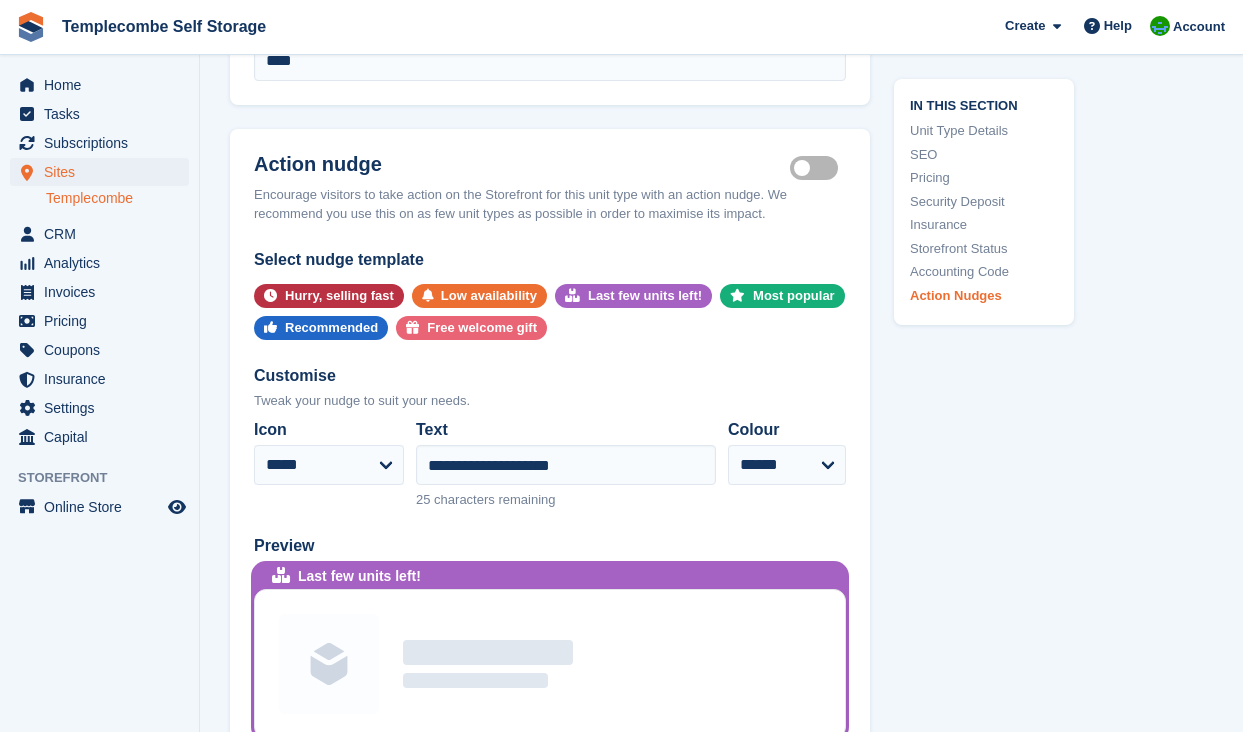 click on "Is active" at bounding box center (818, 167) 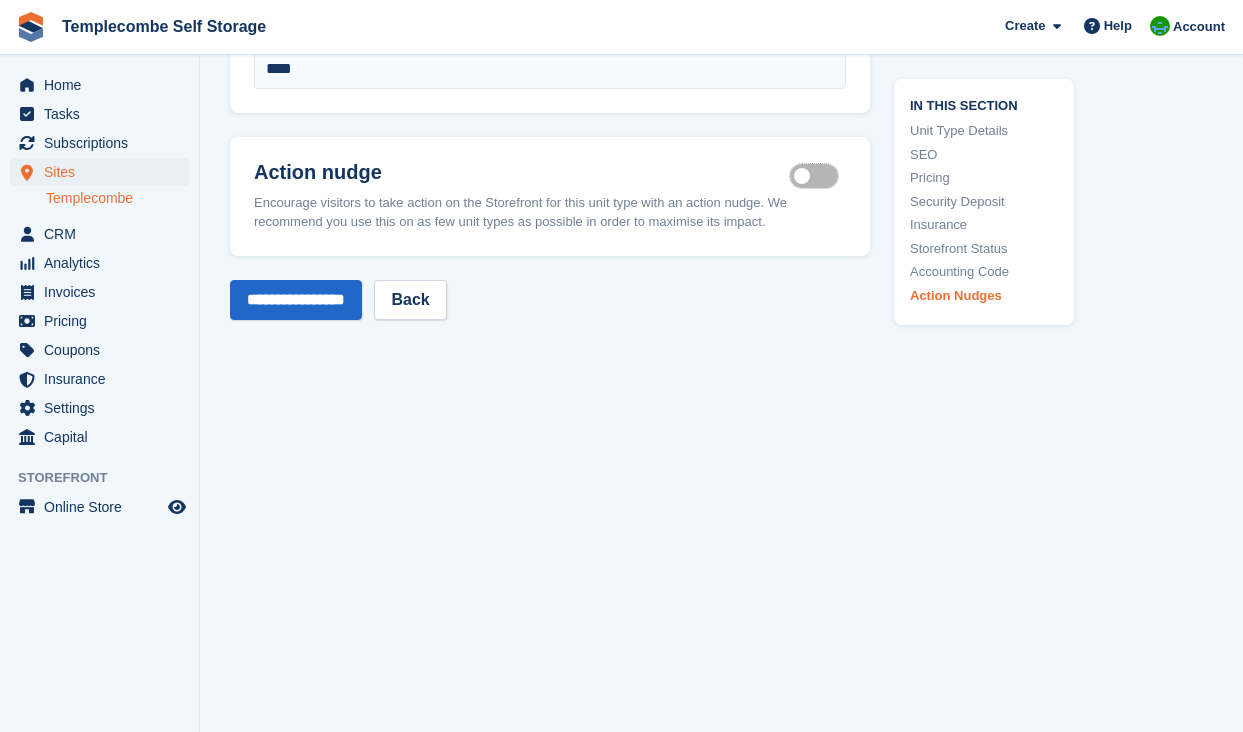 scroll, scrollTop: 3200, scrollLeft: 0, axis: vertical 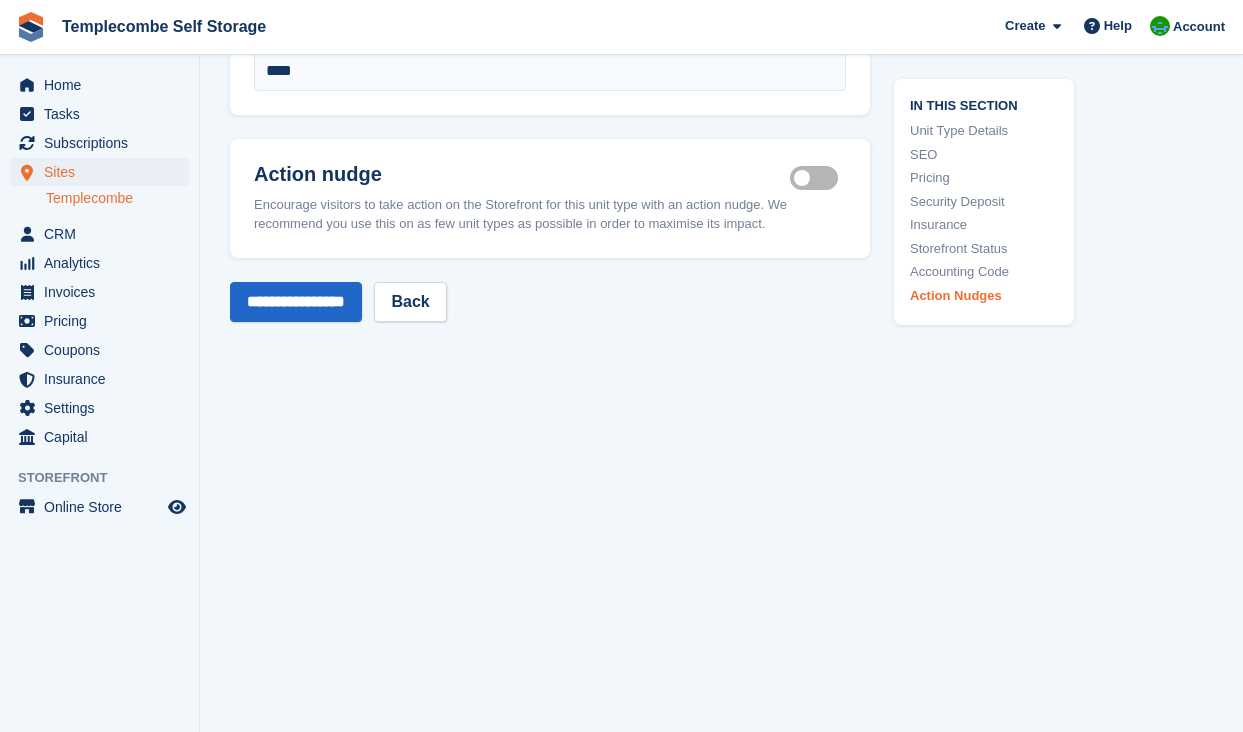 click on "**********" at bounding box center (550, -1165) 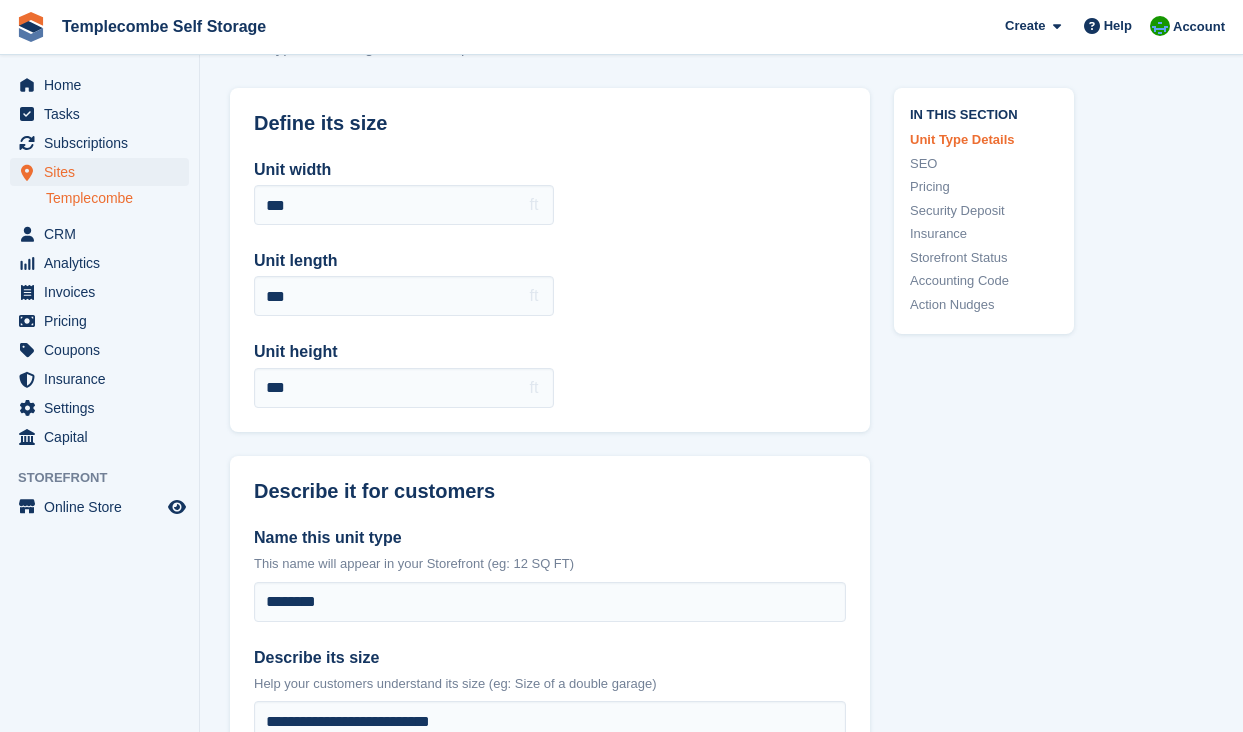 scroll, scrollTop: 0, scrollLeft: 0, axis: both 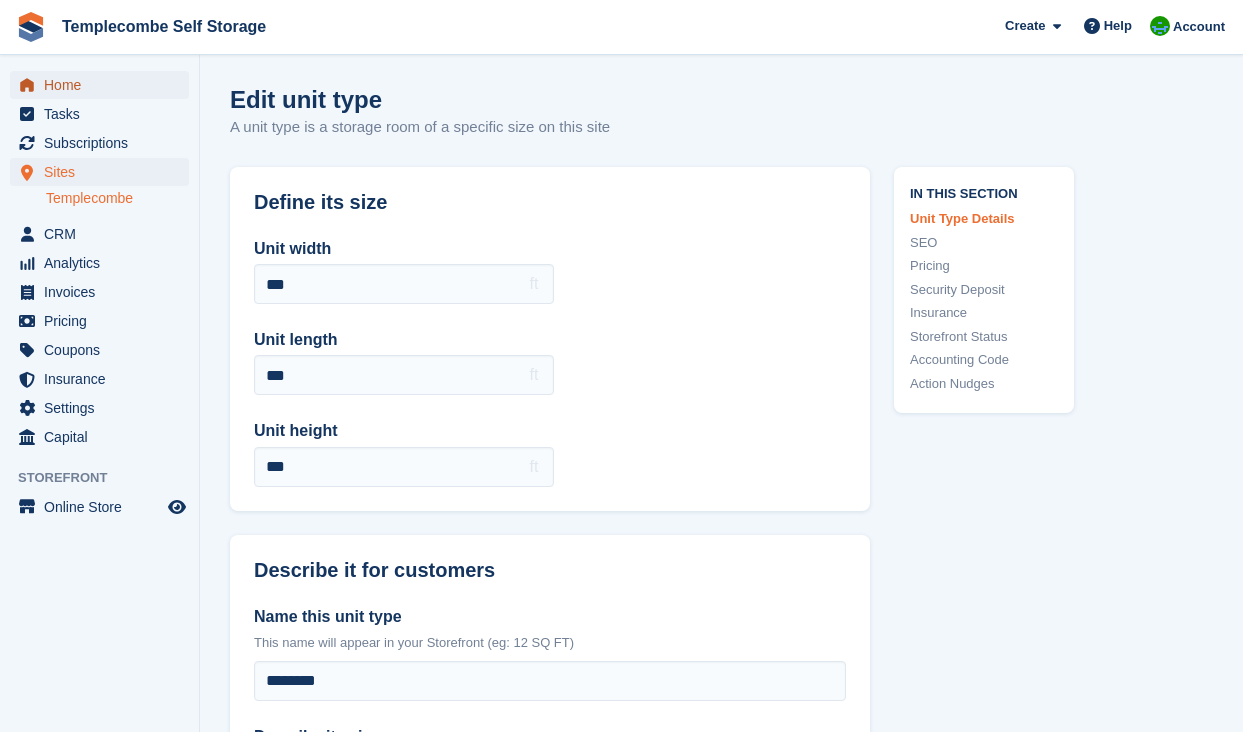 click on "Home" at bounding box center [104, 85] 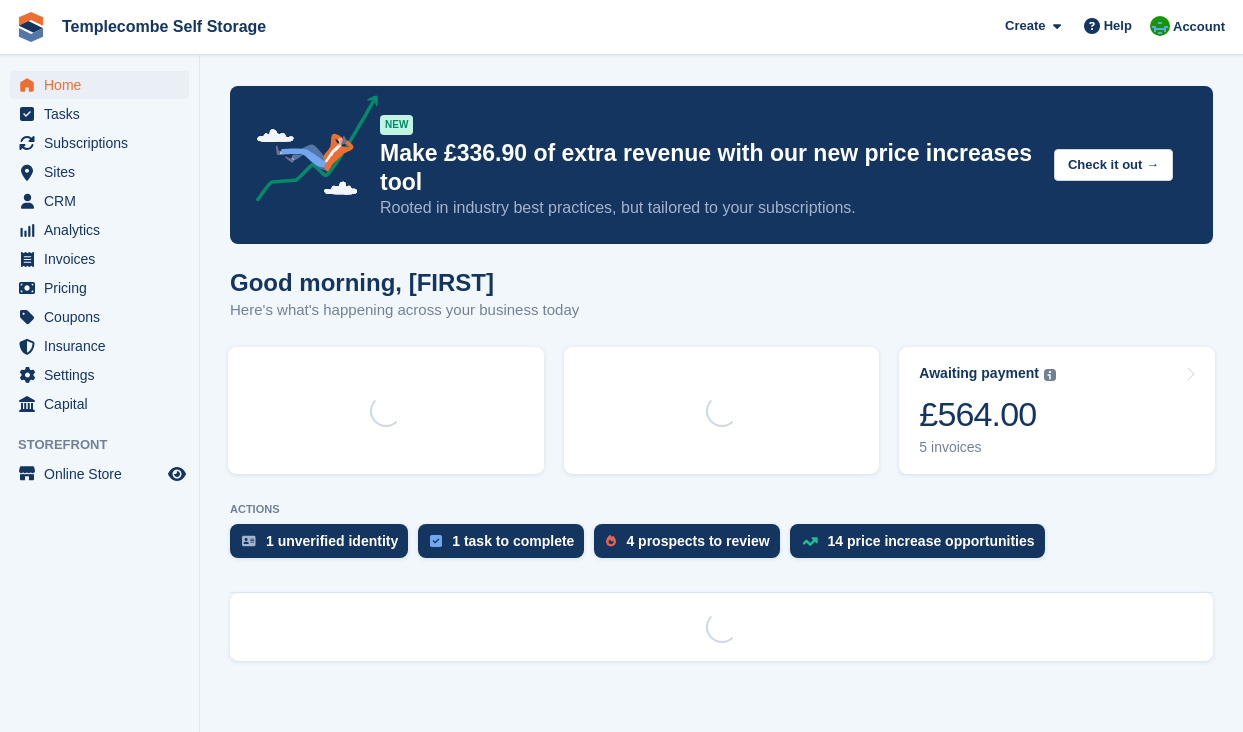 scroll, scrollTop: 0, scrollLeft: 0, axis: both 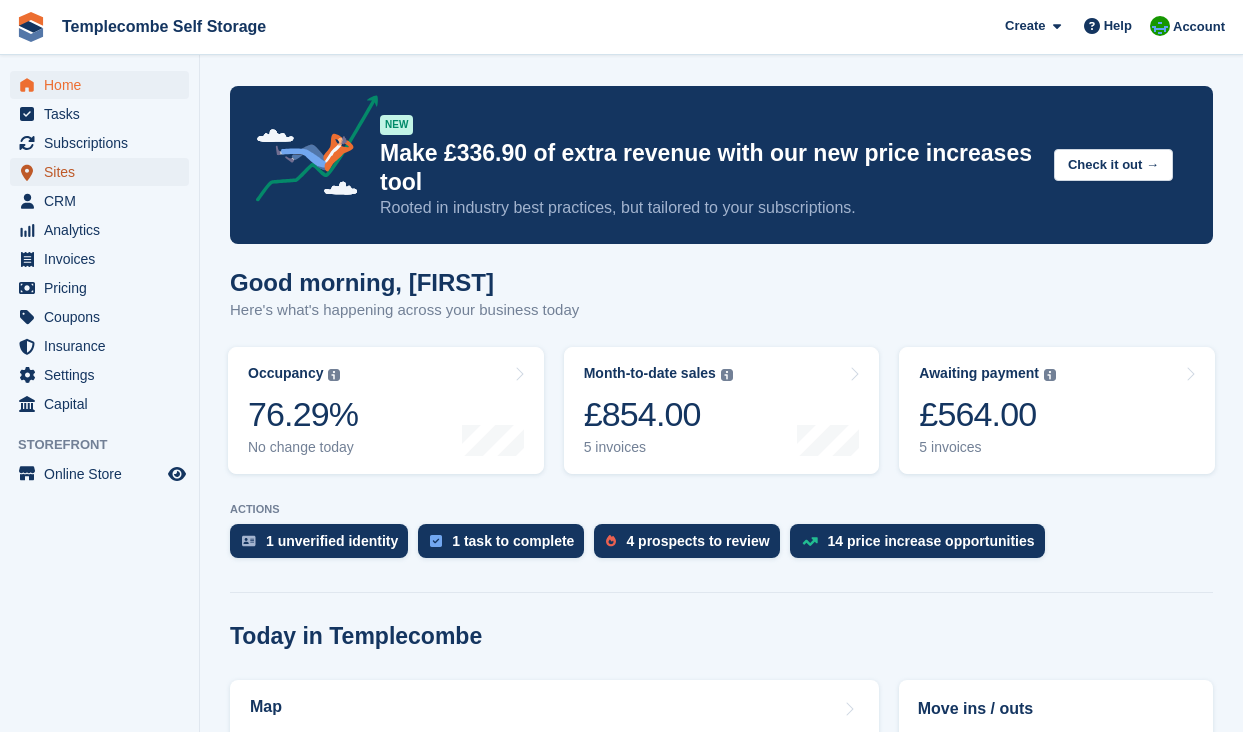 click on "Sites" at bounding box center [104, 172] 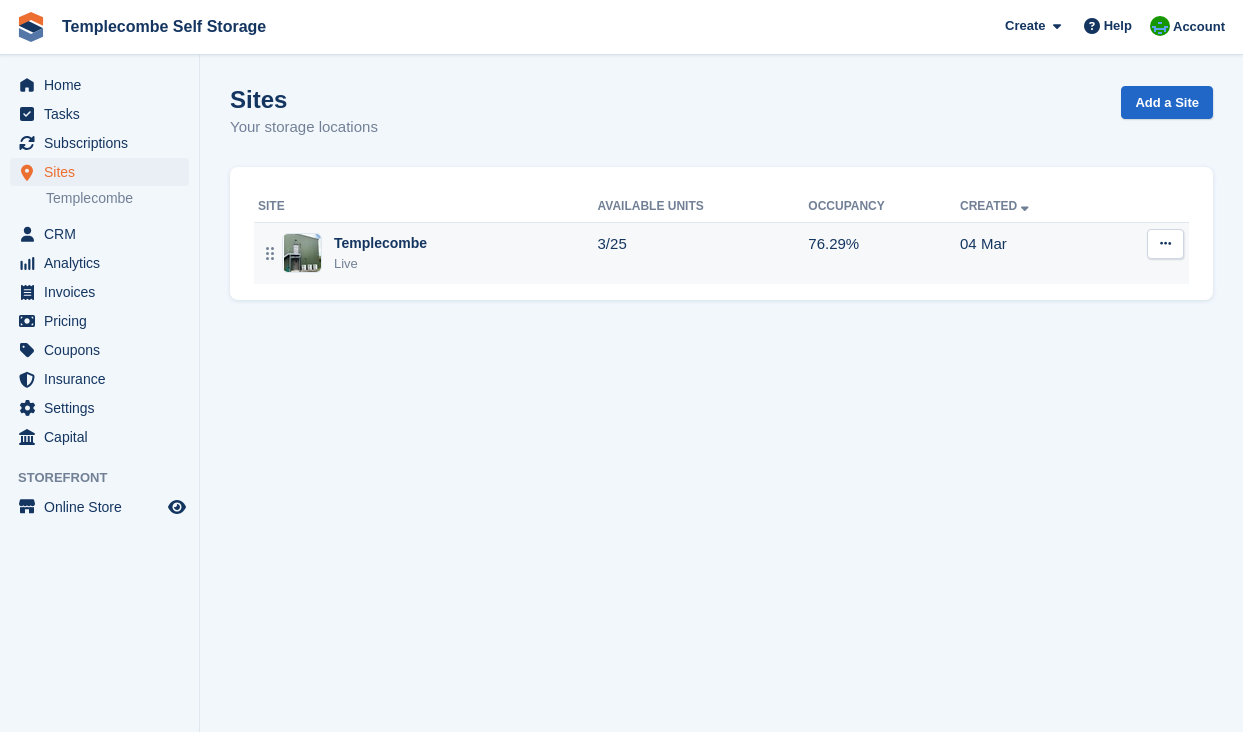 scroll, scrollTop: 0, scrollLeft: 0, axis: both 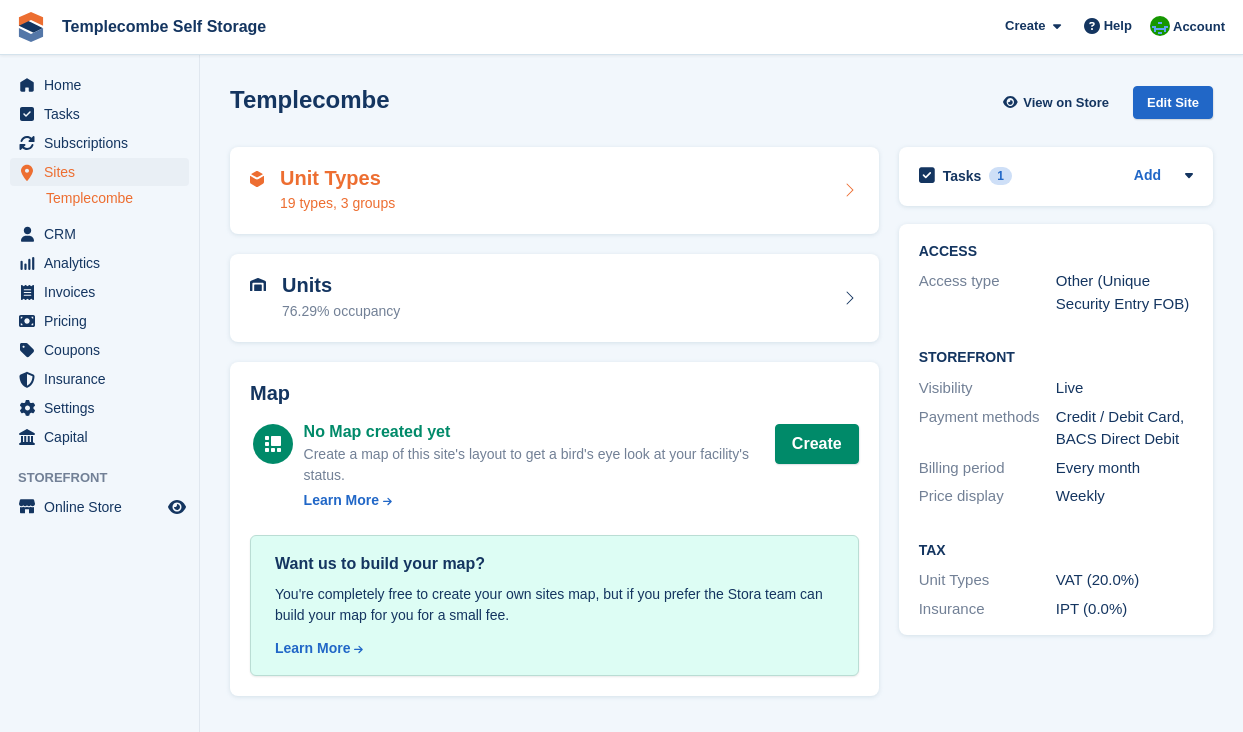 click on "Unit Types
19 types, 3 groups" at bounding box center [554, 191] 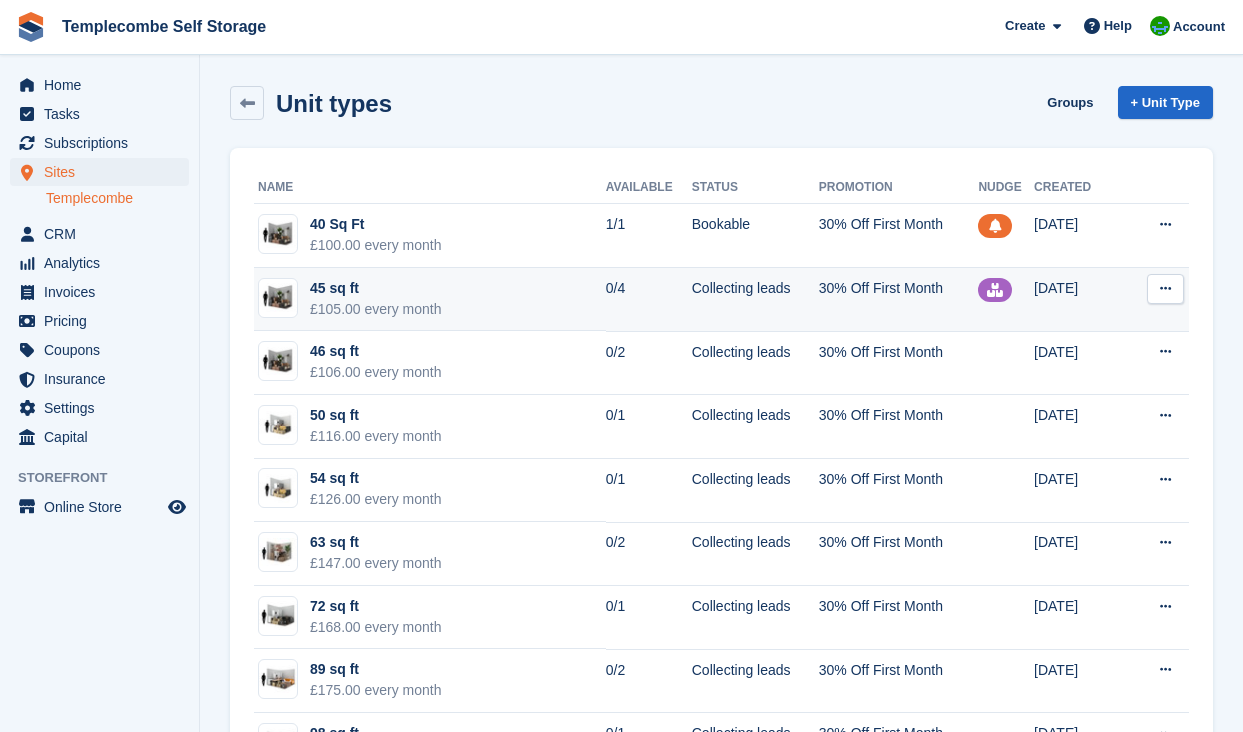 click on "45 sq ft
£105.00 every month" at bounding box center (430, 300) 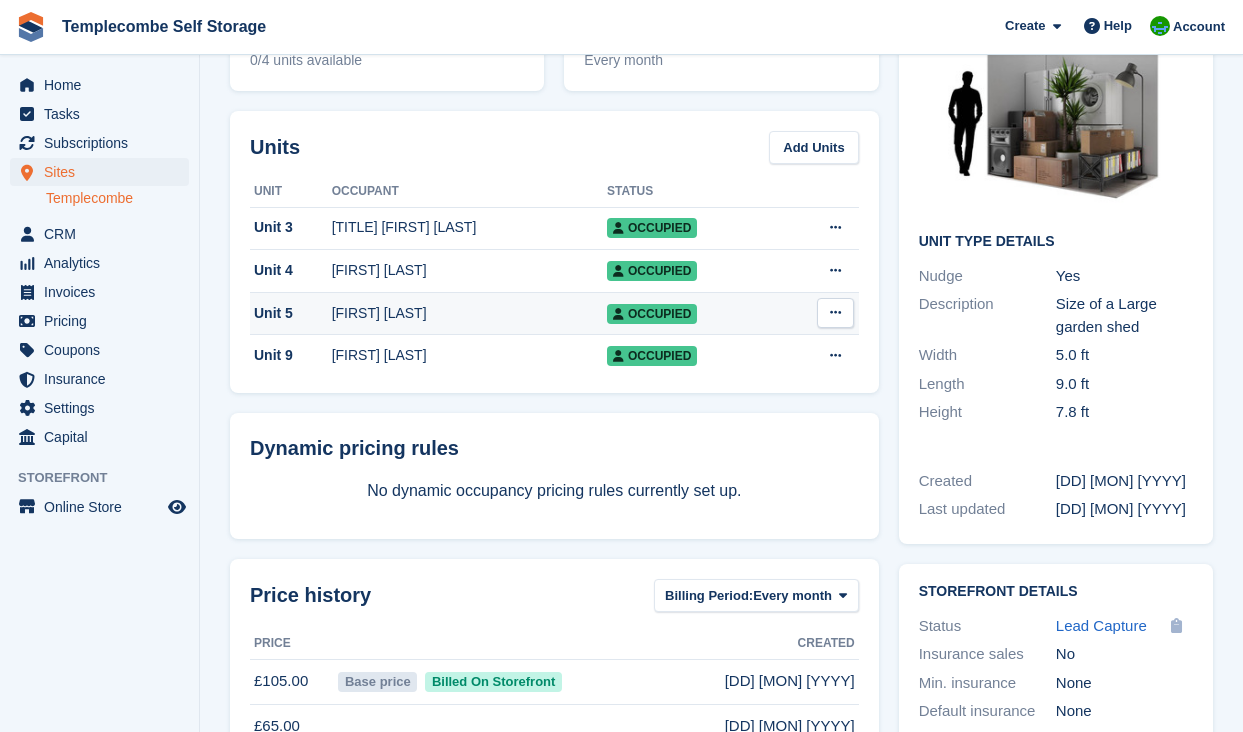 scroll, scrollTop: 20, scrollLeft: 0, axis: vertical 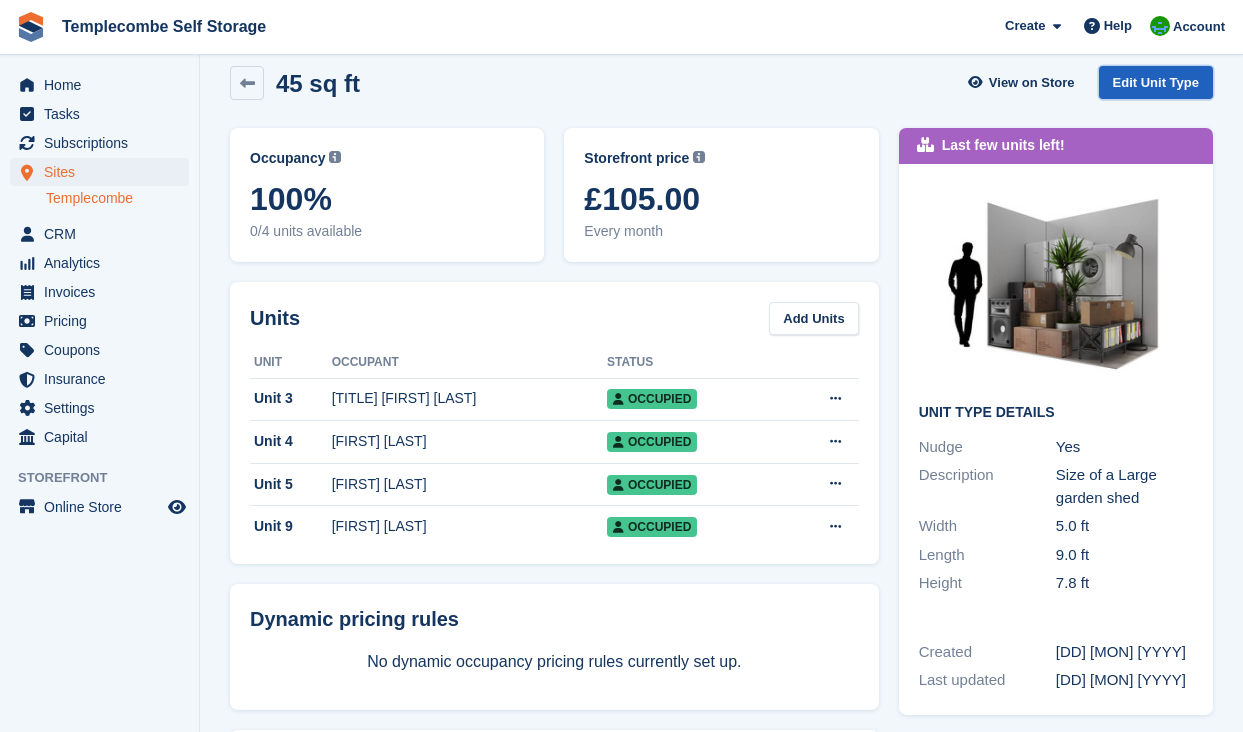click on "Edit Unit Type" at bounding box center (1156, 82) 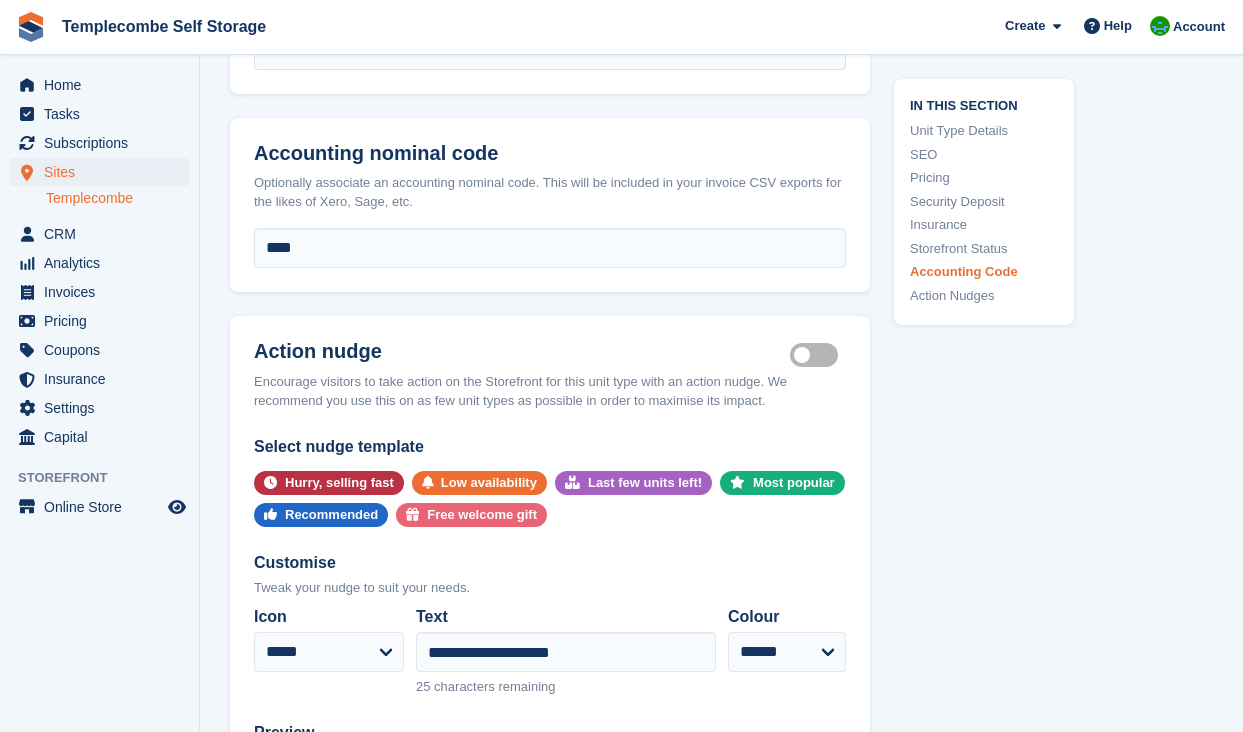 scroll, scrollTop: 3024, scrollLeft: 0, axis: vertical 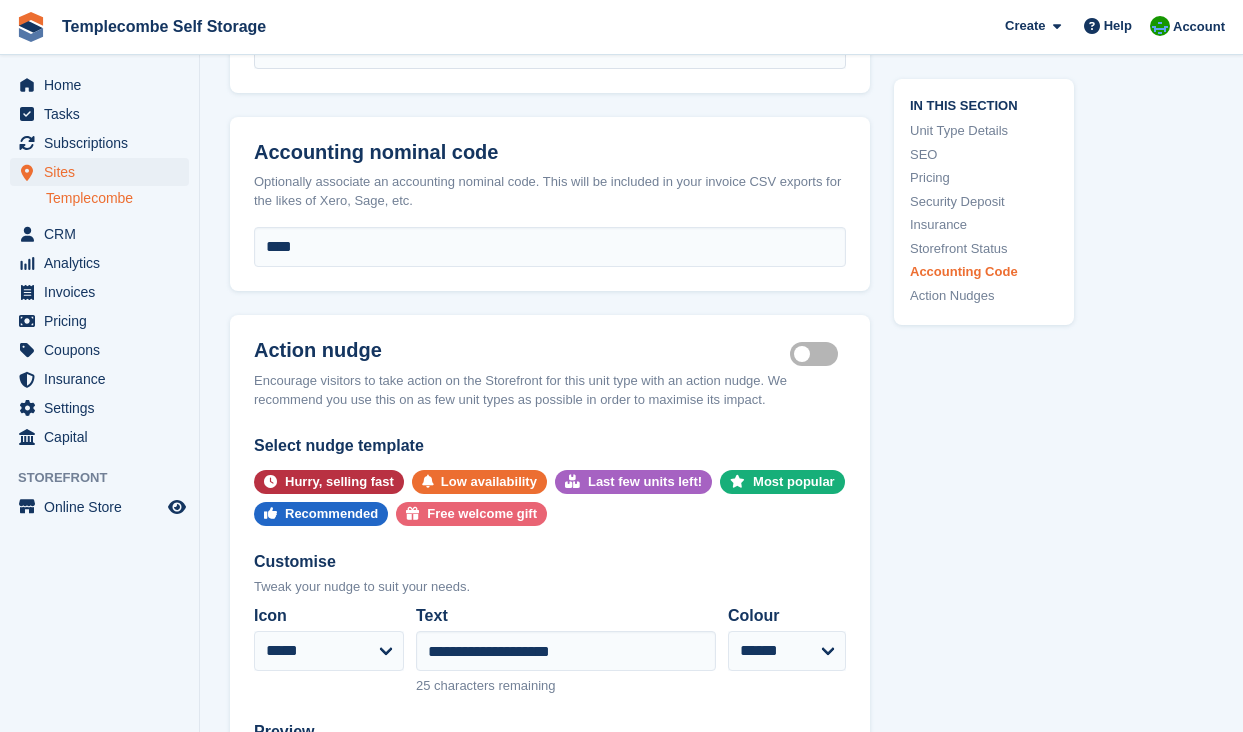 click on "Is active" at bounding box center [818, 353] 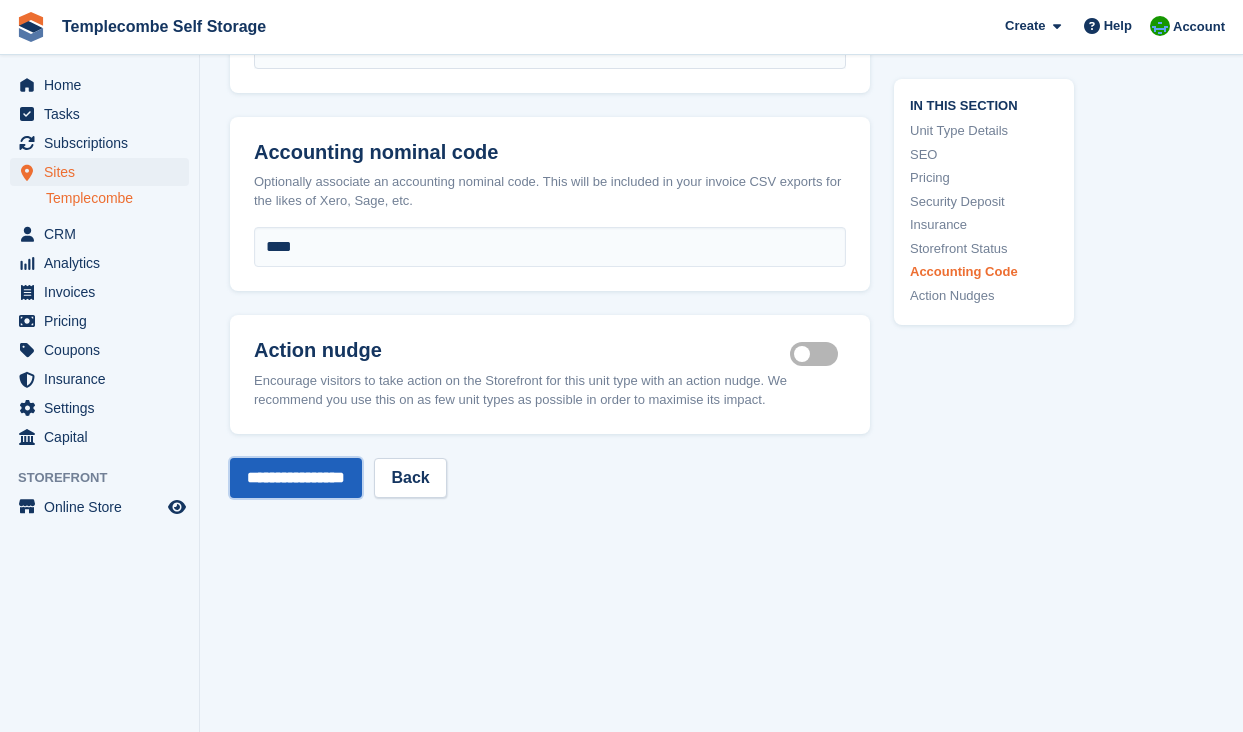 click on "**********" at bounding box center [296, 478] 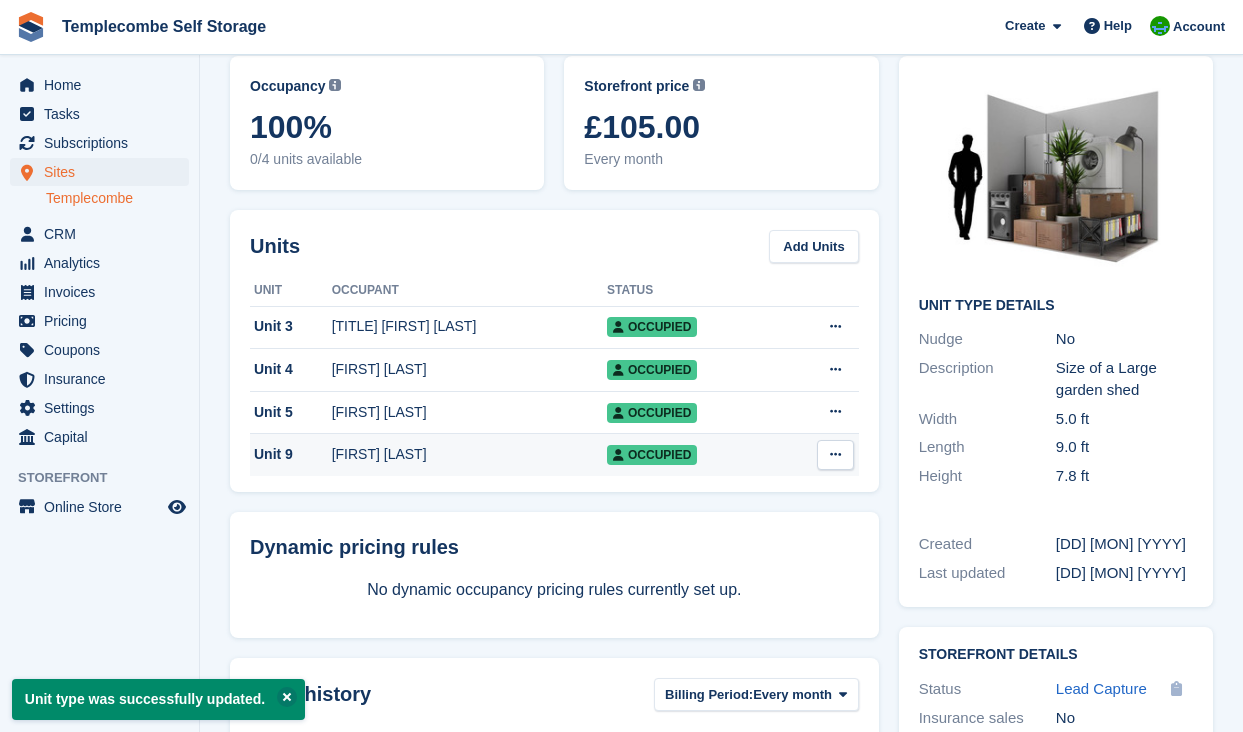 scroll, scrollTop: 0, scrollLeft: 0, axis: both 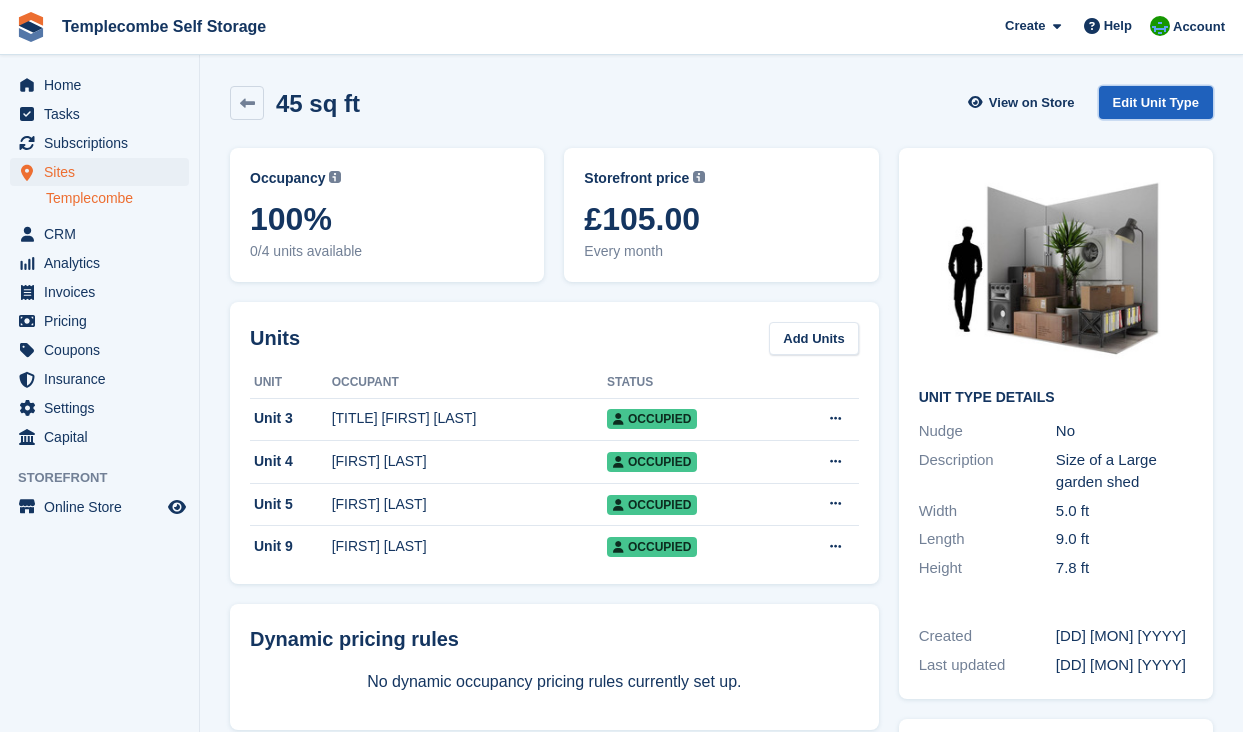 click on "Edit Unit Type" at bounding box center (1156, 102) 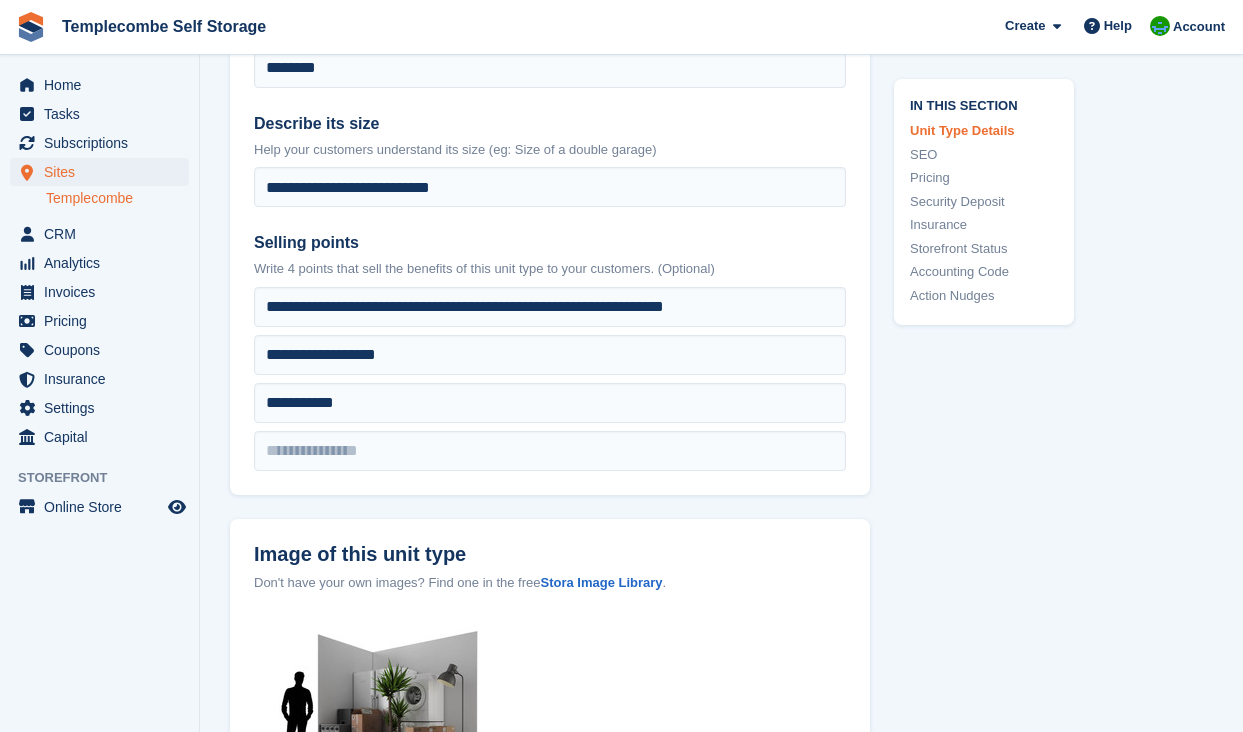 scroll, scrollTop: 585, scrollLeft: 0, axis: vertical 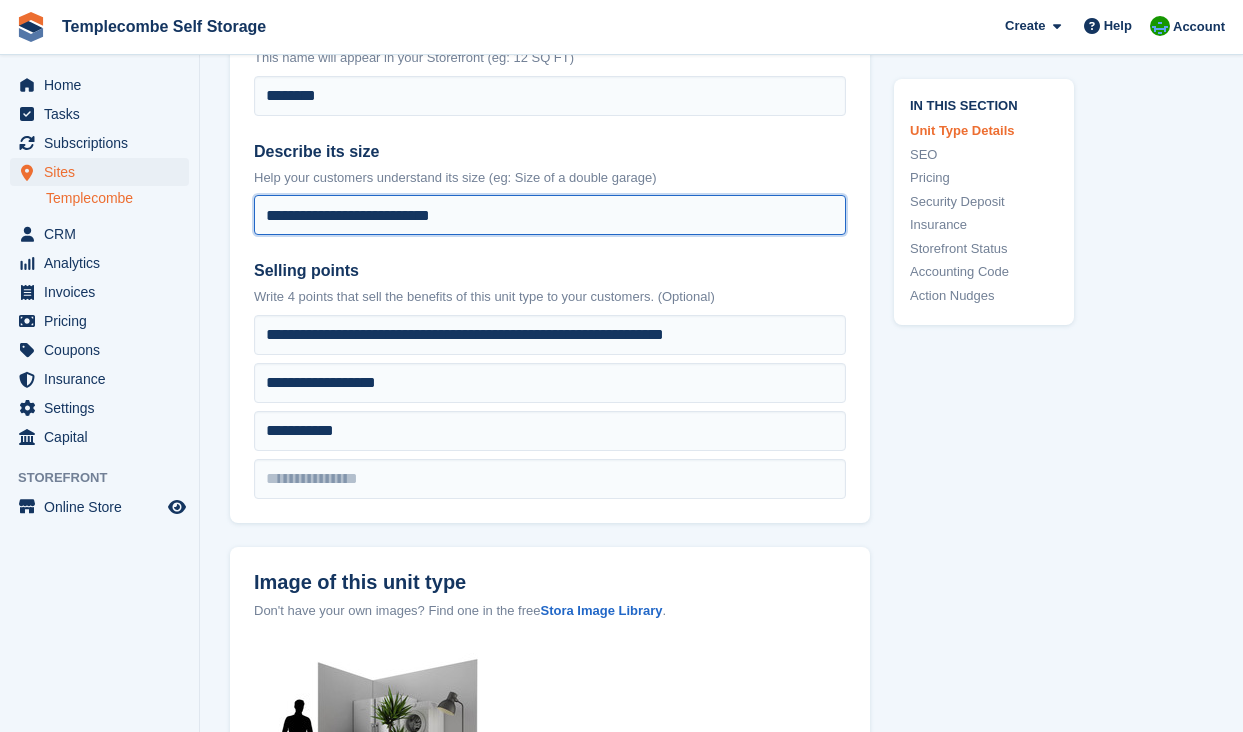 click on "**********" at bounding box center (550, 215) 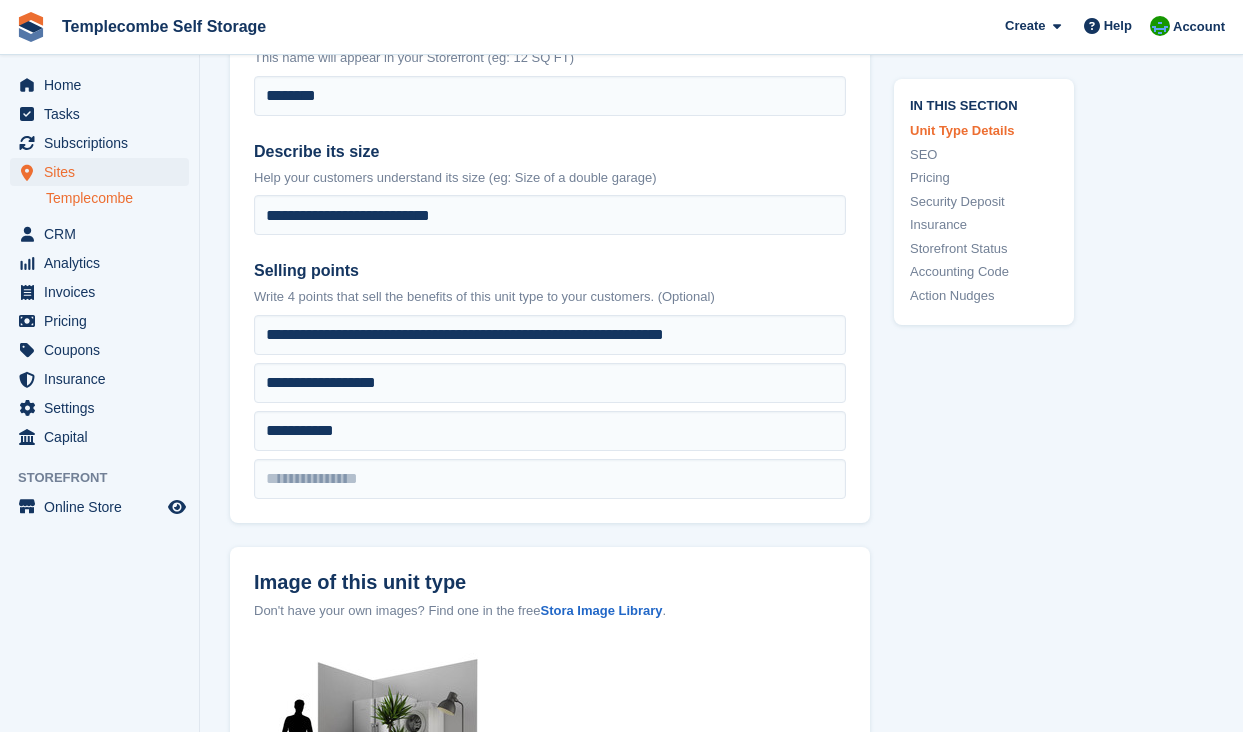 click on "**********" at bounding box center (550, 259) 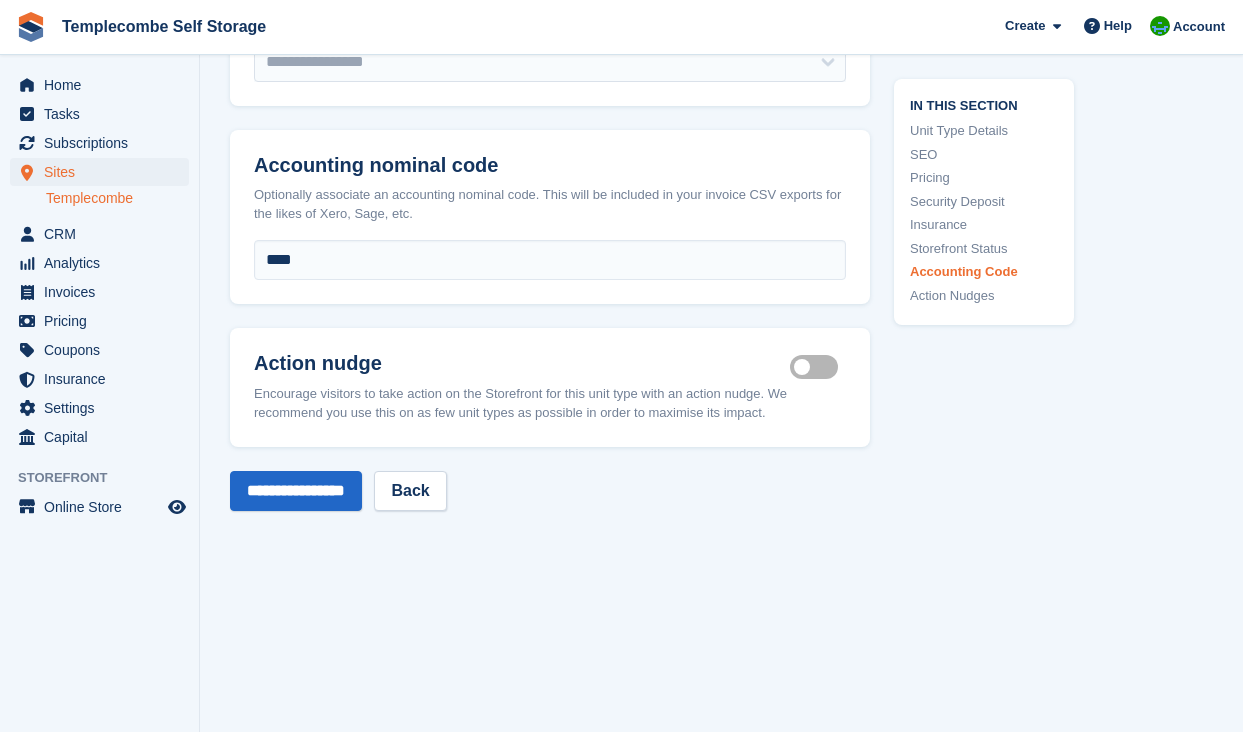 scroll, scrollTop: 3012, scrollLeft: 0, axis: vertical 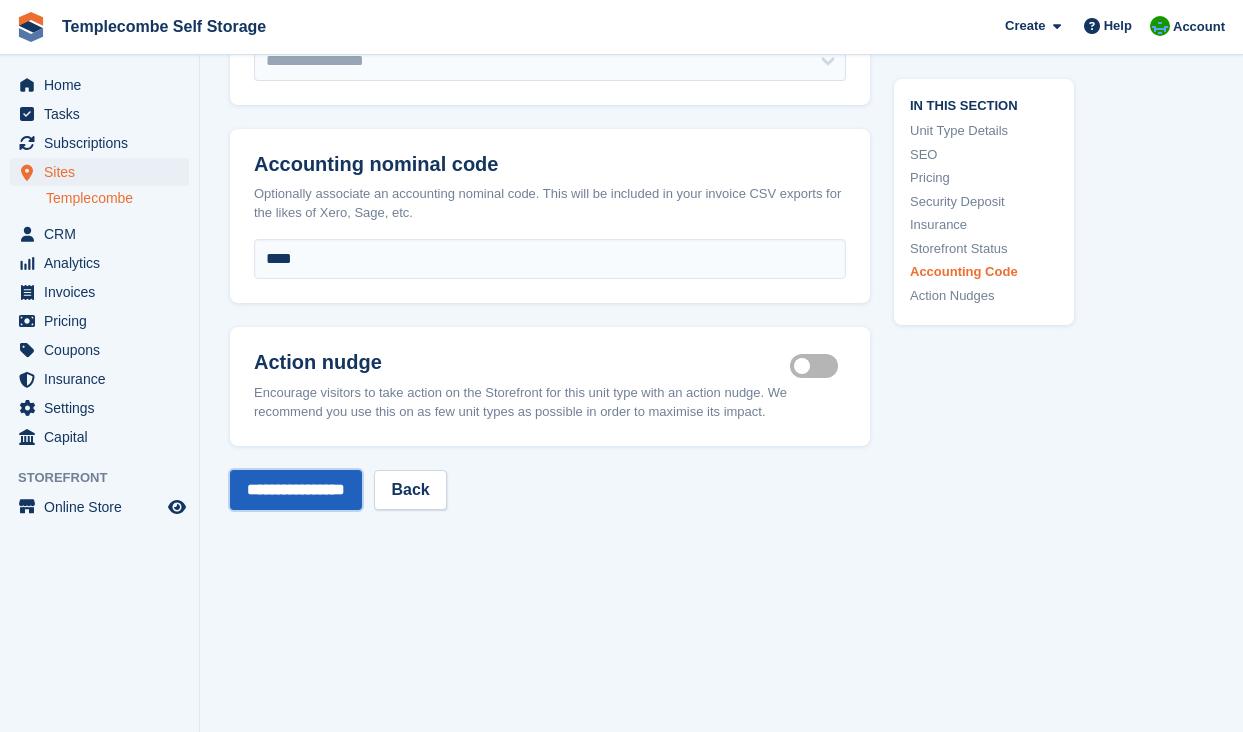 click on "**********" at bounding box center (296, 490) 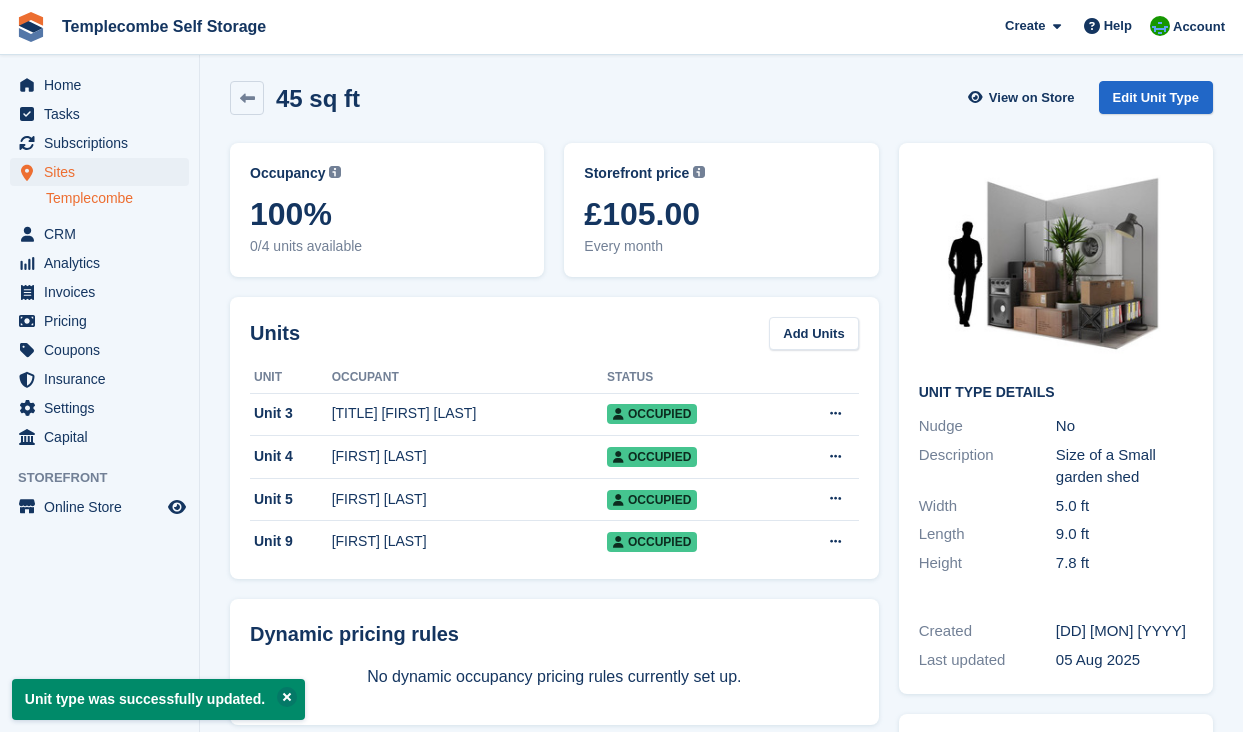 scroll, scrollTop: 0, scrollLeft: 0, axis: both 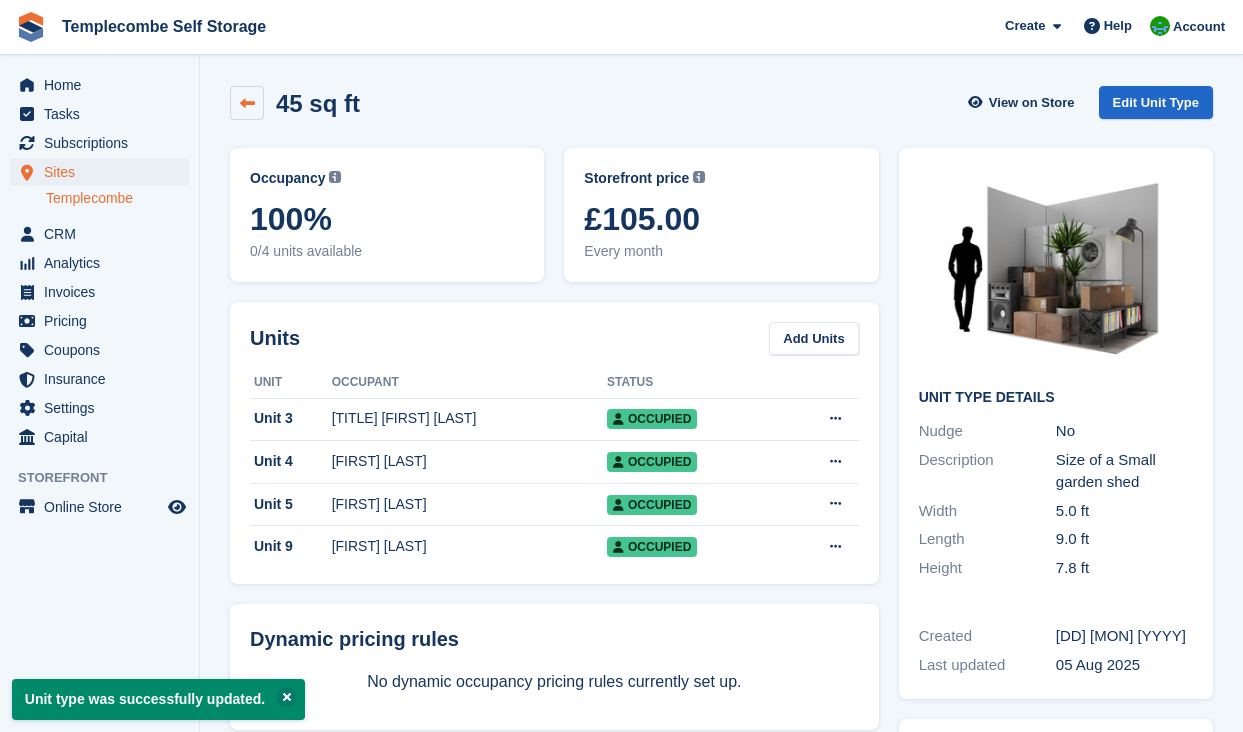 click at bounding box center (247, 103) 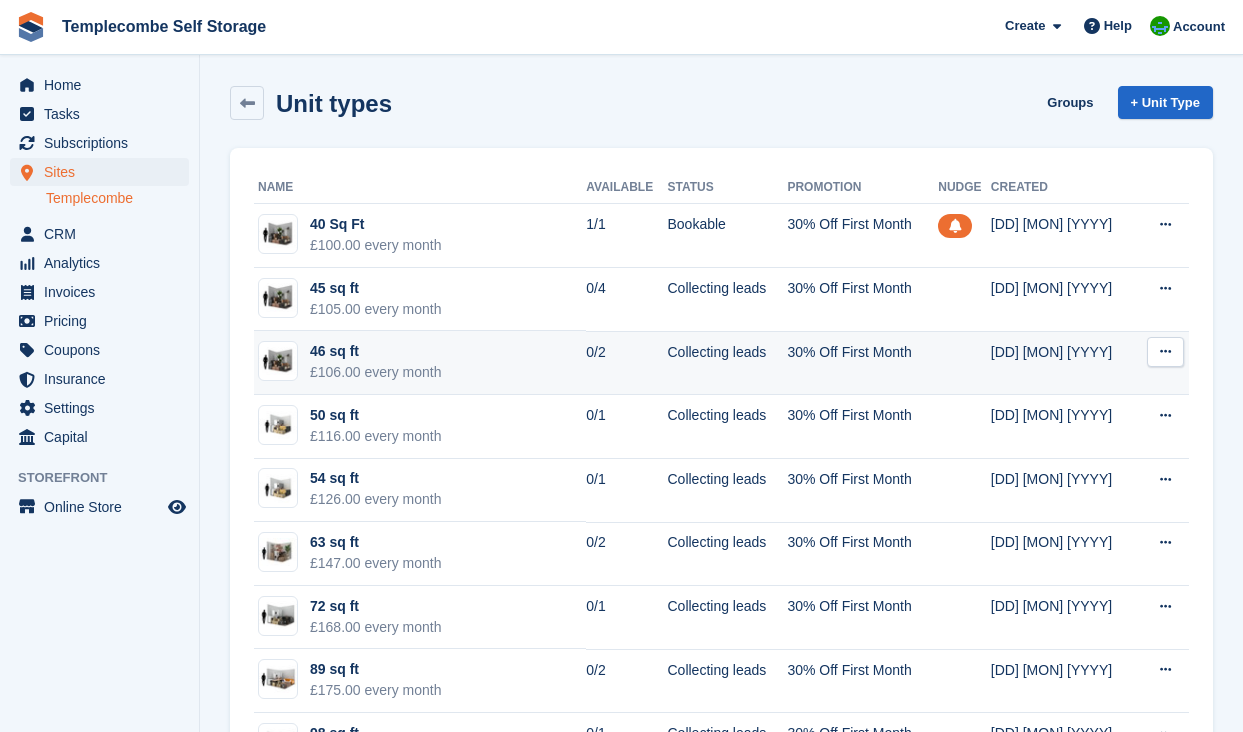 click on "£106.00 every month" at bounding box center [376, 372] 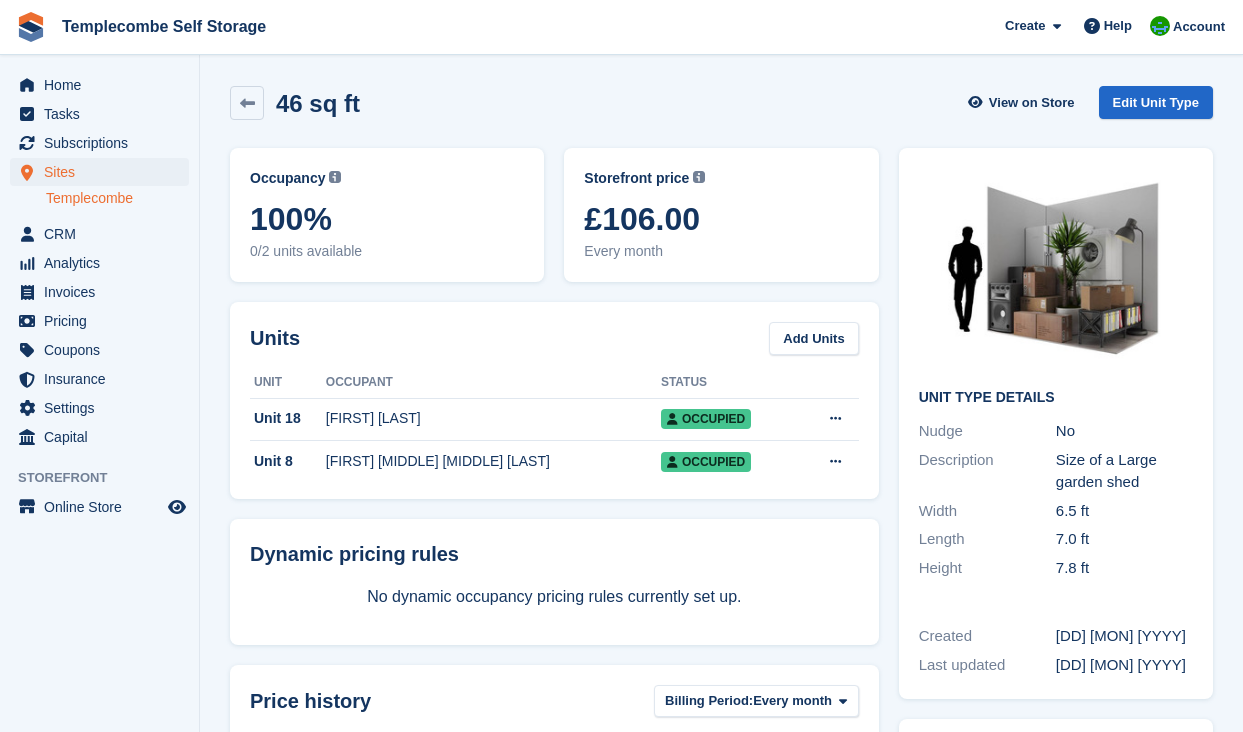 scroll, scrollTop: 0, scrollLeft: 0, axis: both 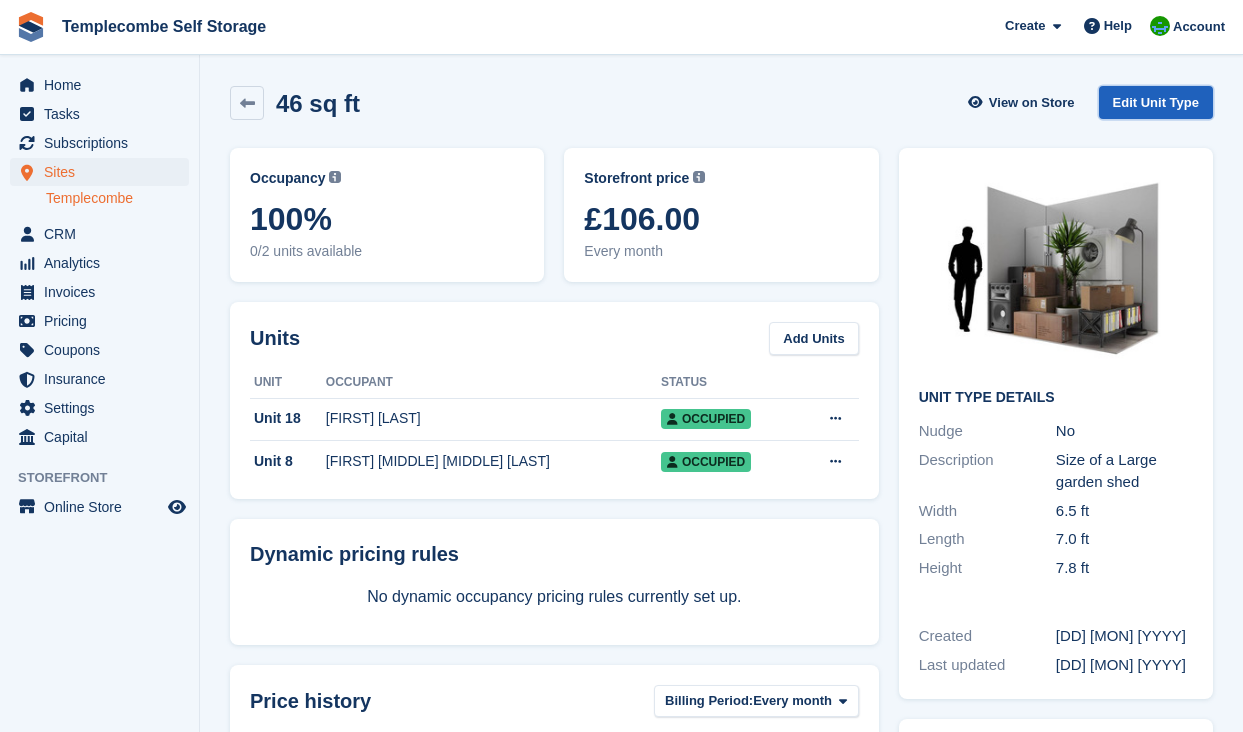 click on "Edit Unit Type" at bounding box center (1156, 102) 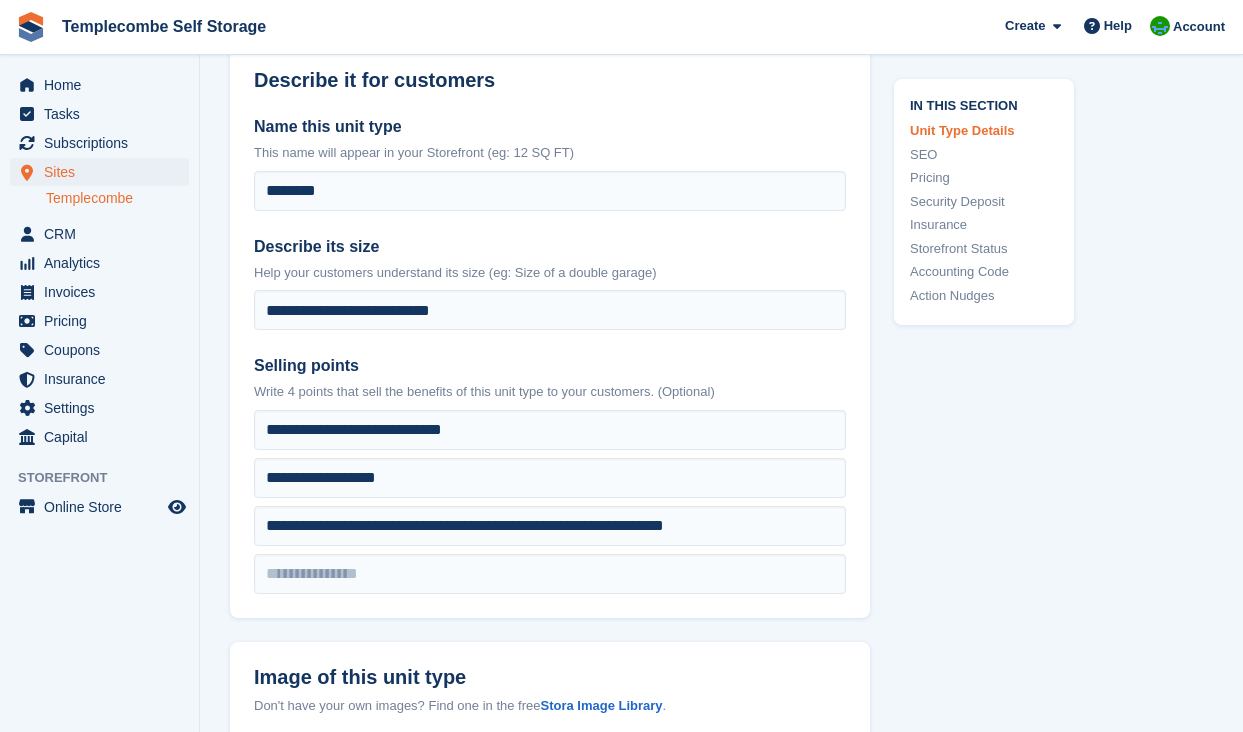 scroll, scrollTop: 493, scrollLeft: 0, axis: vertical 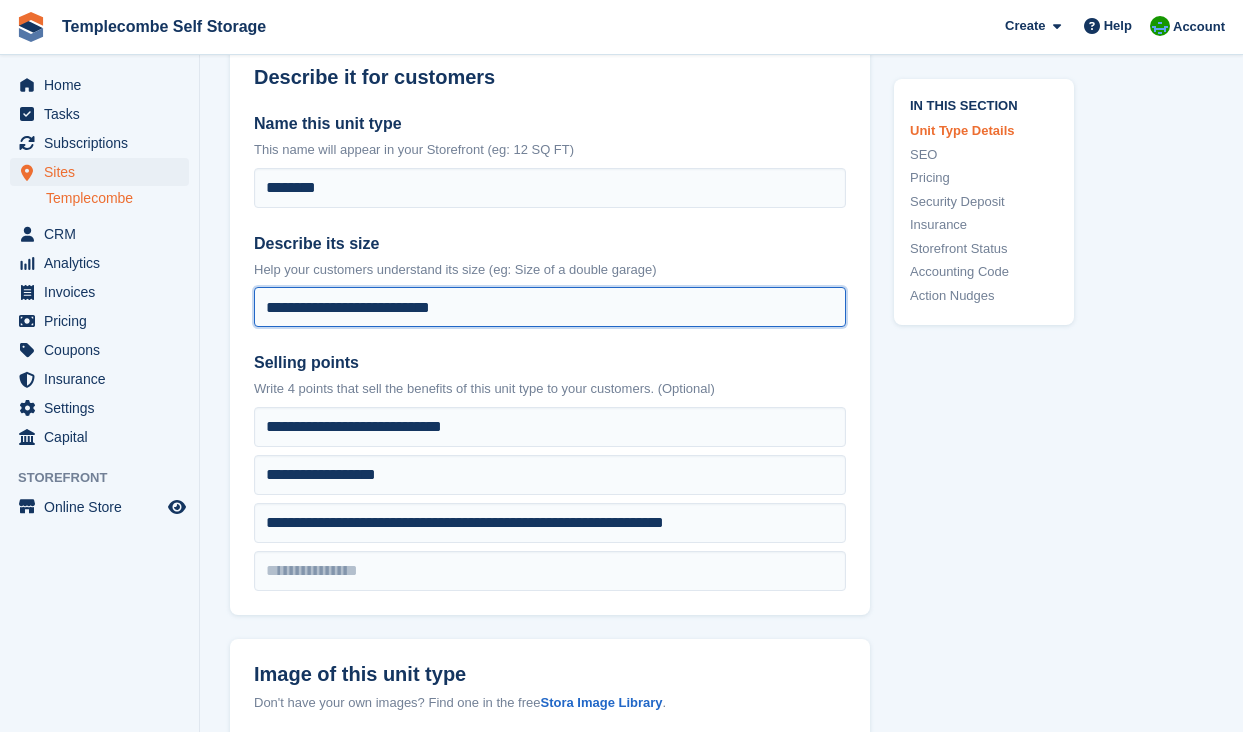 click on "**********" at bounding box center [550, 307] 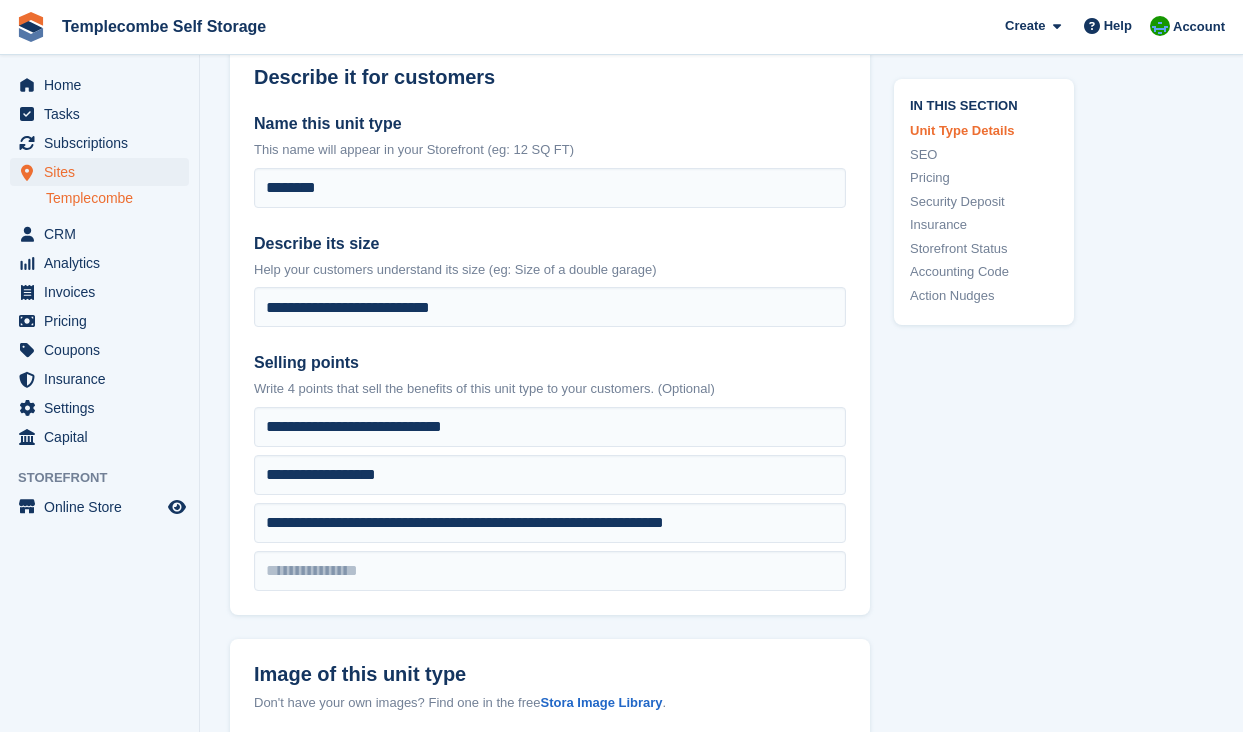 click on "**********" at bounding box center [550, 351] 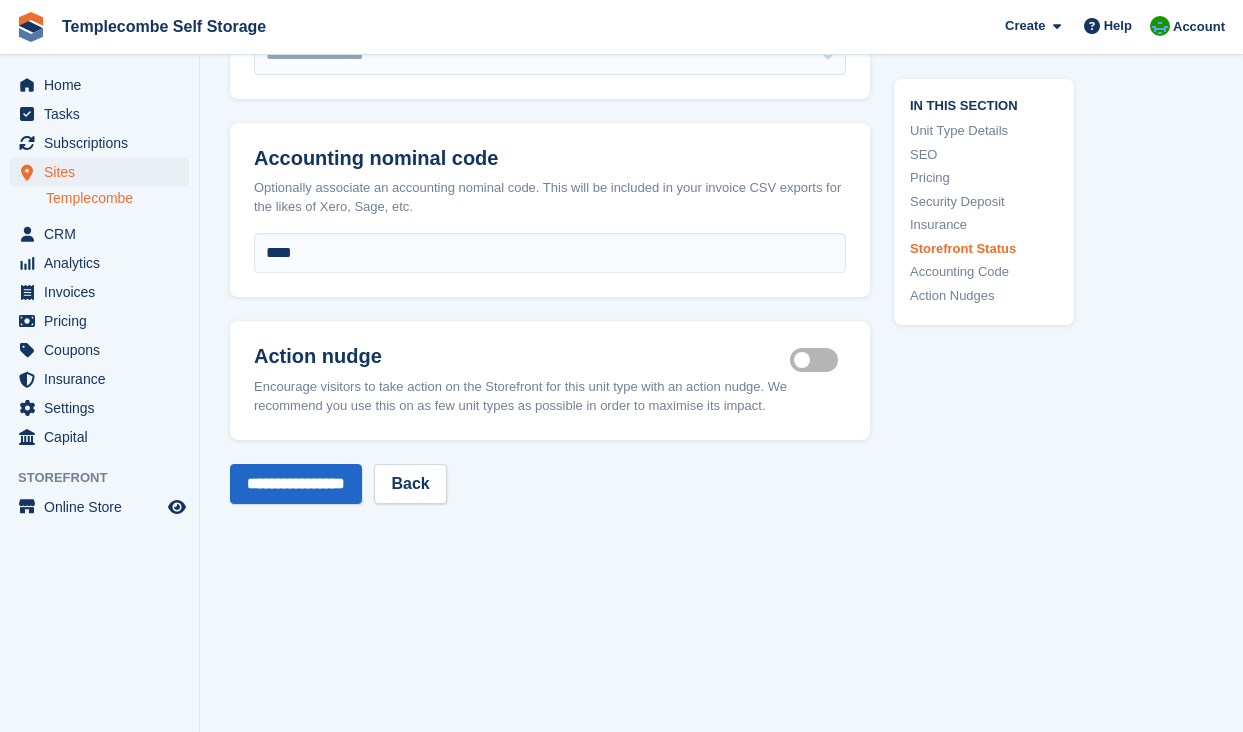 scroll, scrollTop: 3112, scrollLeft: 0, axis: vertical 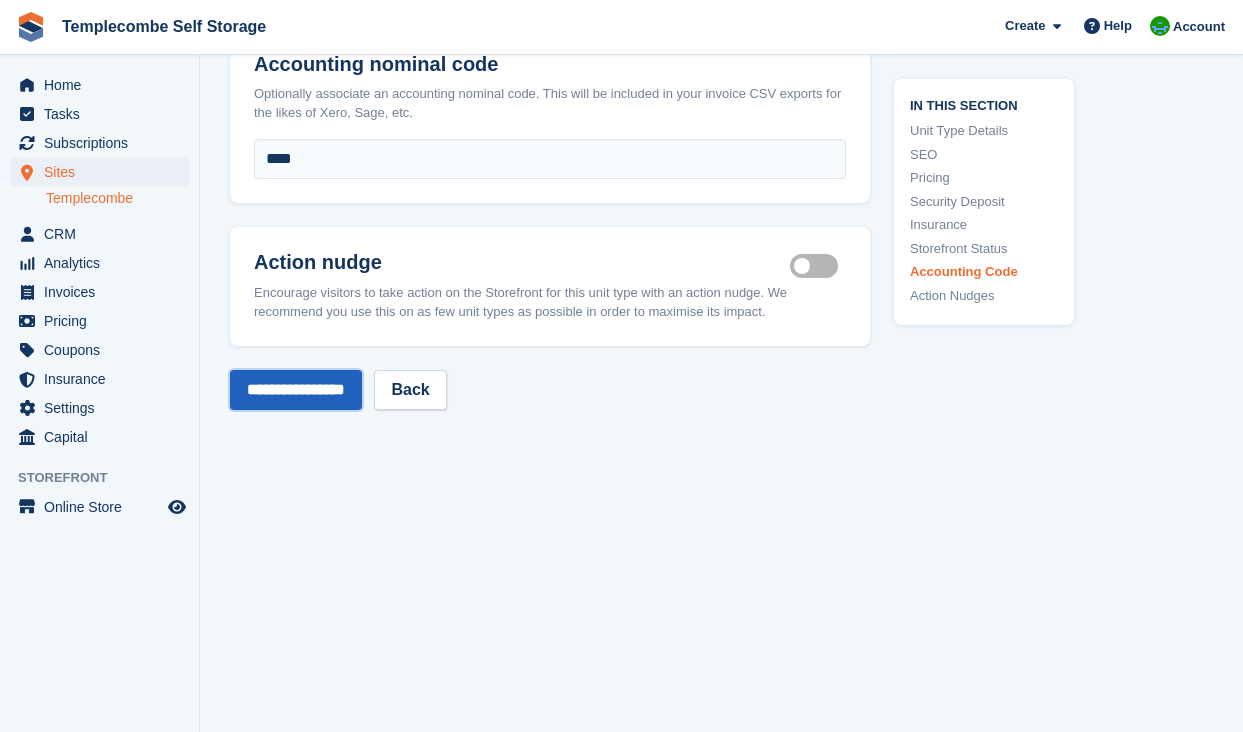 click on "**********" at bounding box center [296, 390] 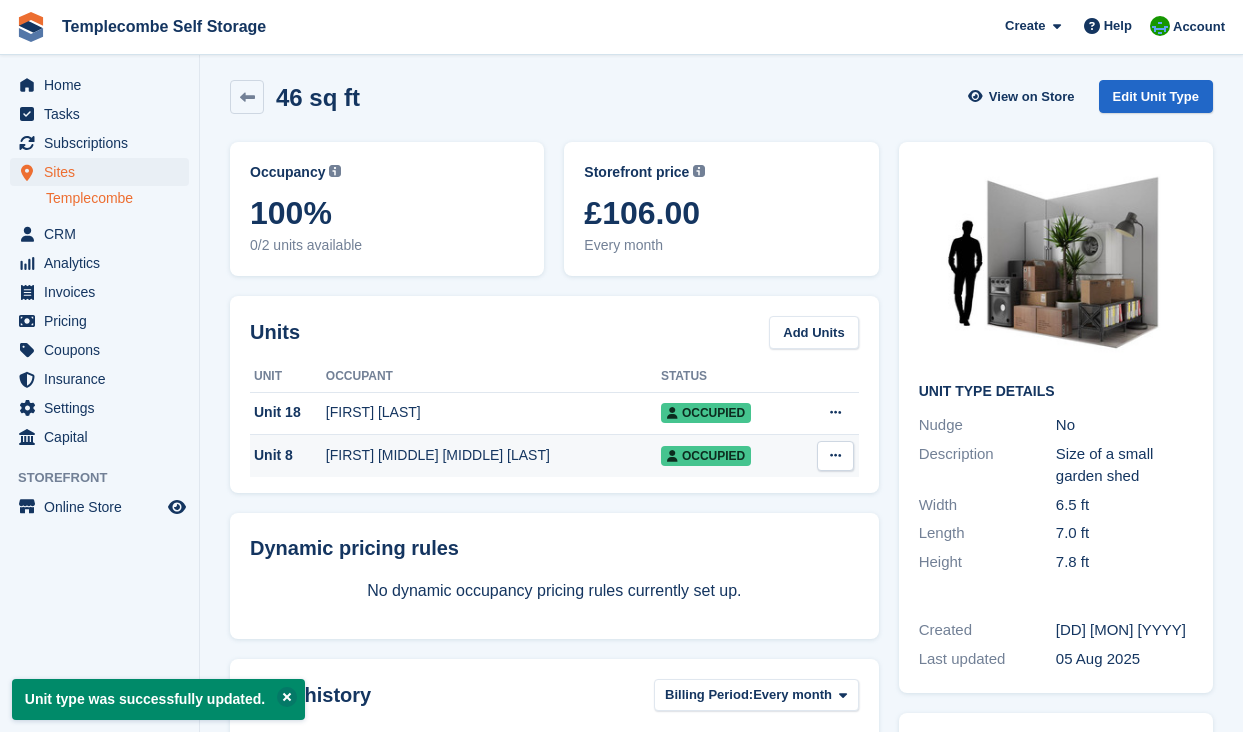 scroll, scrollTop: 0, scrollLeft: 0, axis: both 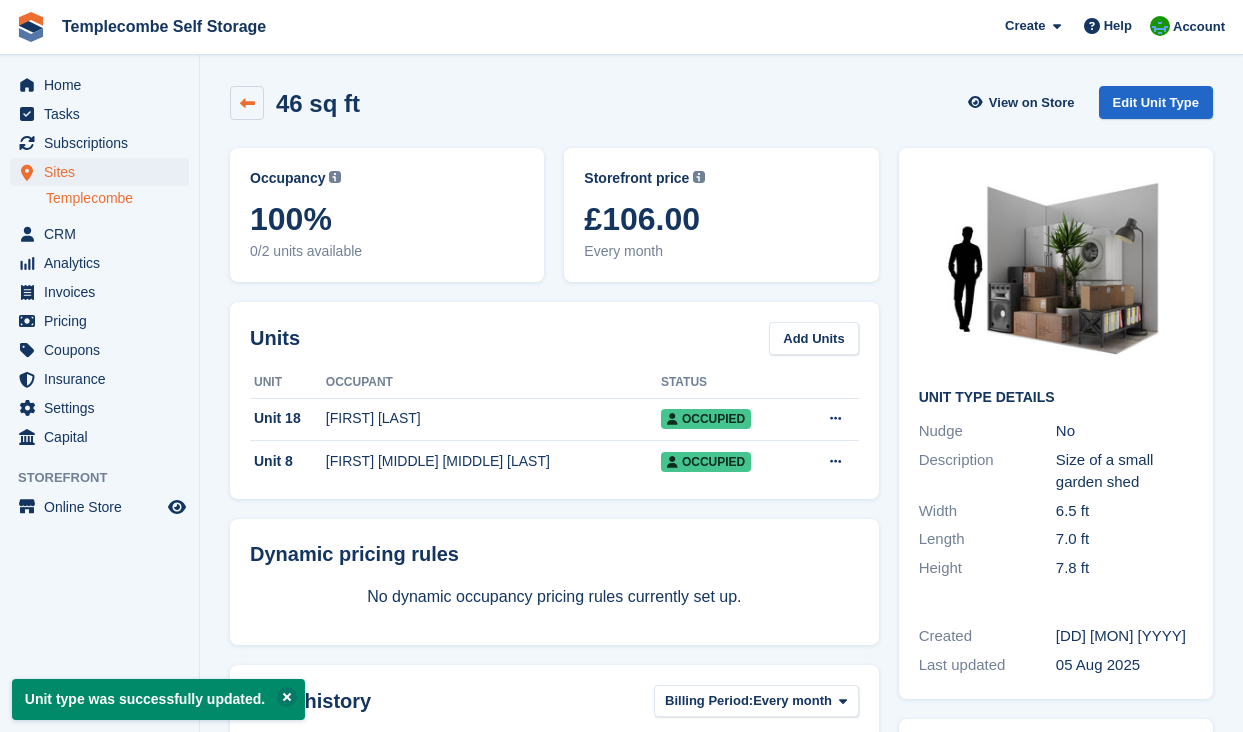 click at bounding box center [247, 103] 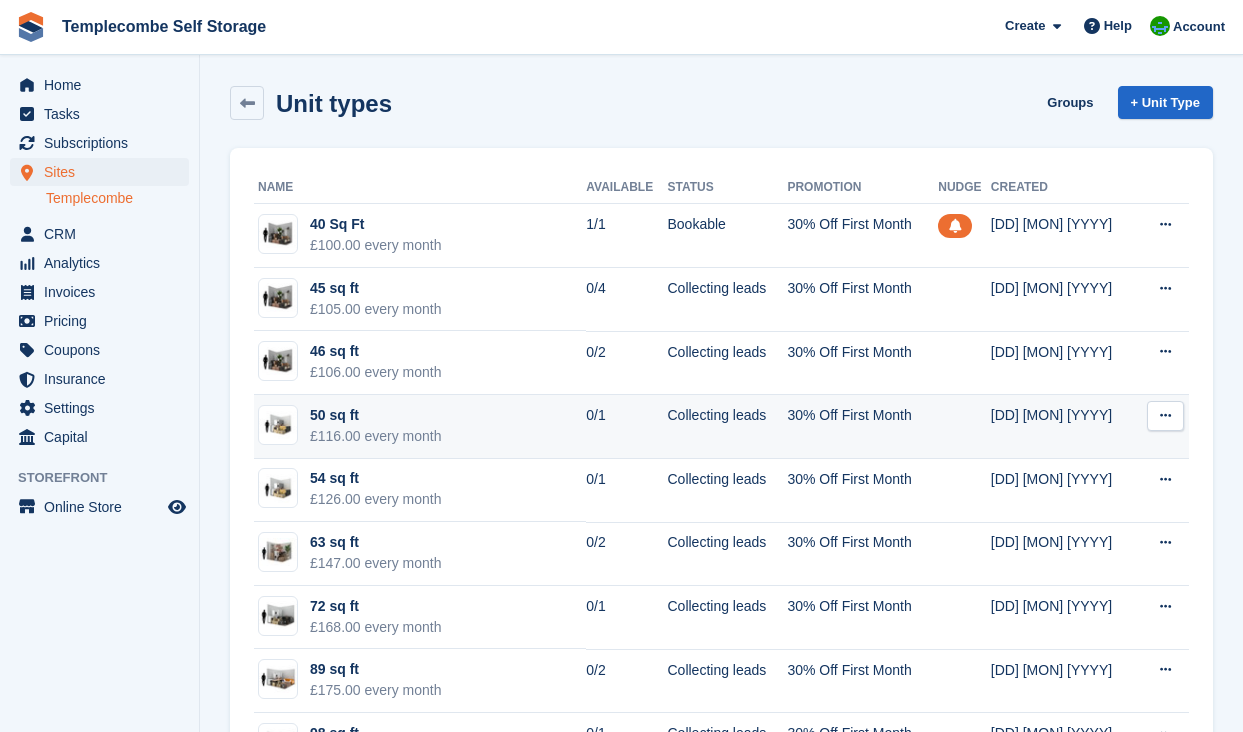 click on "50 sq ft" at bounding box center [376, 415] 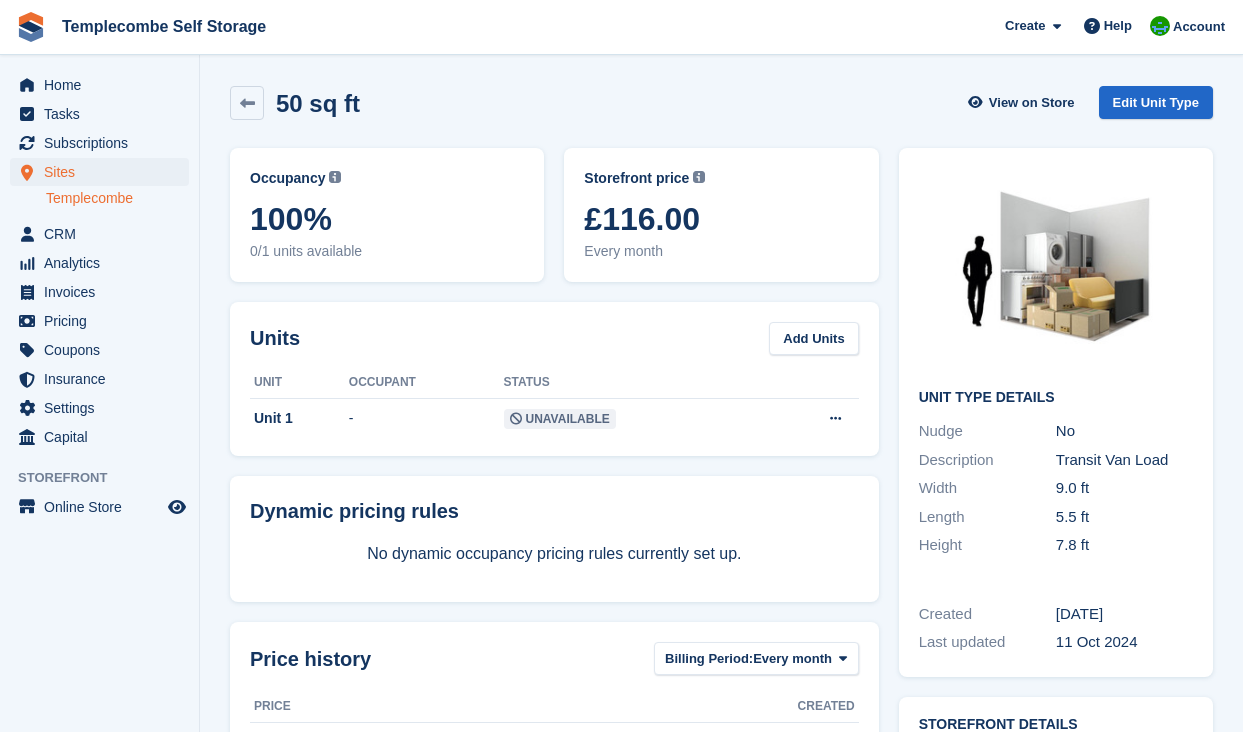 scroll, scrollTop: 0, scrollLeft: 0, axis: both 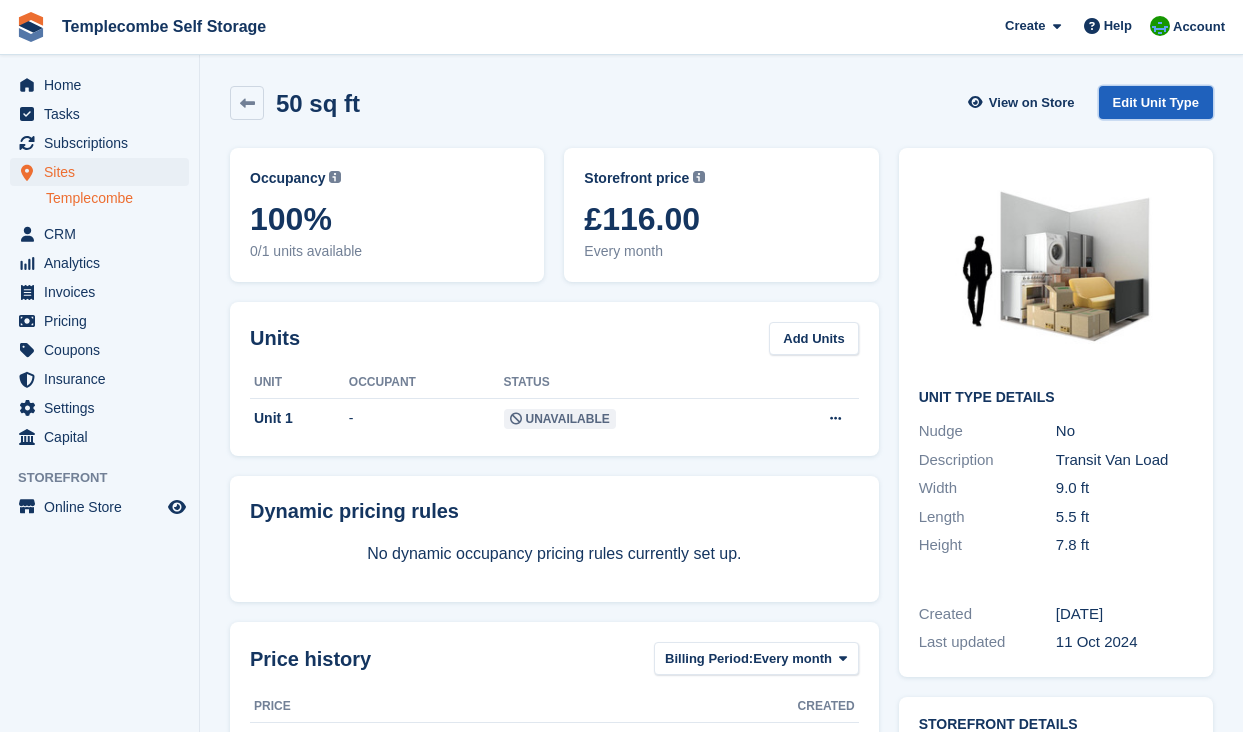click on "Edit Unit Type" at bounding box center [1156, 102] 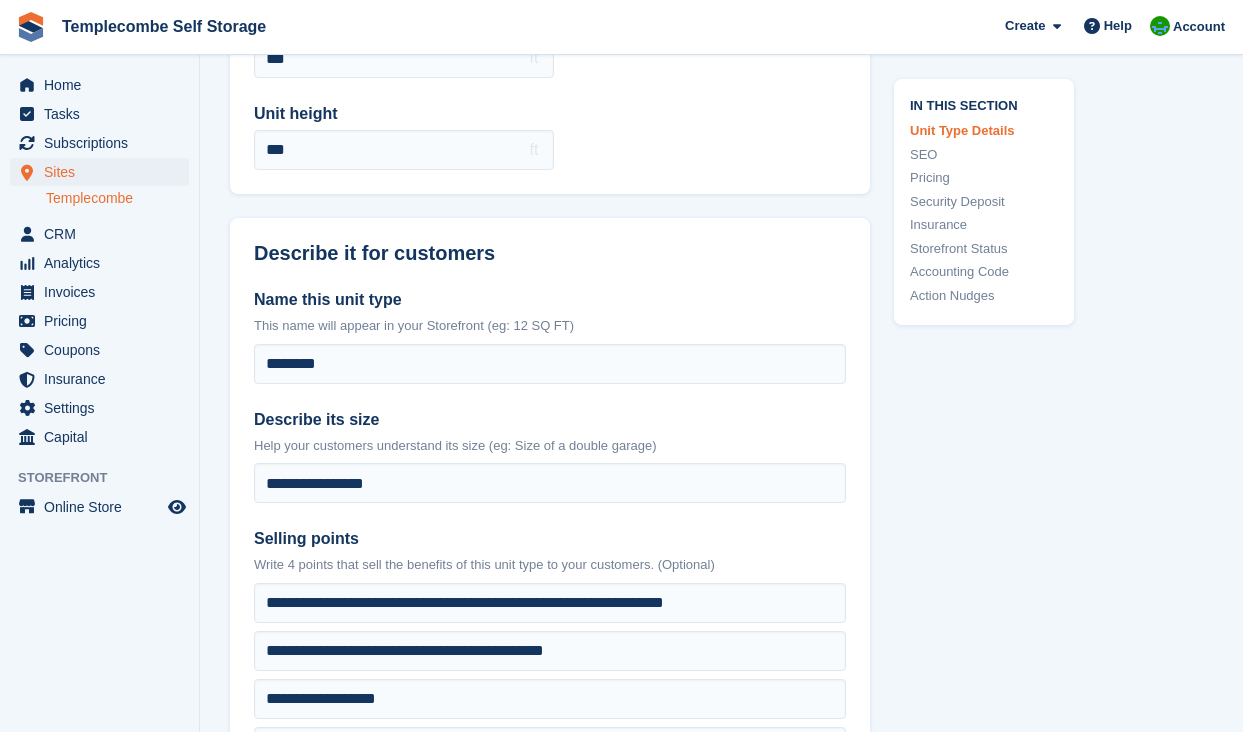 scroll, scrollTop: 315, scrollLeft: 0, axis: vertical 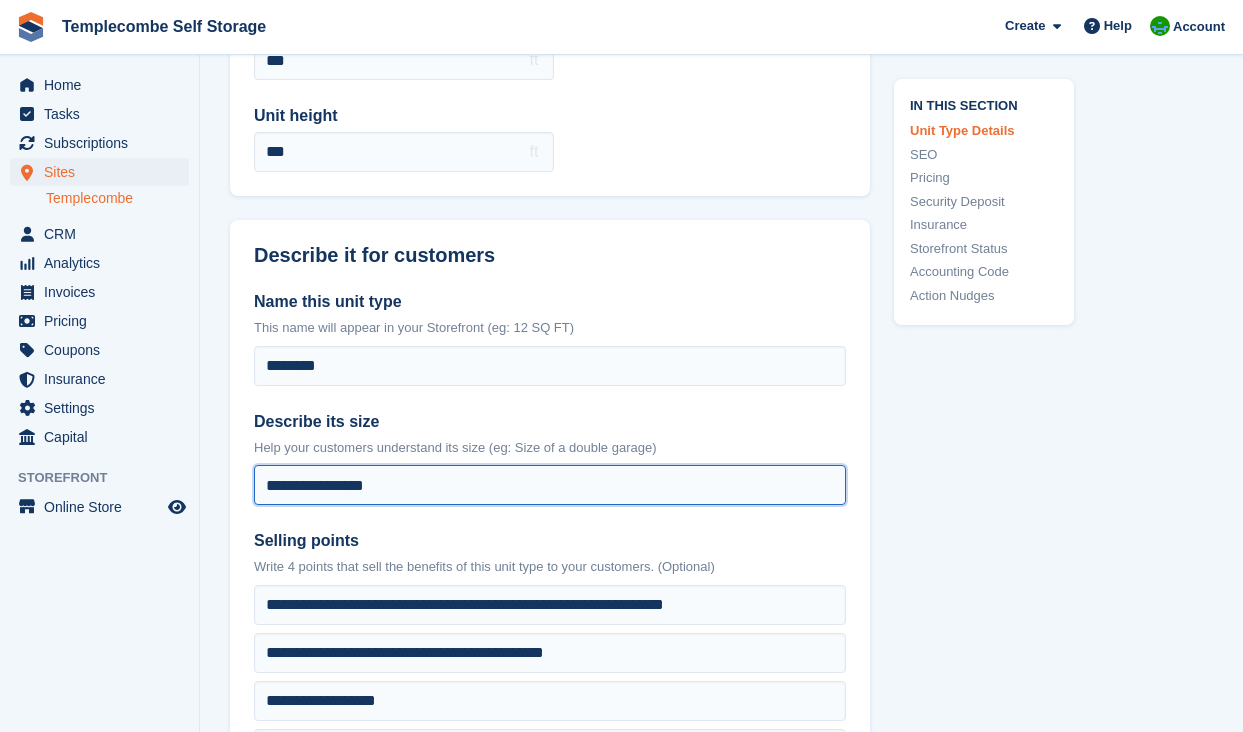 click on "**********" at bounding box center (550, 485) 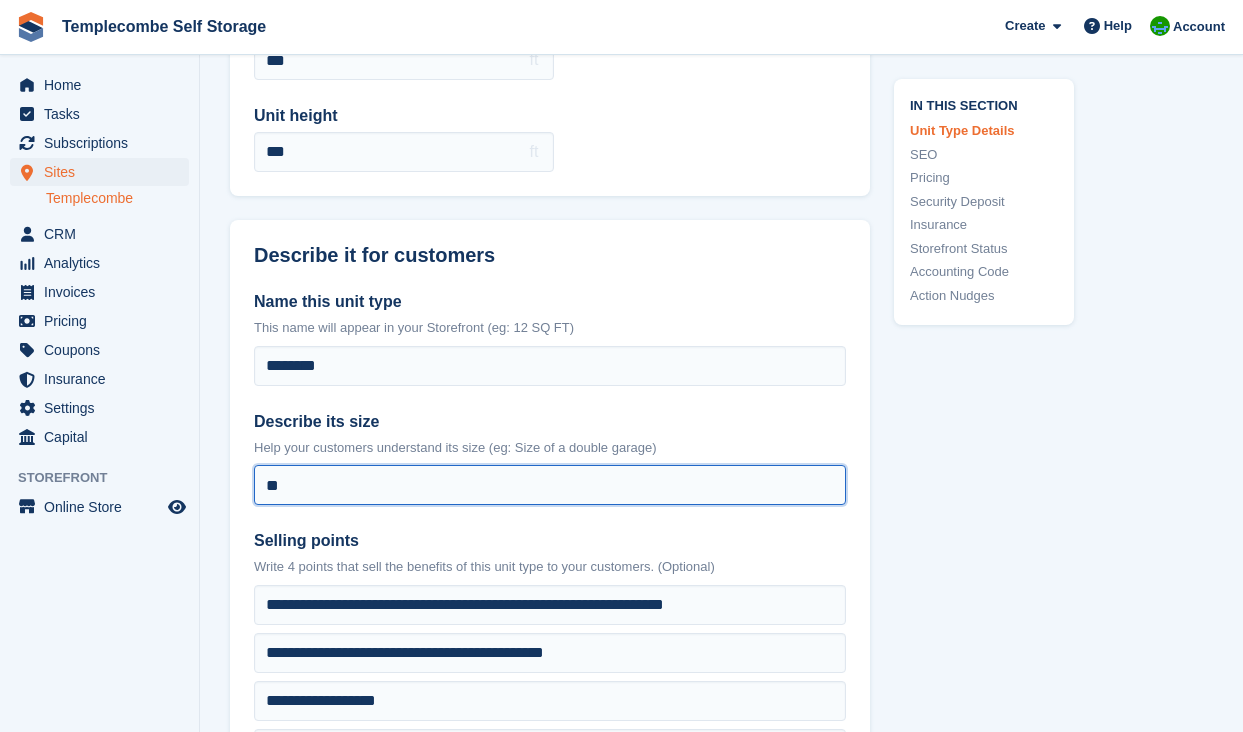 type on "*" 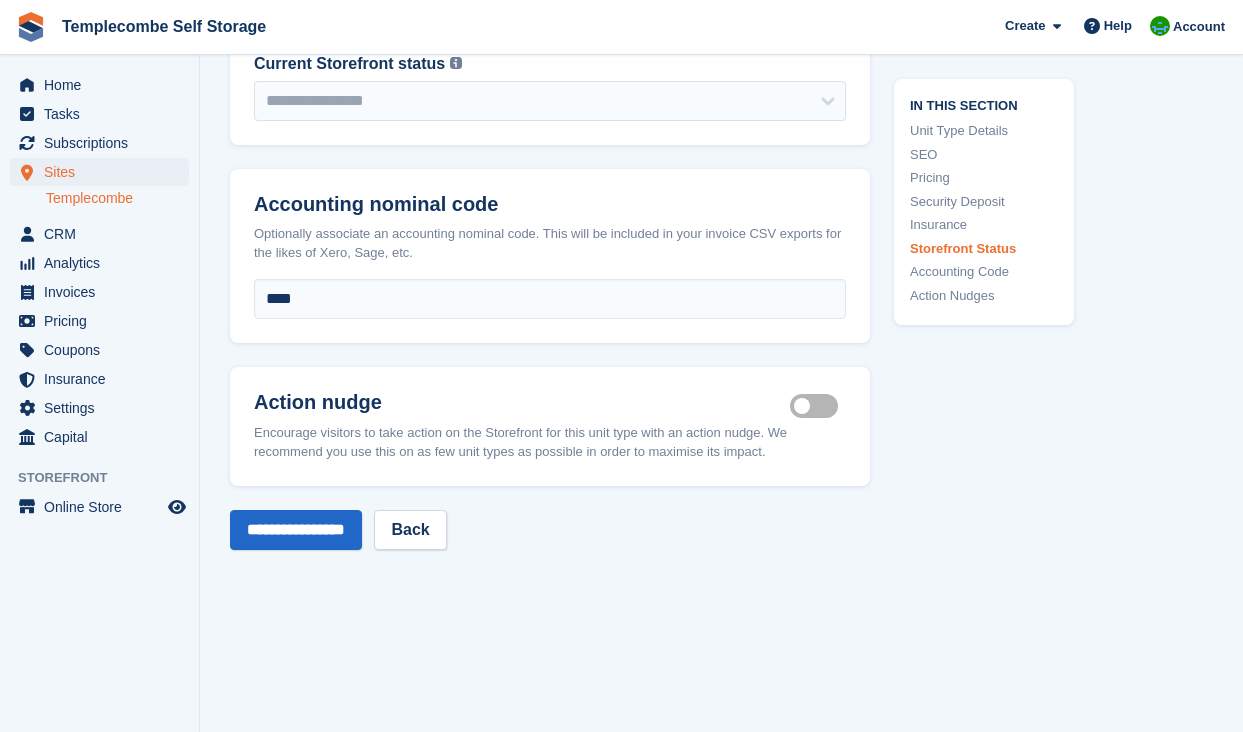 scroll, scrollTop: 3200, scrollLeft: 0, axis: vertical 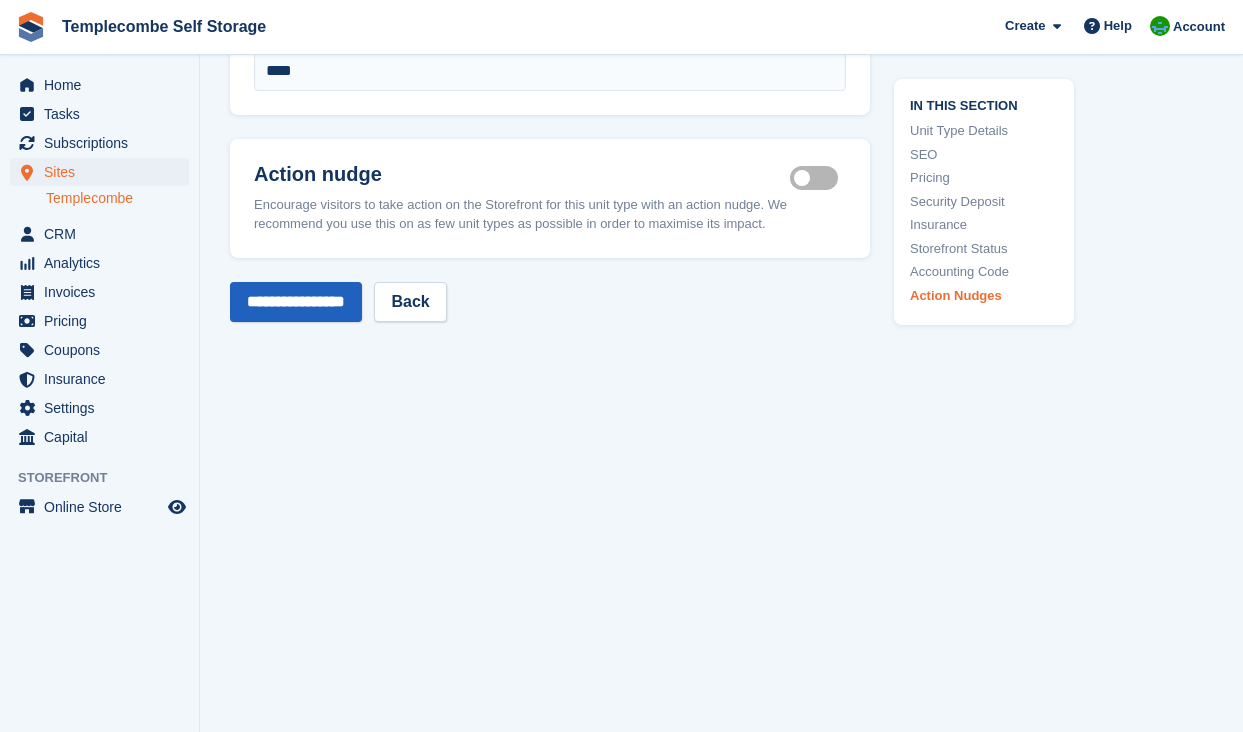 type on "**********" 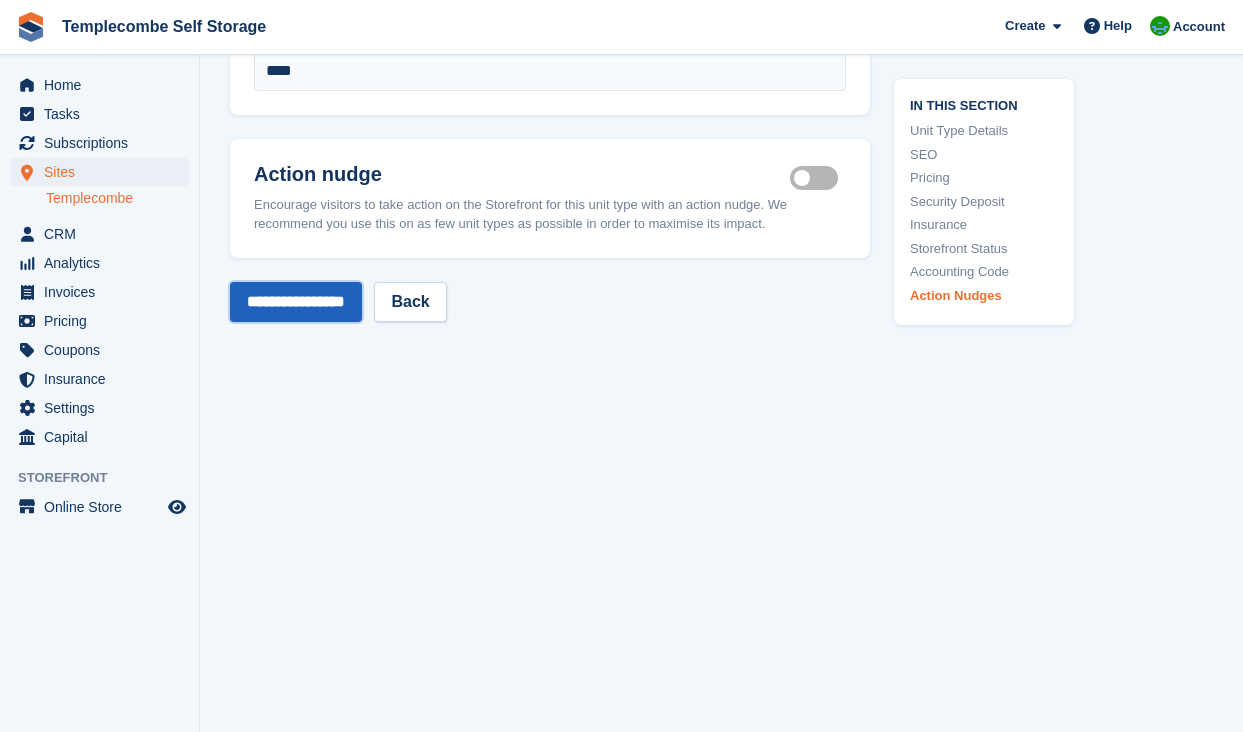 click on "**********" at bounding box center (296, 302) 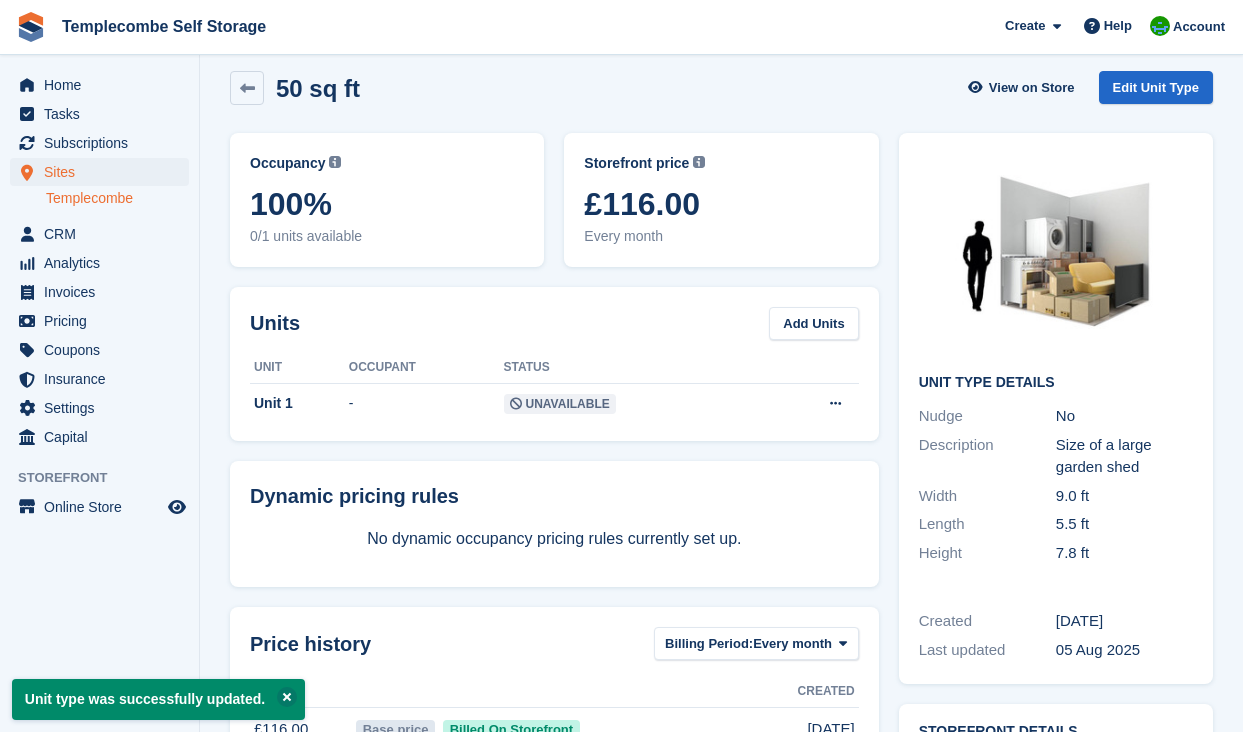 scroll, scrollTop: 0, scrollLeft: 0, axis: both 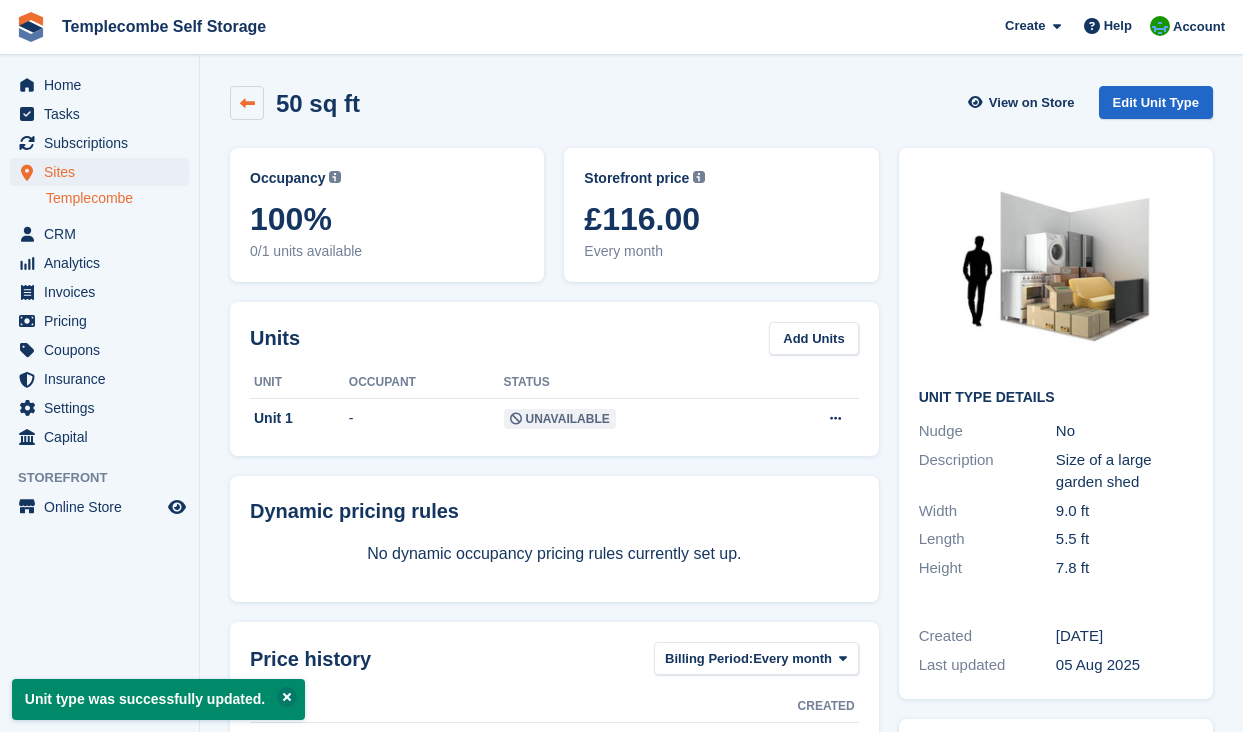 click at bounding box center [247, 103] 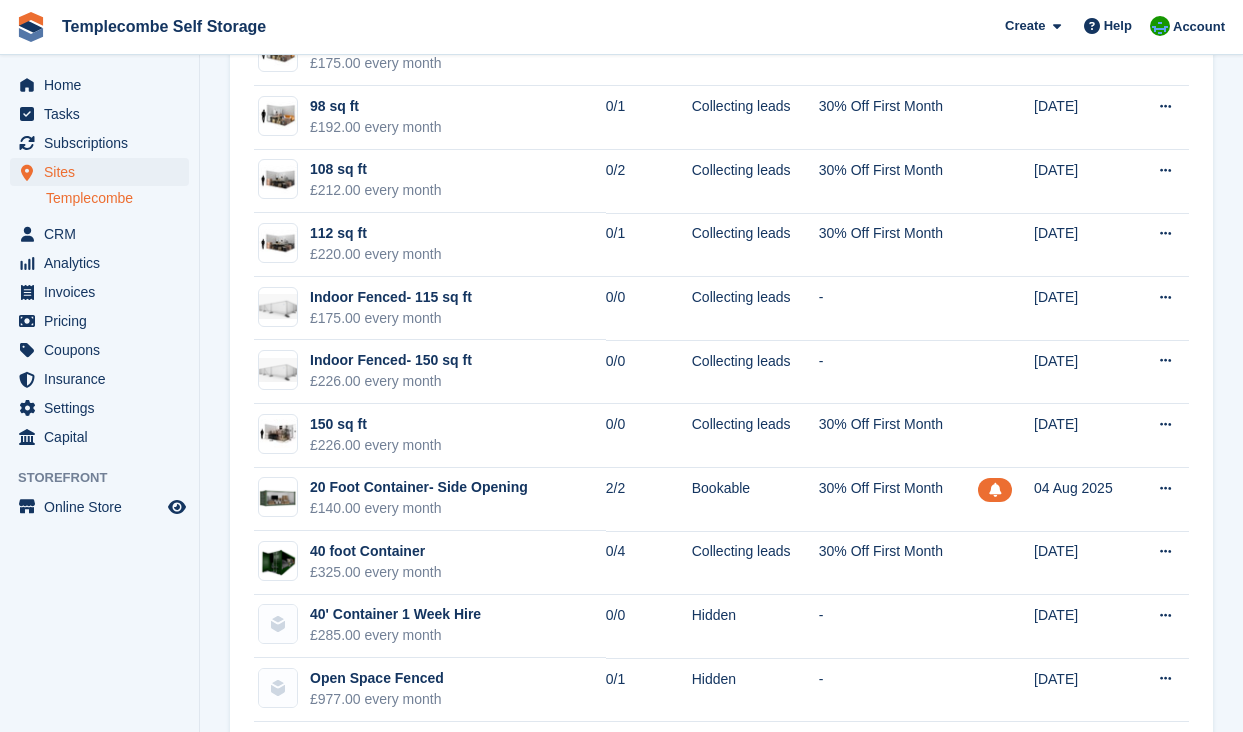 scroll, scrollTop: 628, scrollLeft: 0, axis: vertical 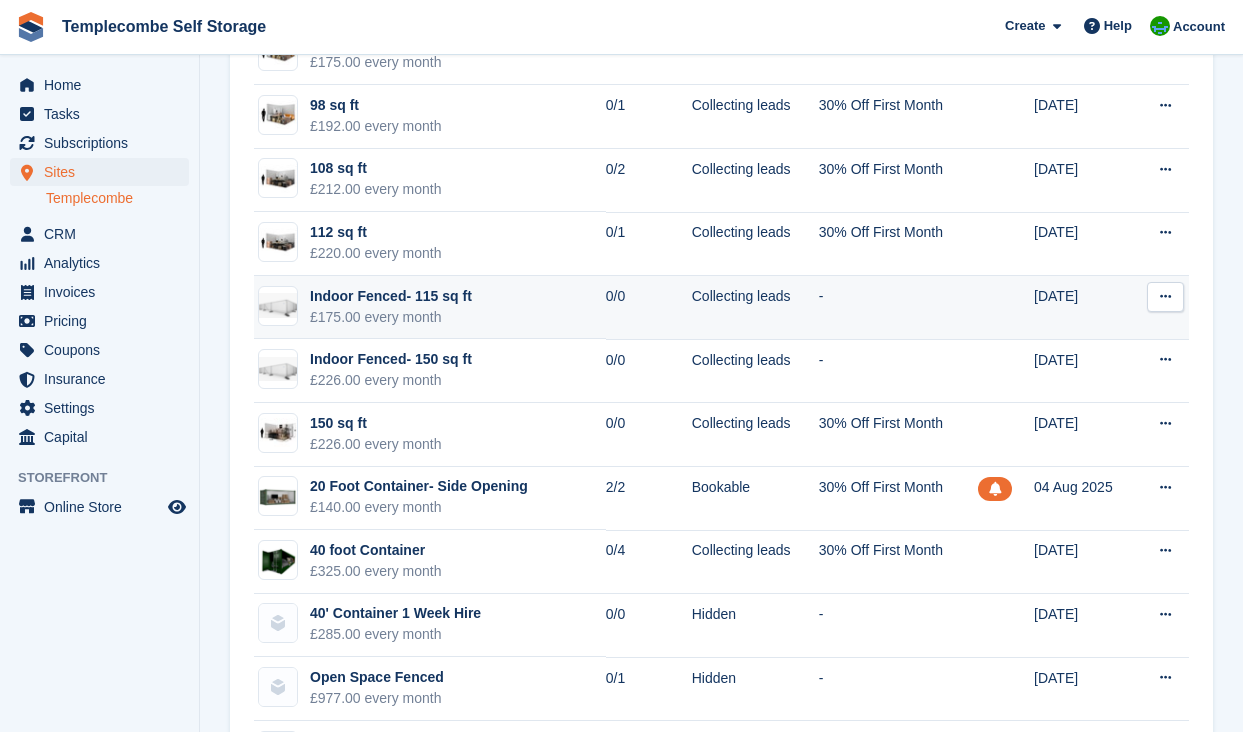 click at bounding box center [1165, 297] 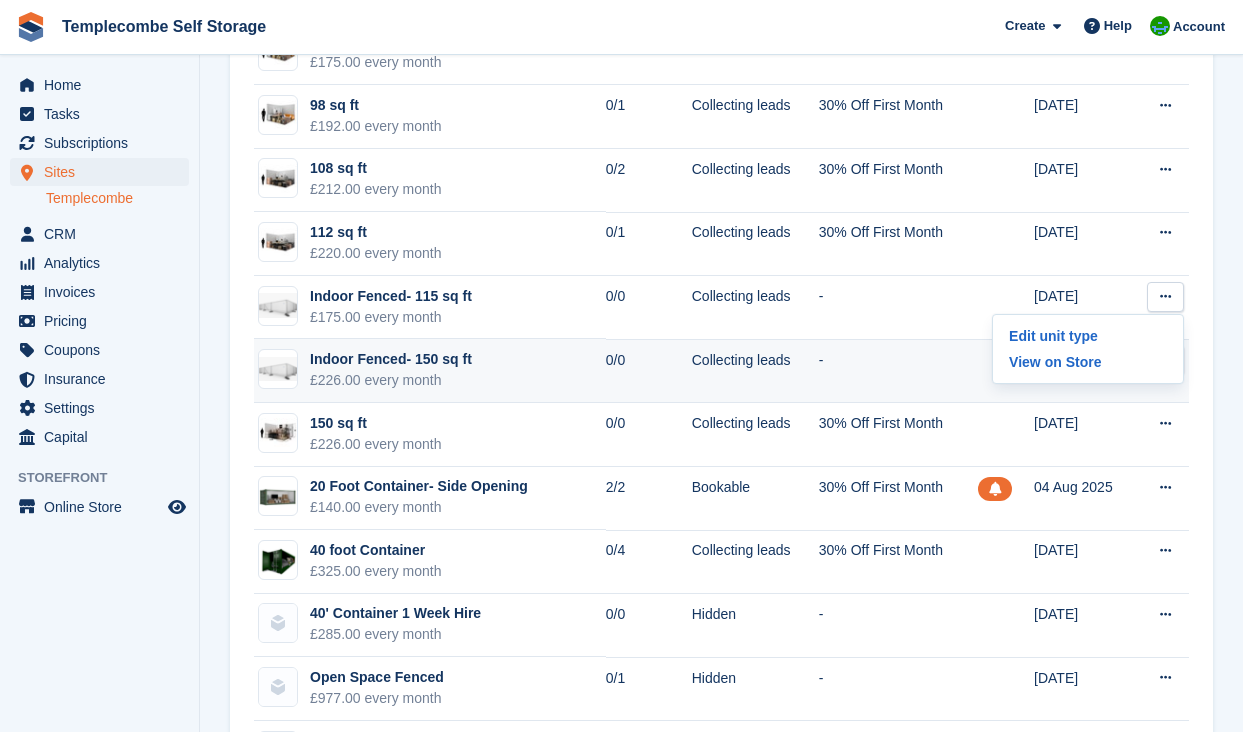 click on "-" at bounding box center (899, 371) 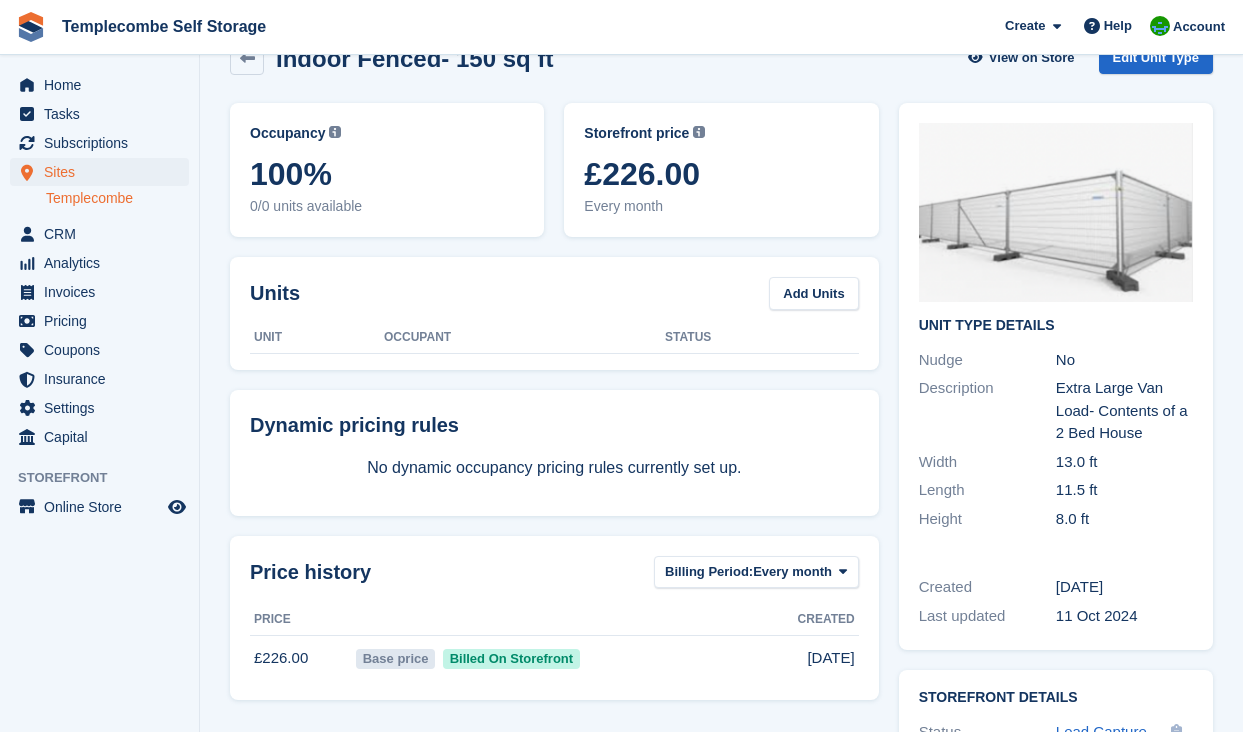 scroll, scrollTop: 0, scrollLeft: 0, axis: both 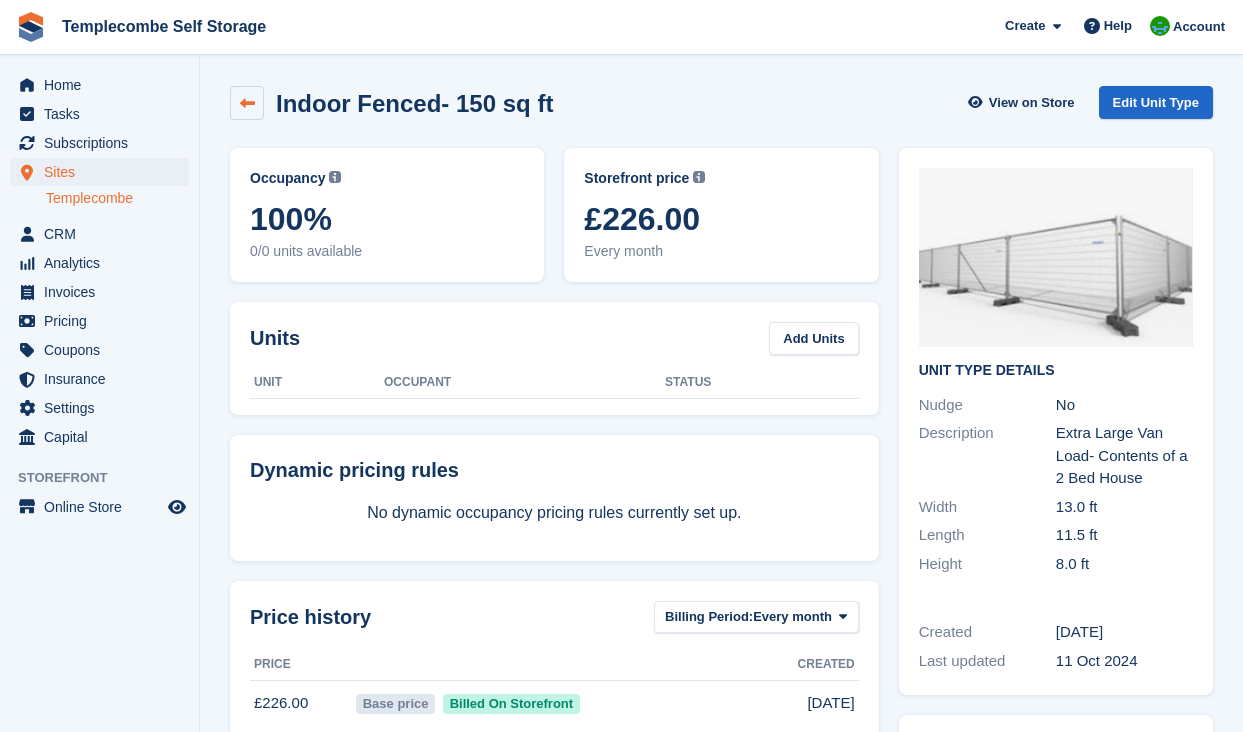 click at bounding box center [247, 103] 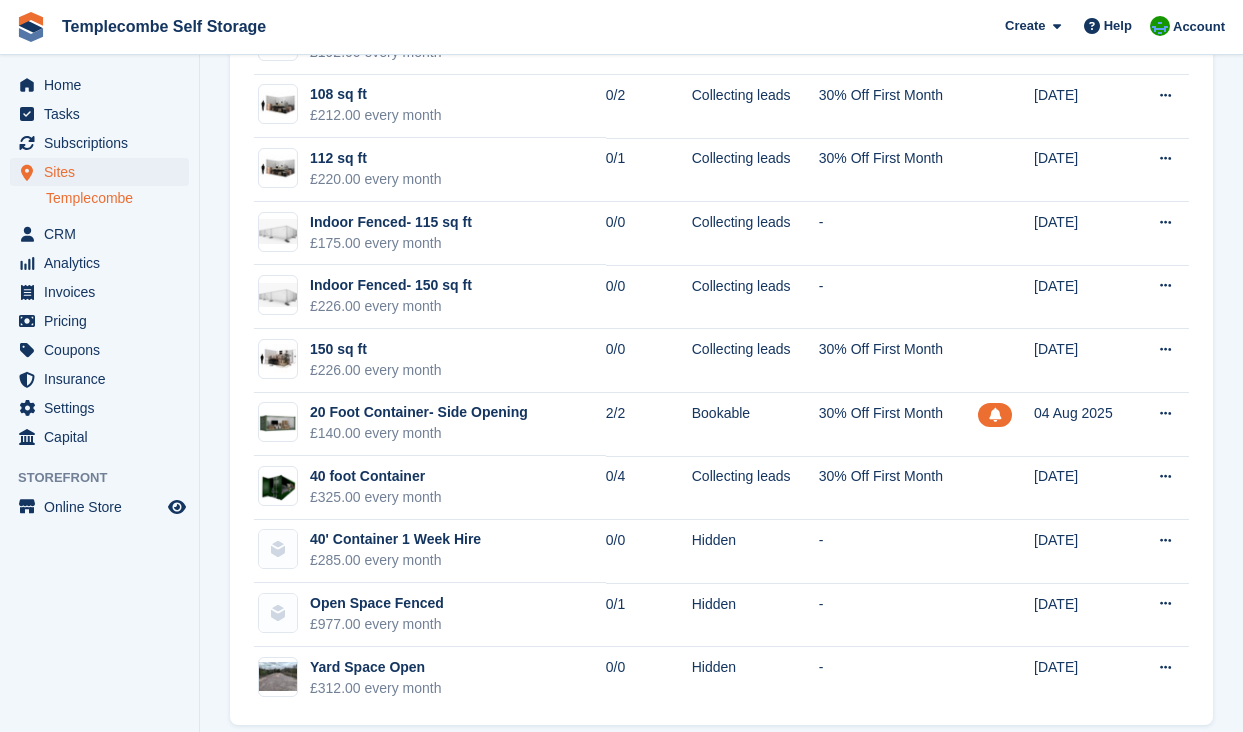 scroll, scrollTop: 725, scrollLeft: 0, axis: vertical 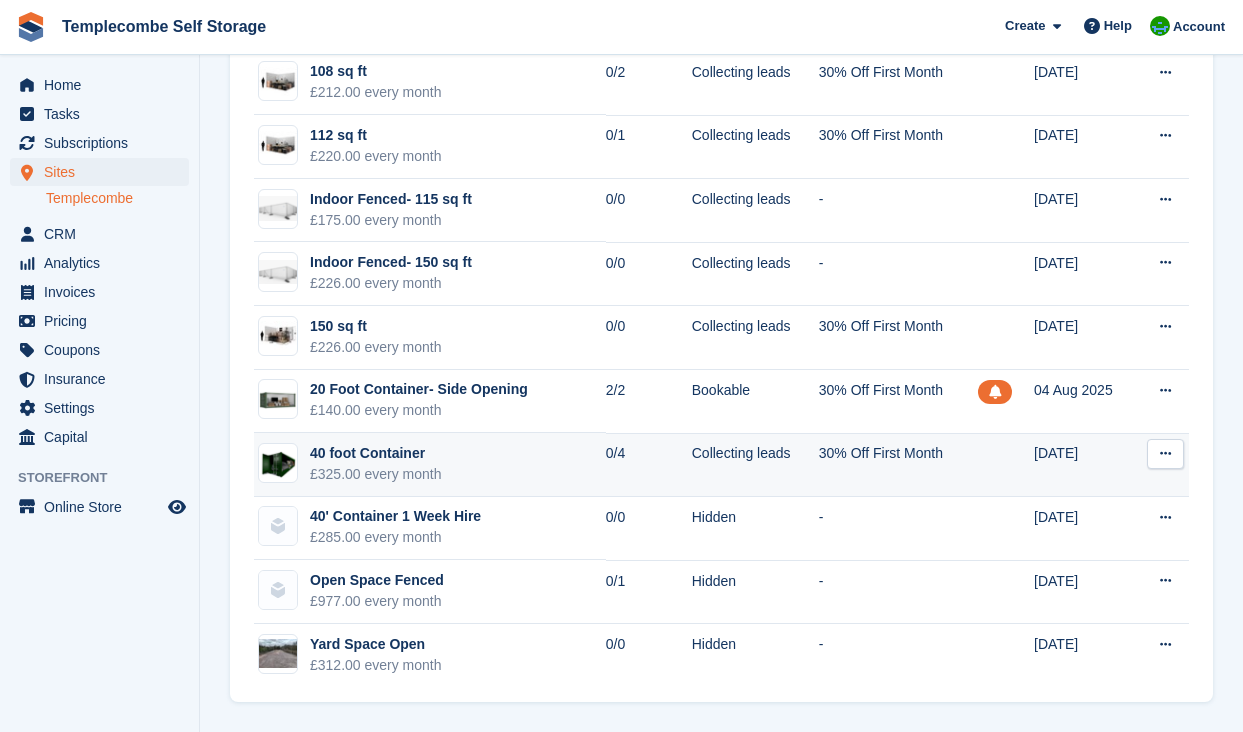 click on "40 foot Container
£325.00 every month" at bounding box center [430, 465] 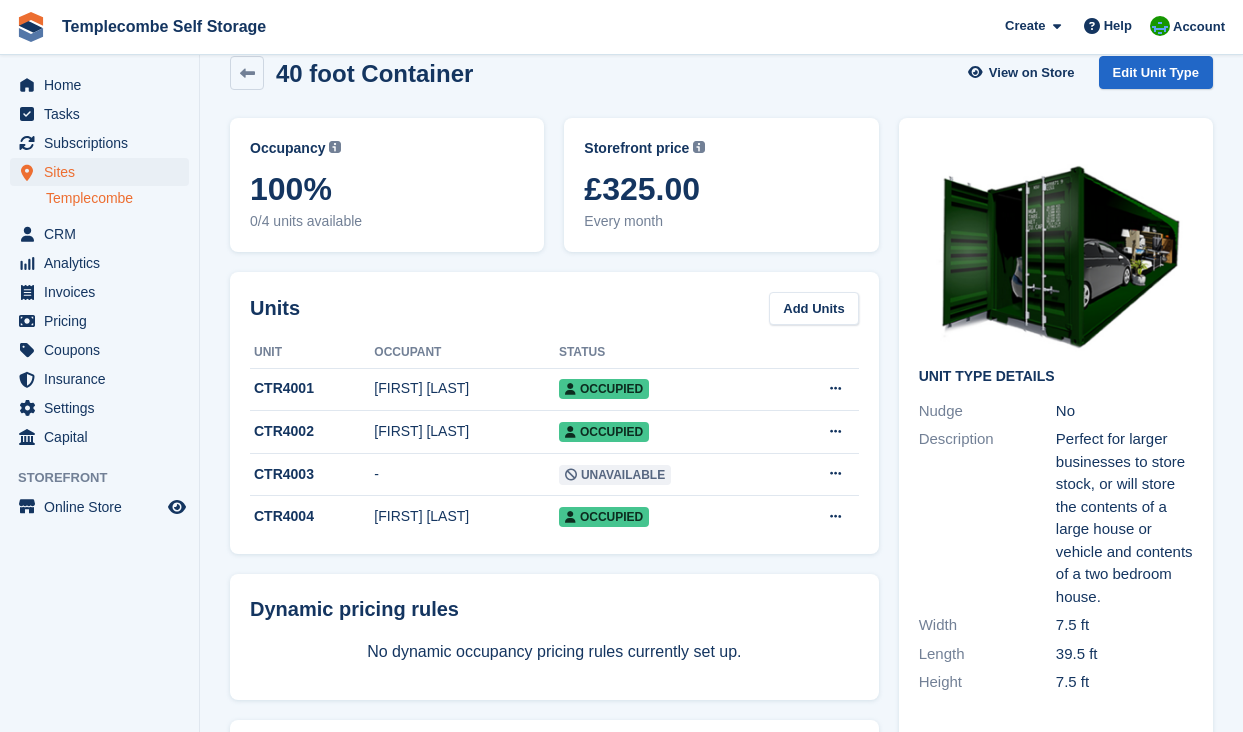scroll, scrollTop: 1, scrollLeft: 0, axis: vertical 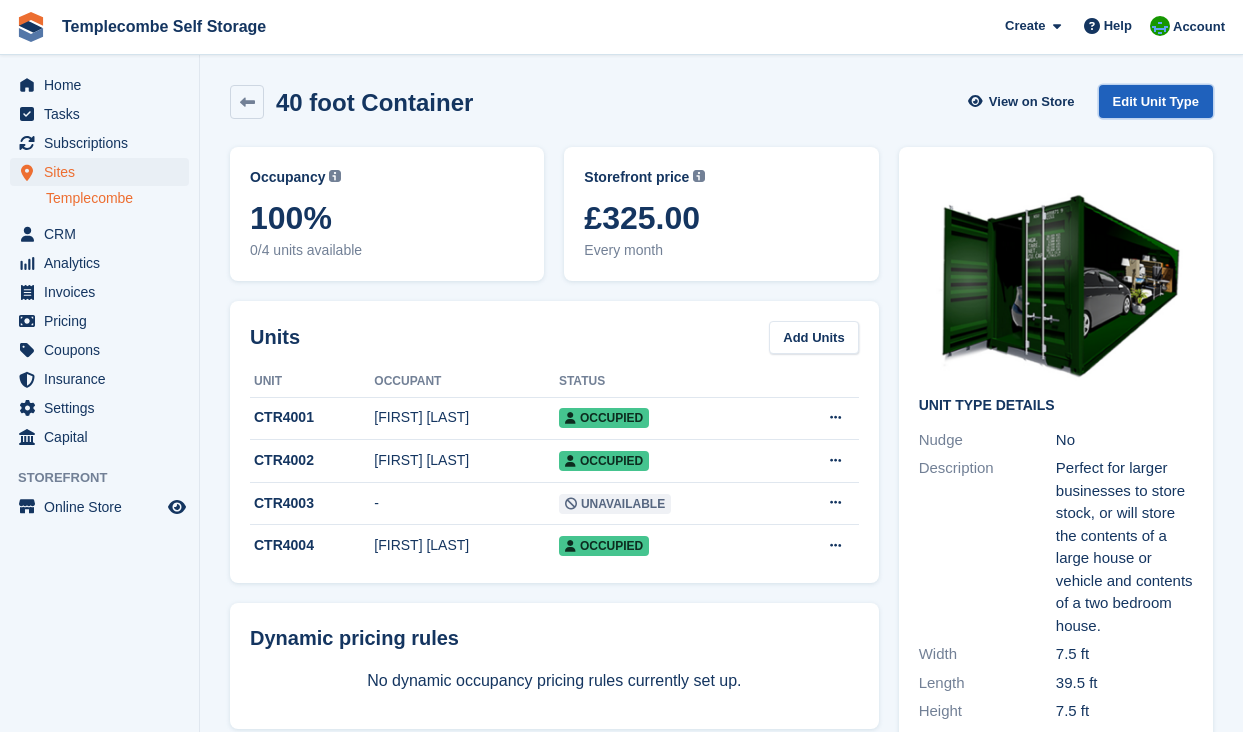 click on "Edit Unit Type" at bounding box center [1156, 101] 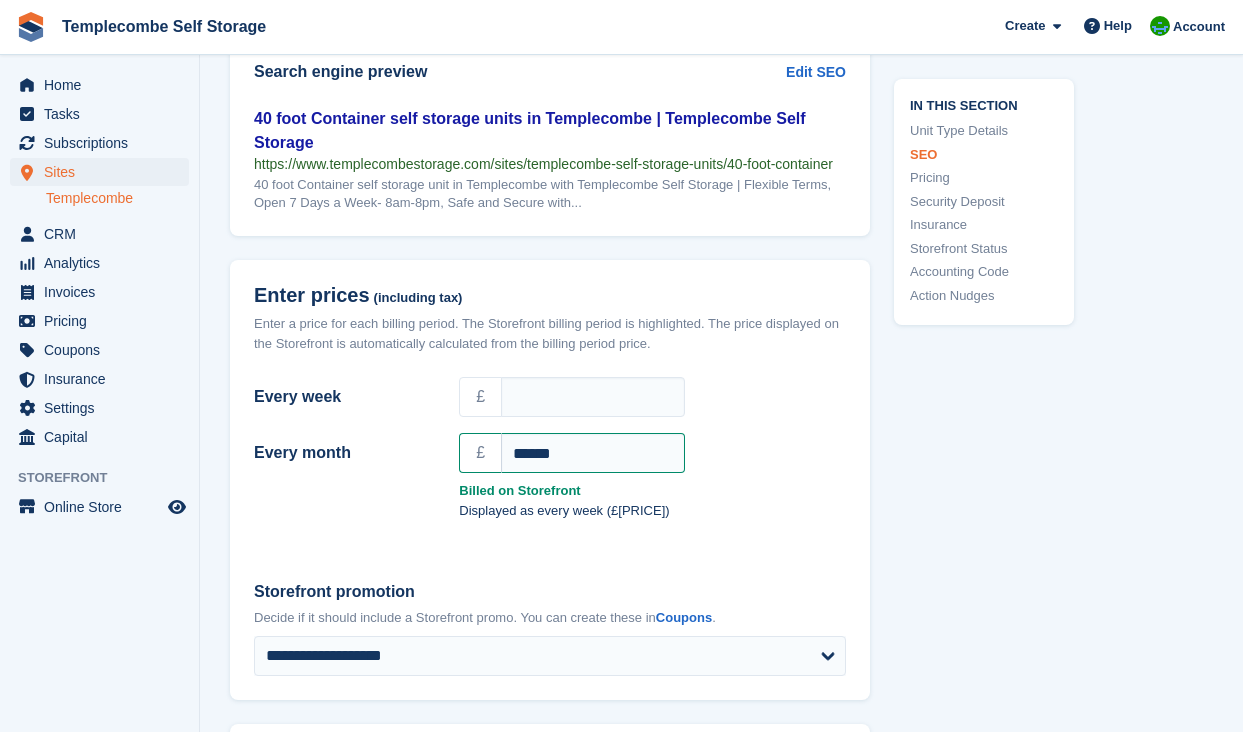 scroll, scrollTop: 1607, scrollLeft: 0, axis: vertical 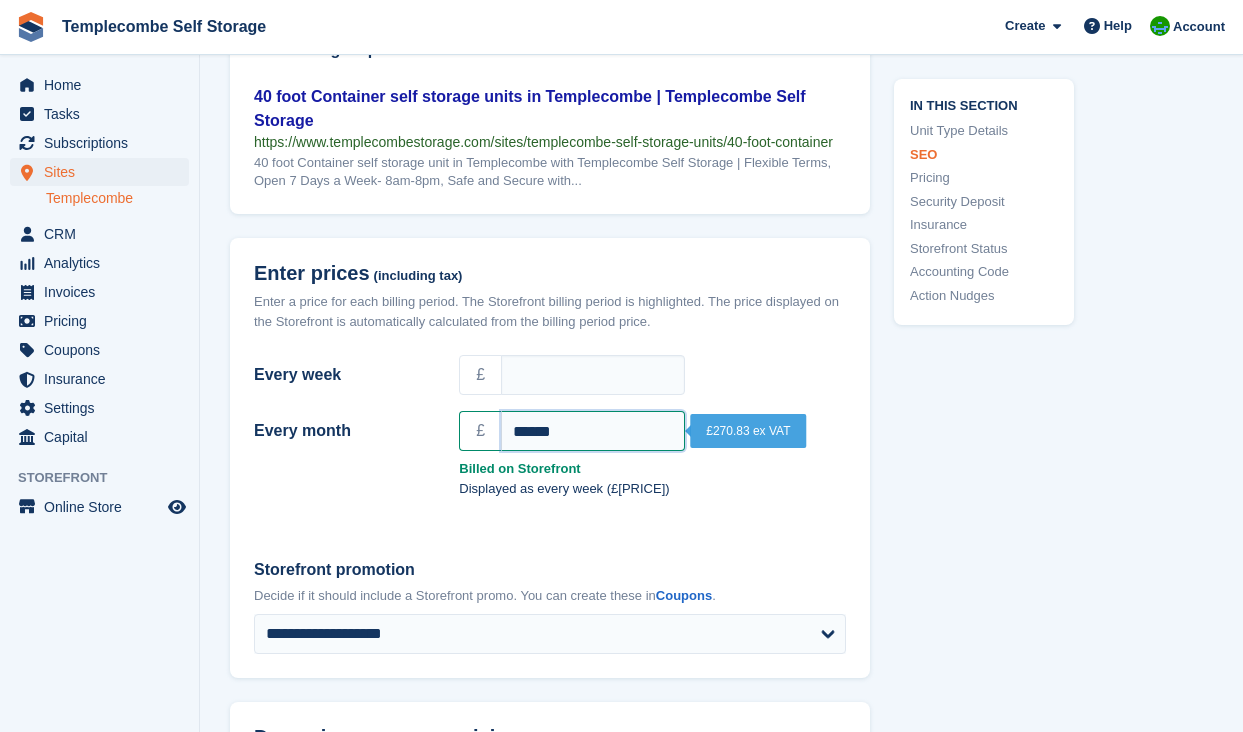 click on "******" at bounding box center [593, 431] 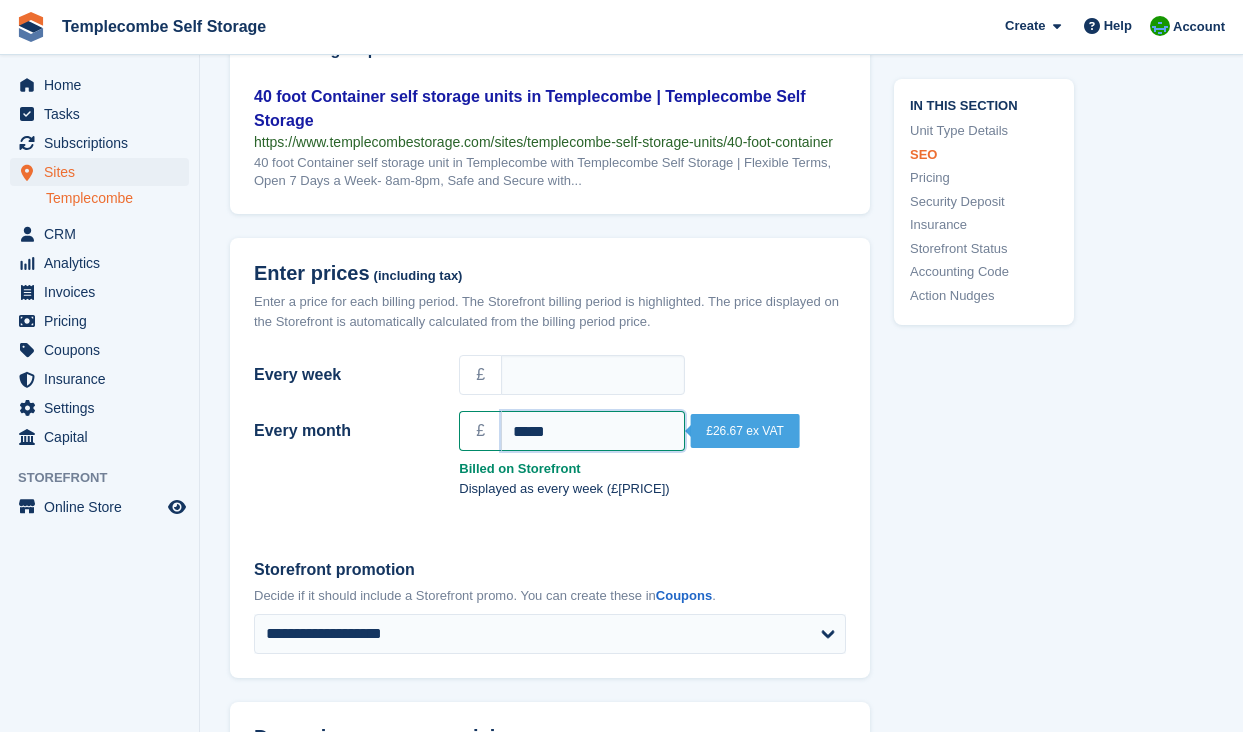 type on "******" 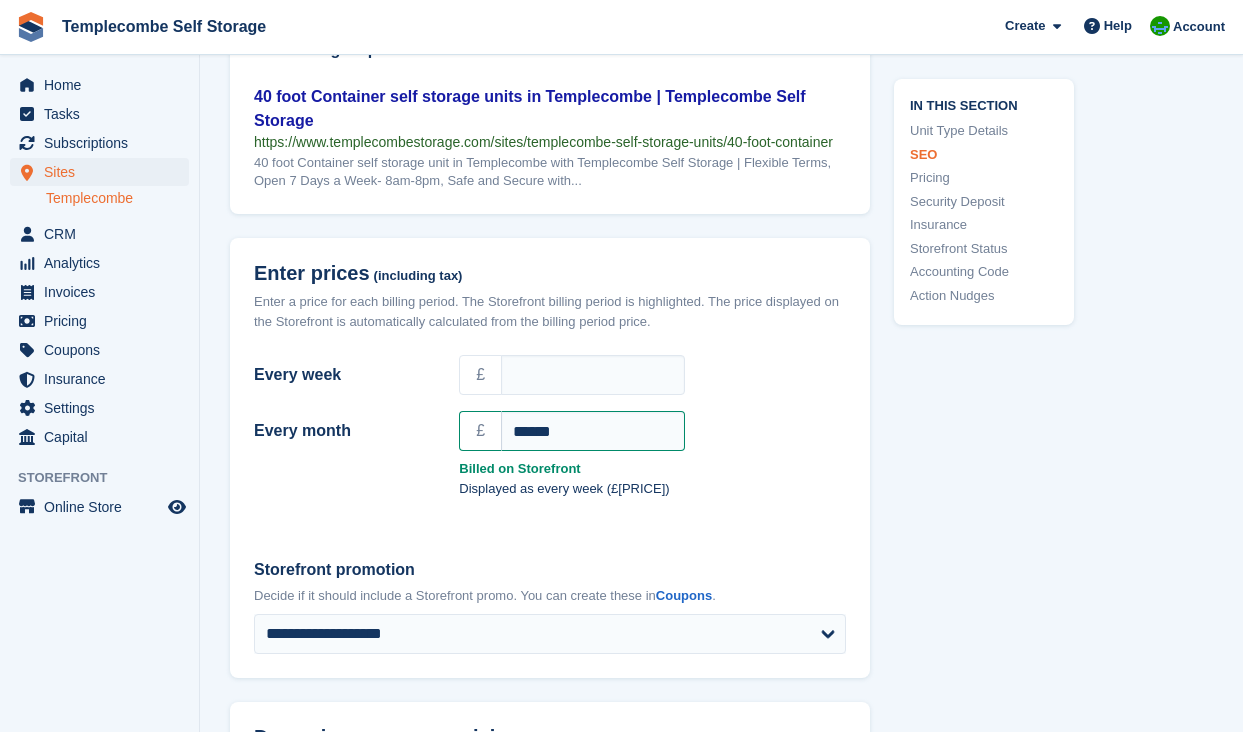 click on "Every week
£
Every month
£
******
Billed on Storefront
Displayed as every week (£75.00)" at bounding box center (550, 440) 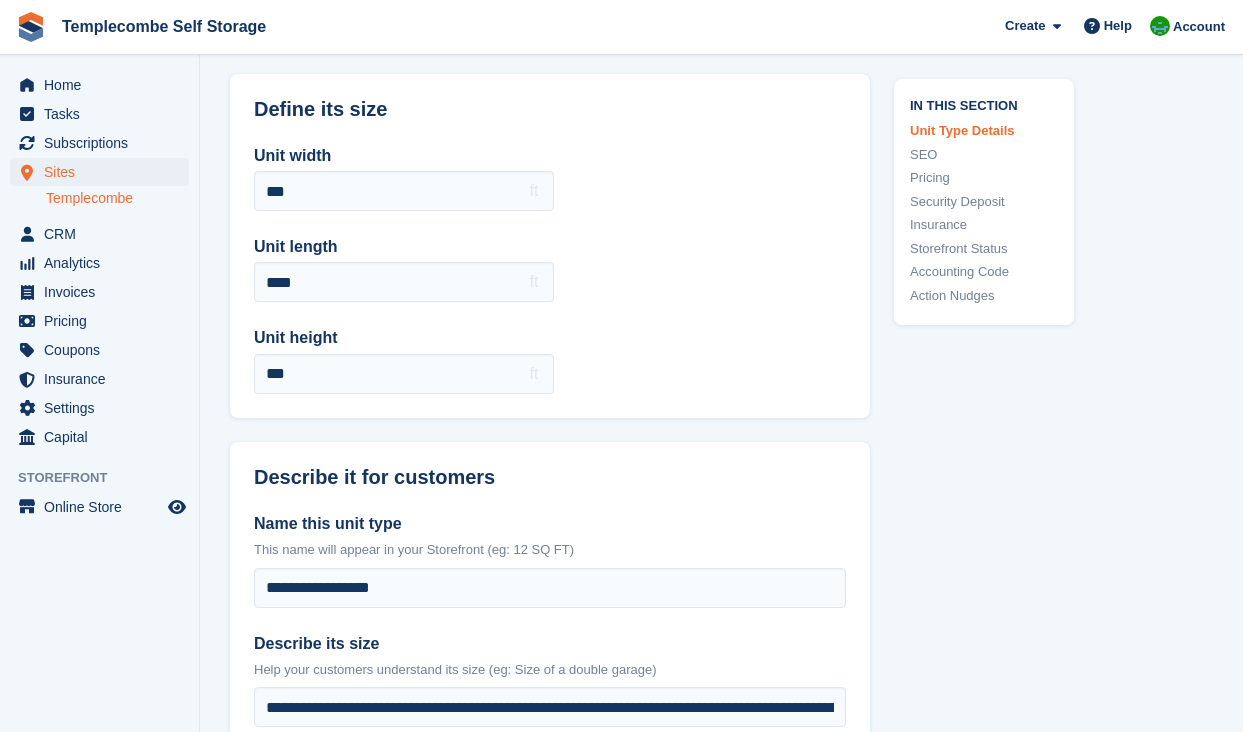 scroll, scrollTop: 0, scrollLeft: 0, axis: both 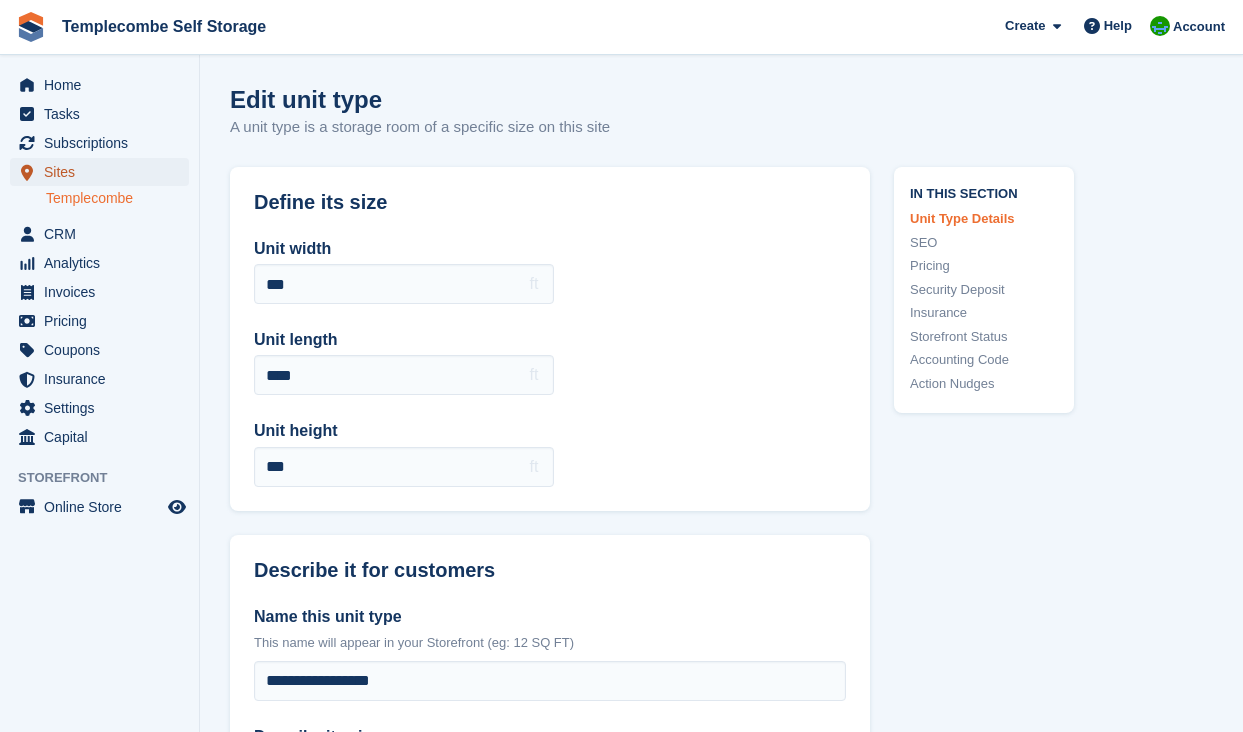 click on "Sites" at bounding box center (104, 172) 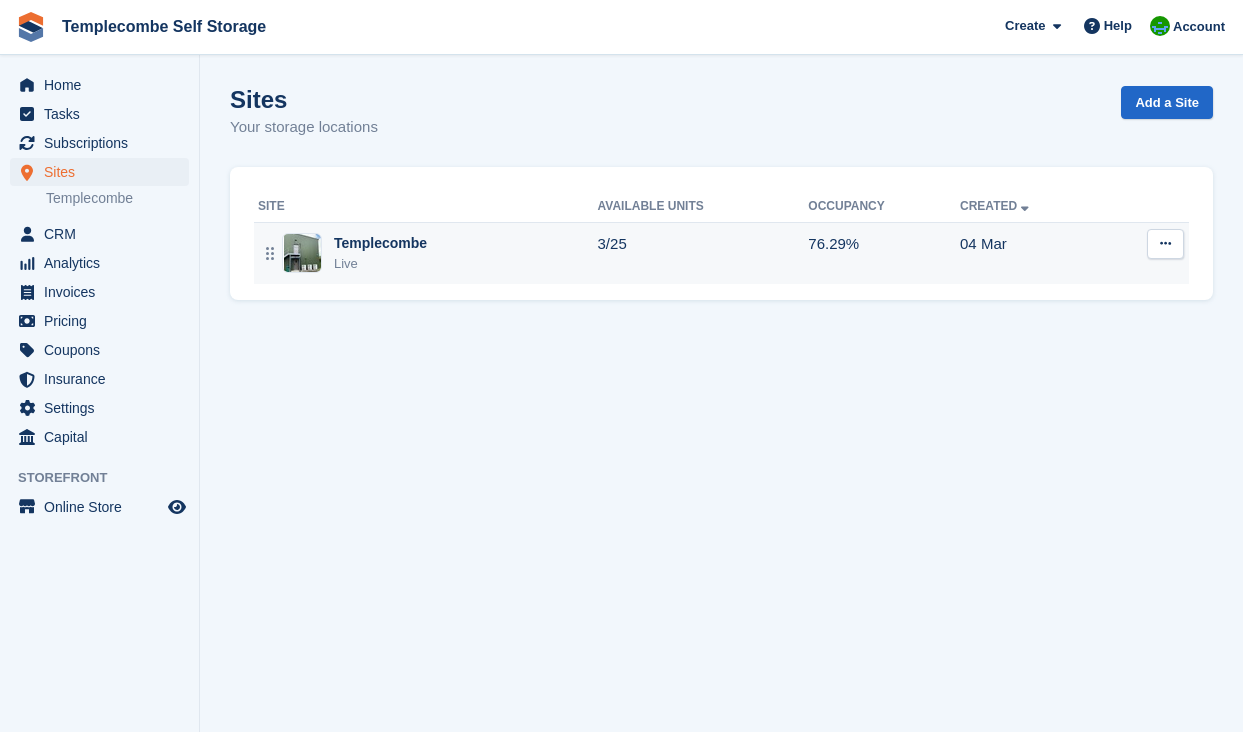 click on "Live" at bounding box center (380, 264) 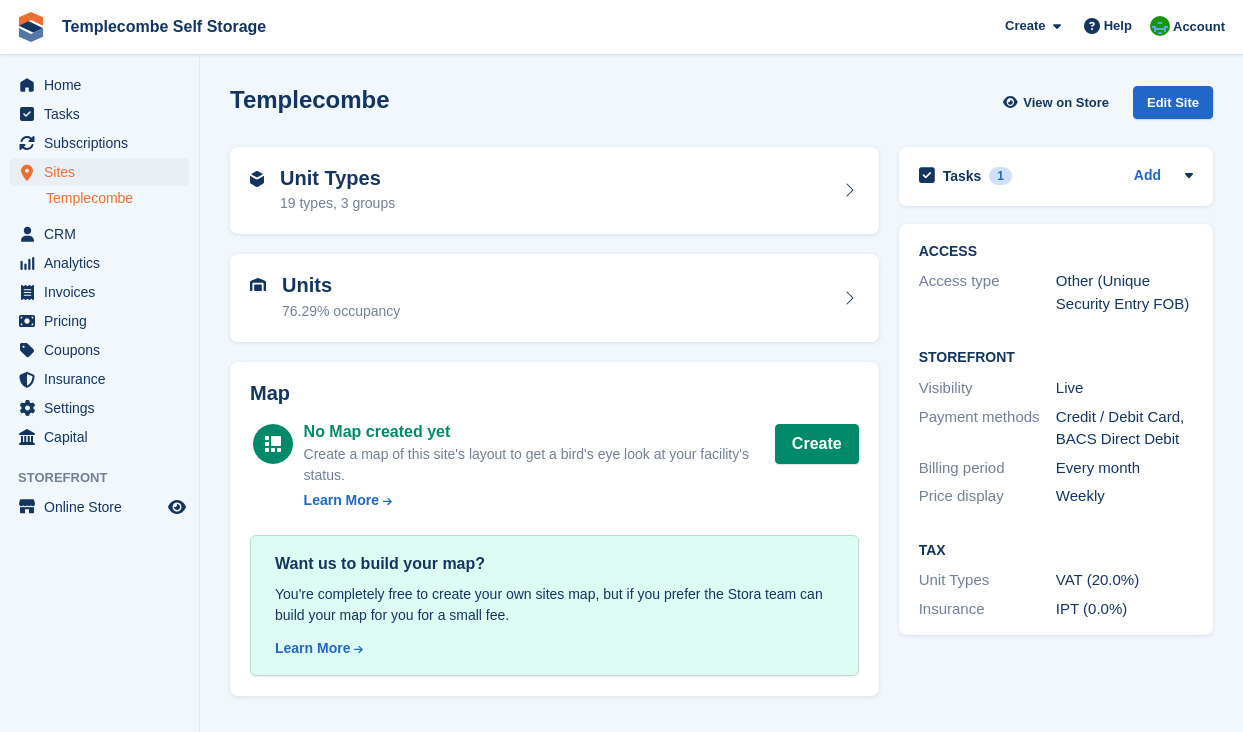 scroll, scrollTop: 0, scrollLeft: 0, axis: both 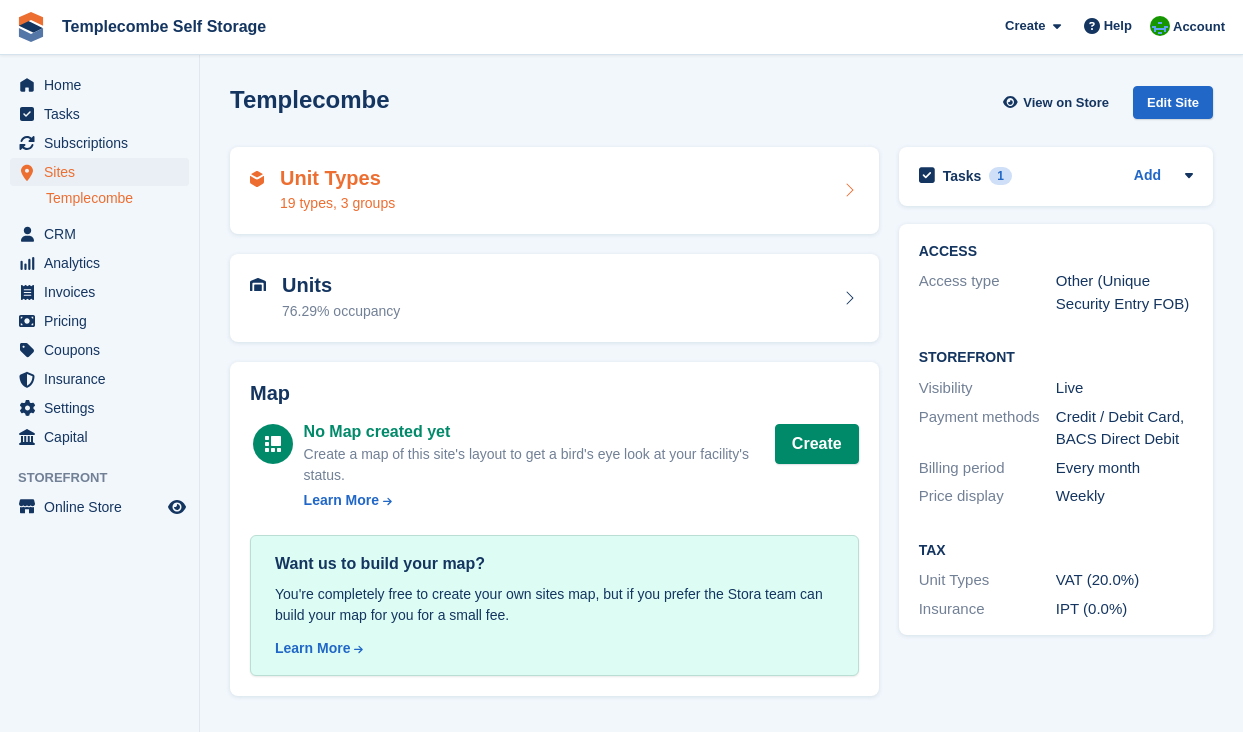 click on "Unit Types
19 types, 3 groups" at bounding box center [554, 191] 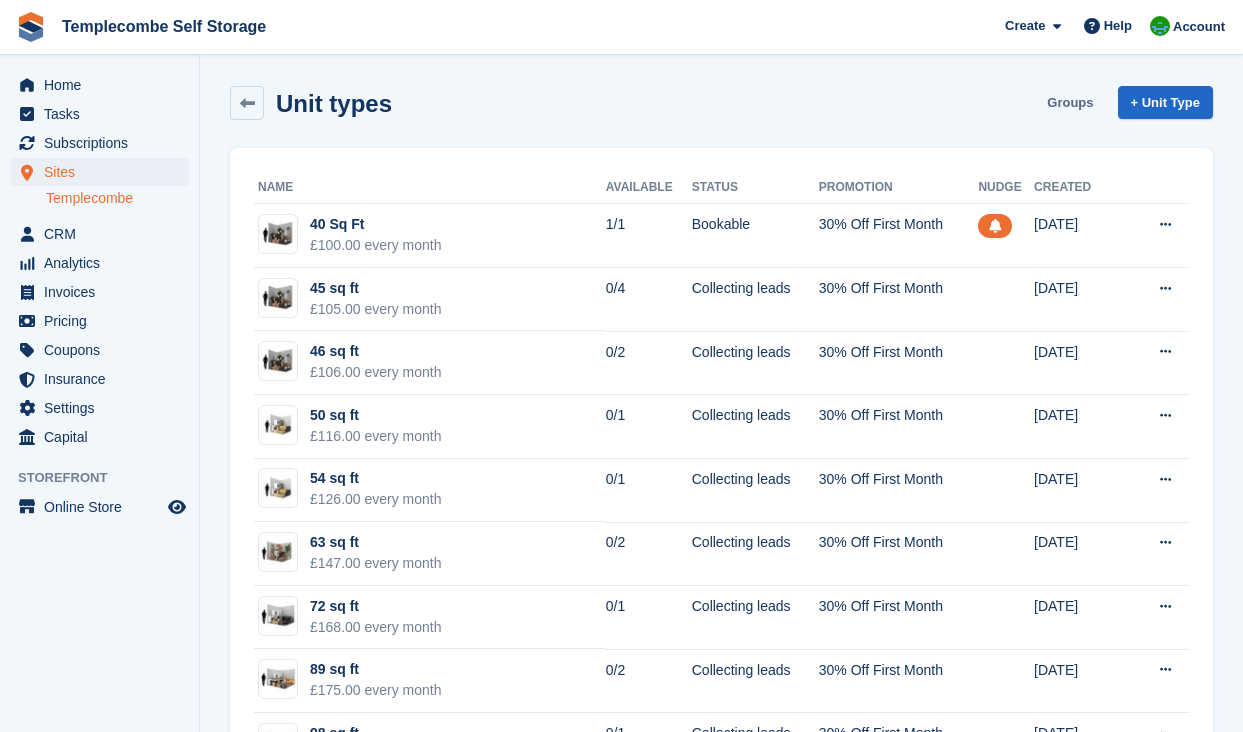 click on "Groups" at bounding box center (1070, 102) 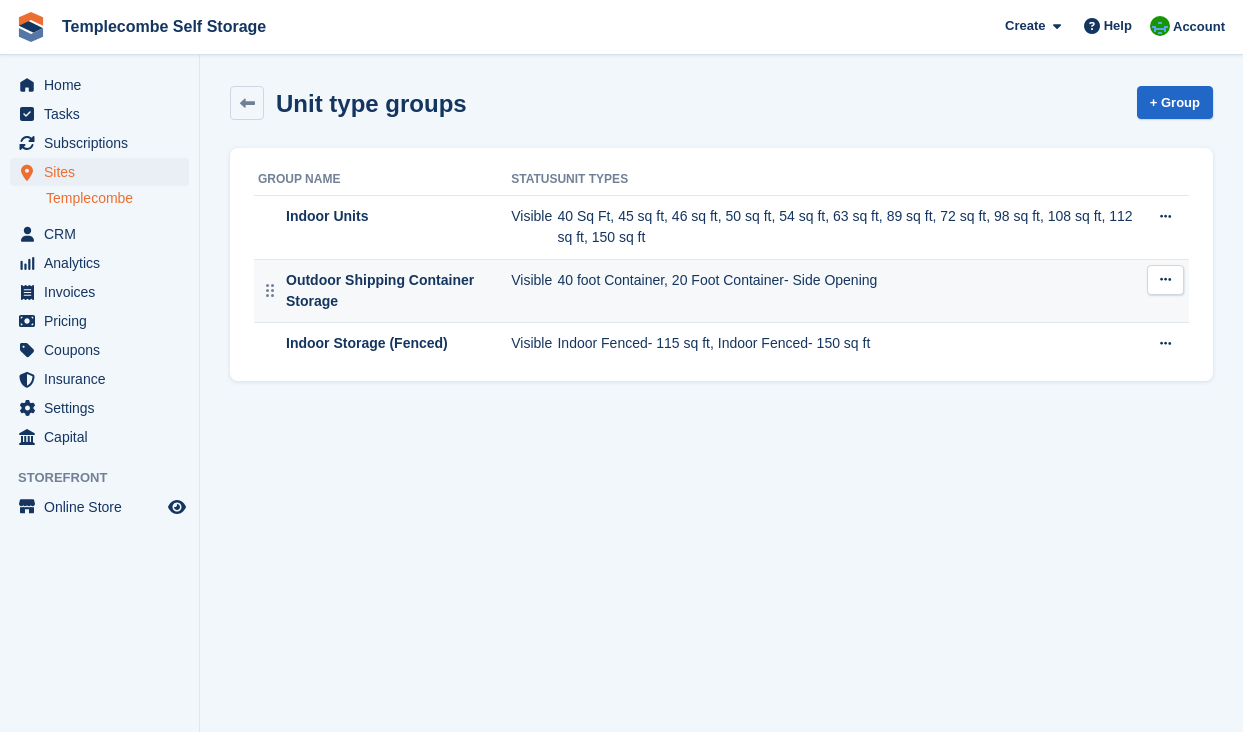 click on "40 foot Container, 20 Foot Container- Side Opening" at bounding box center (852, 291) 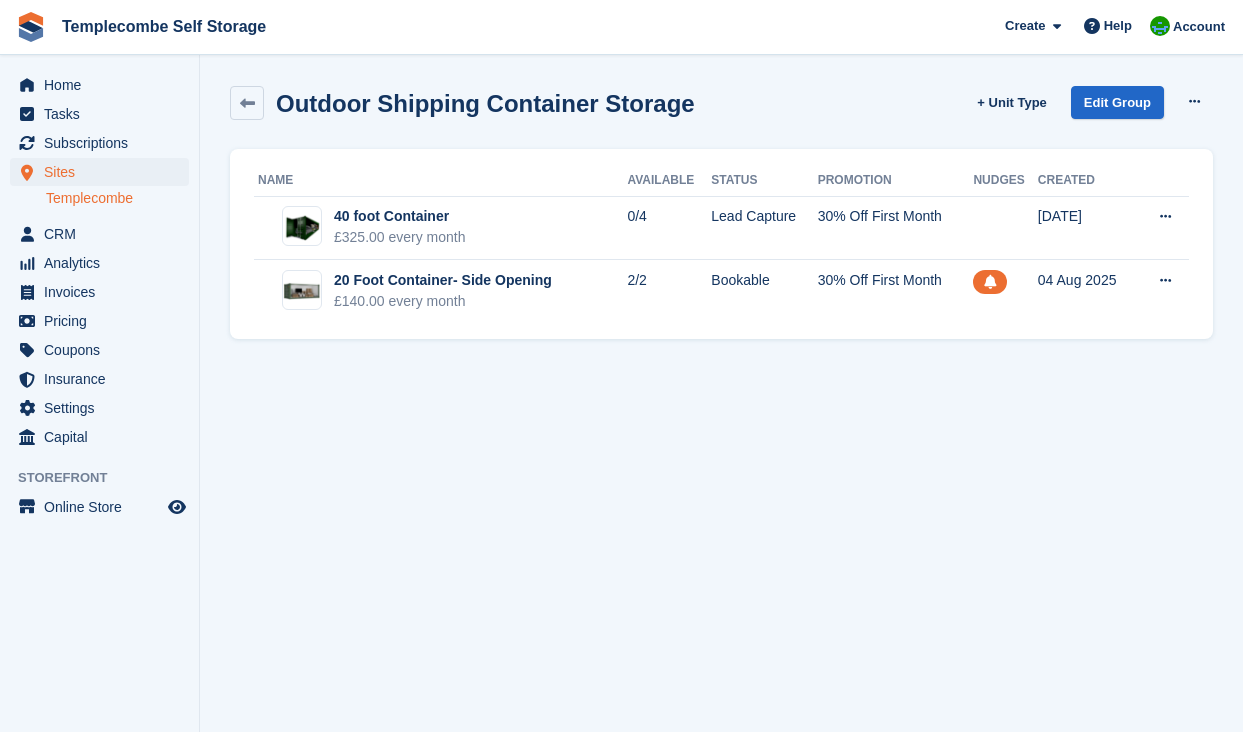 scroll, scrollTop: 0, scrollLeft: 0, axis: both 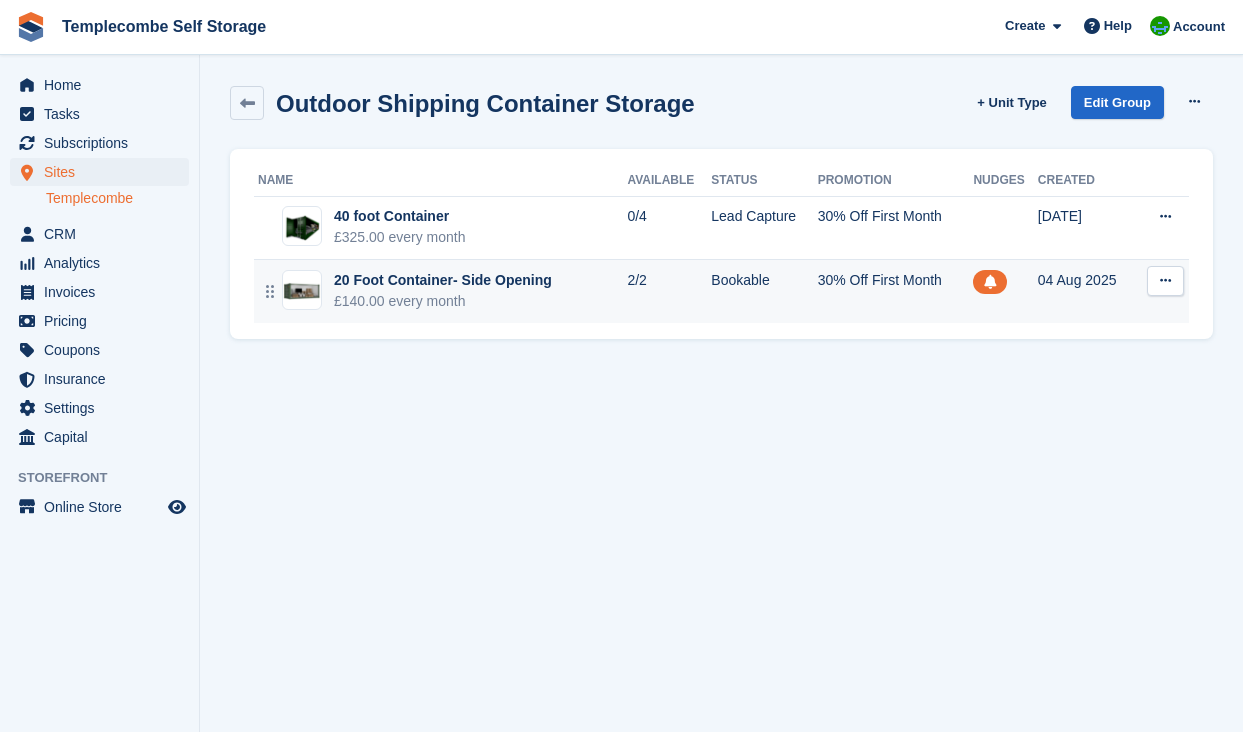type 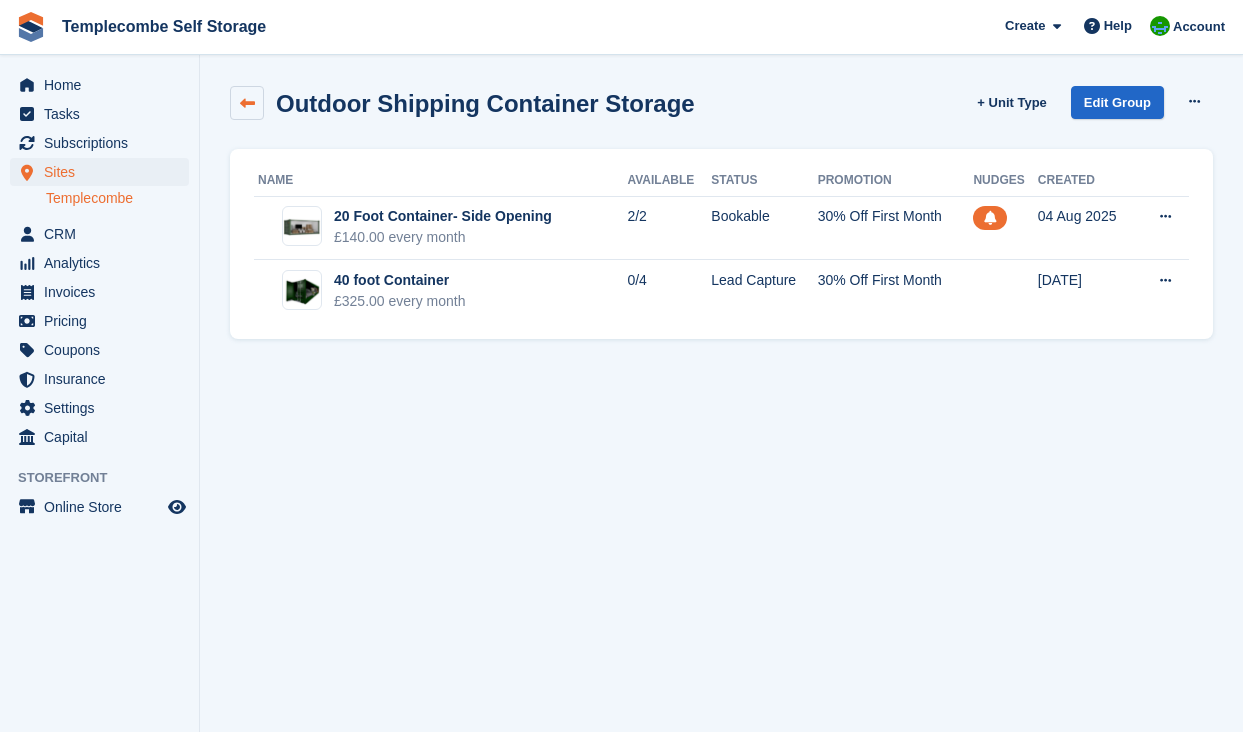 click at bounding box center (247, 103) 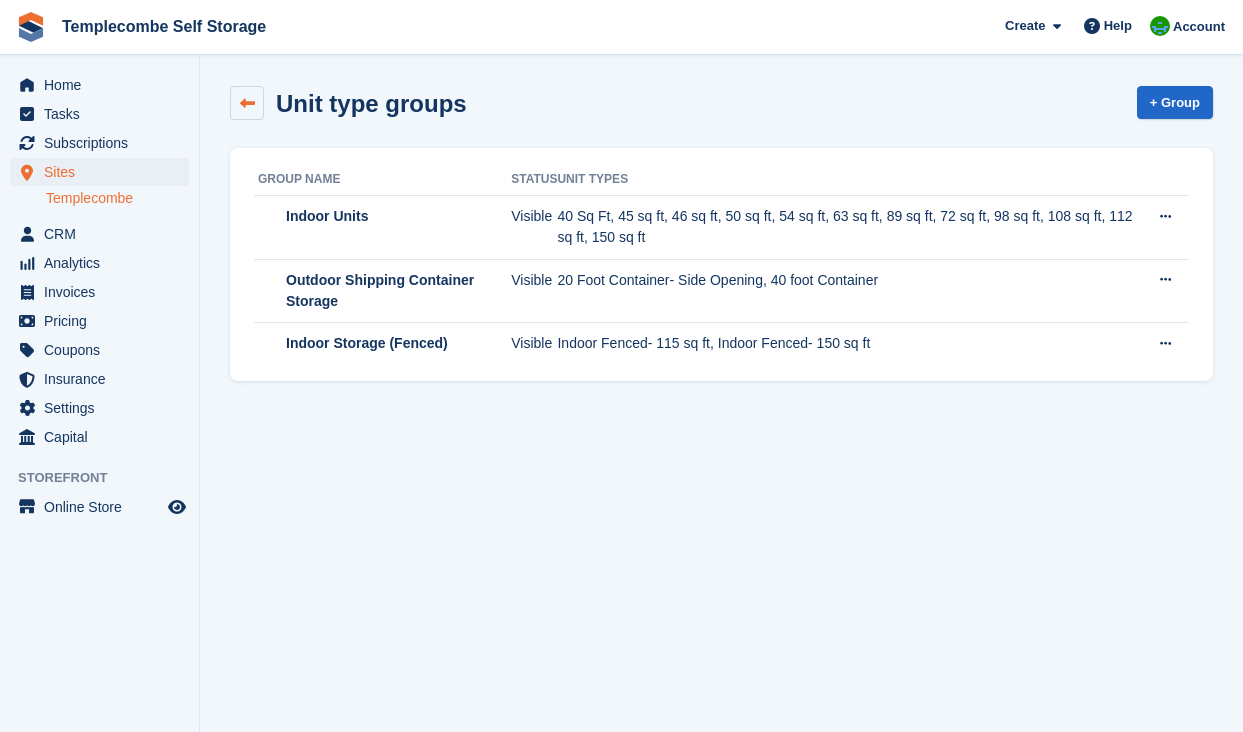 click at bounding box center [247, 103] 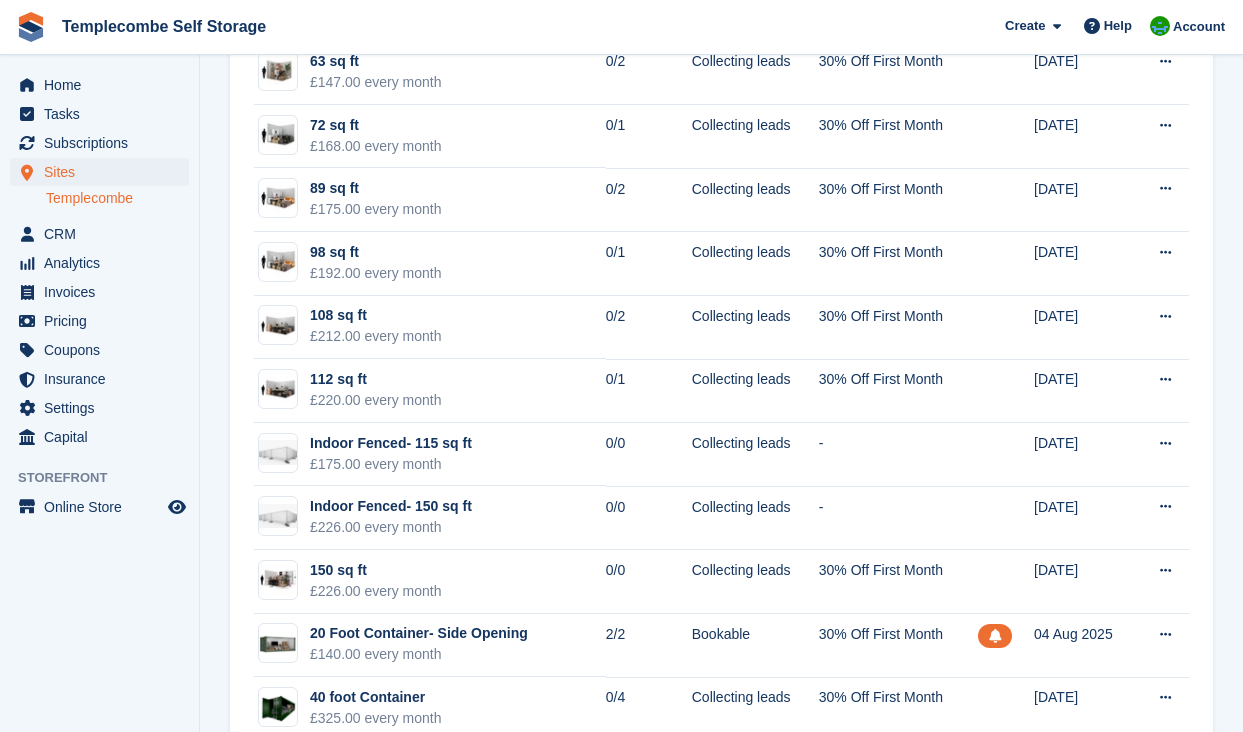 scroll, scrollTop: 710, scrollLeft: 0, axis: vertical 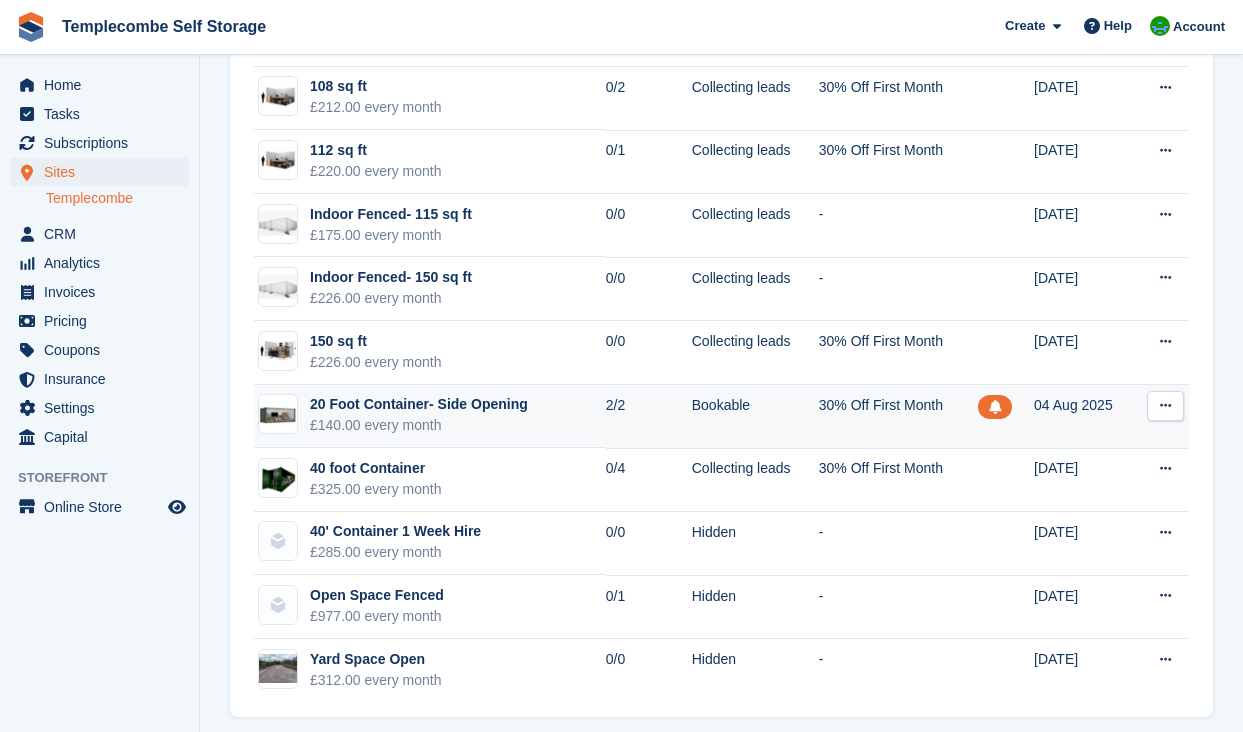 click on "20 Foot Container- Side Opening
£140.00 every month" at bounding box center [430, 417] 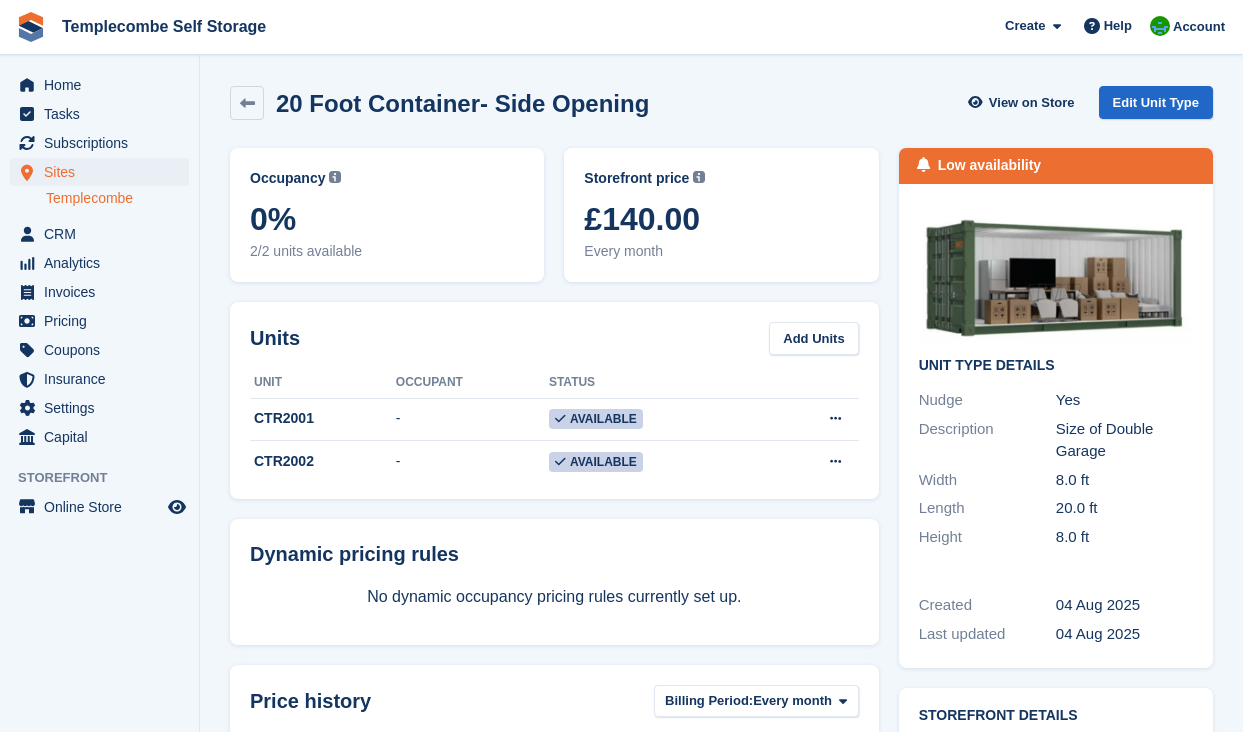 scroll, scrollTop: 0, scrollLeft: 0, axis: both 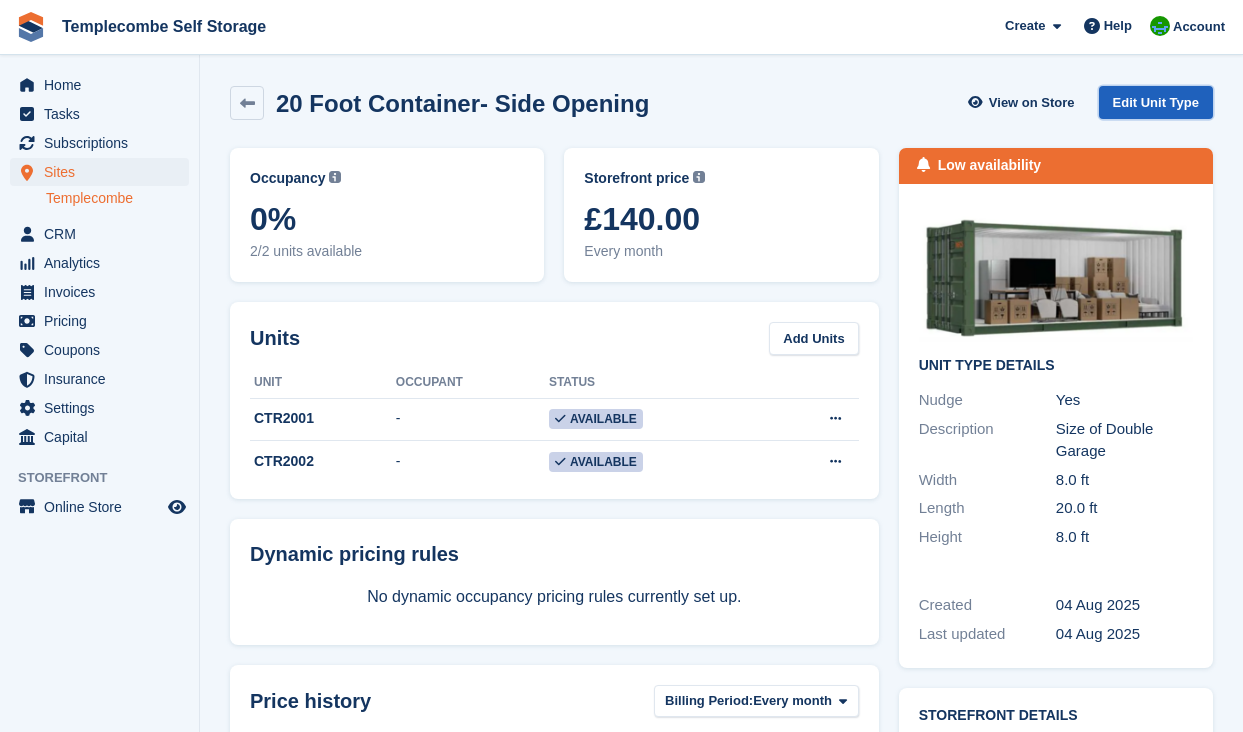 click on "Edit Unit Type" at bounding box center [1156, 102] 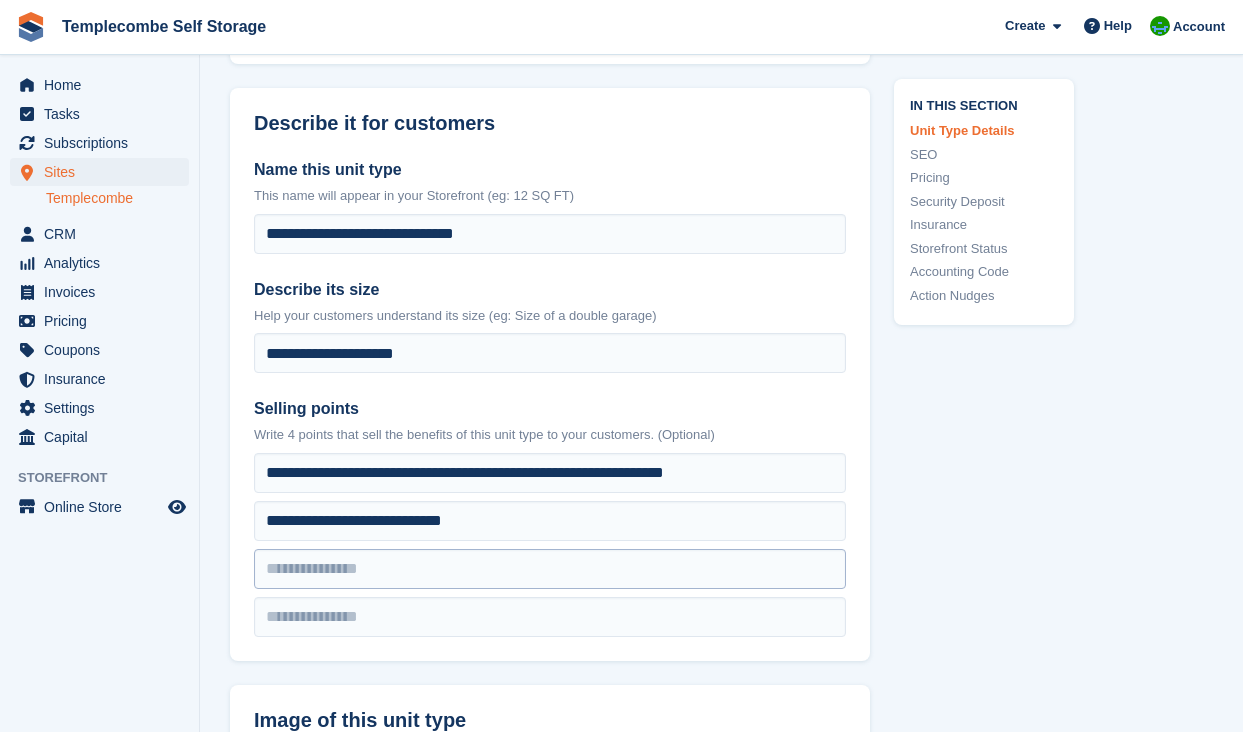 scroll, scrollTop: 343, scrollLeft: 0, axis: vertical 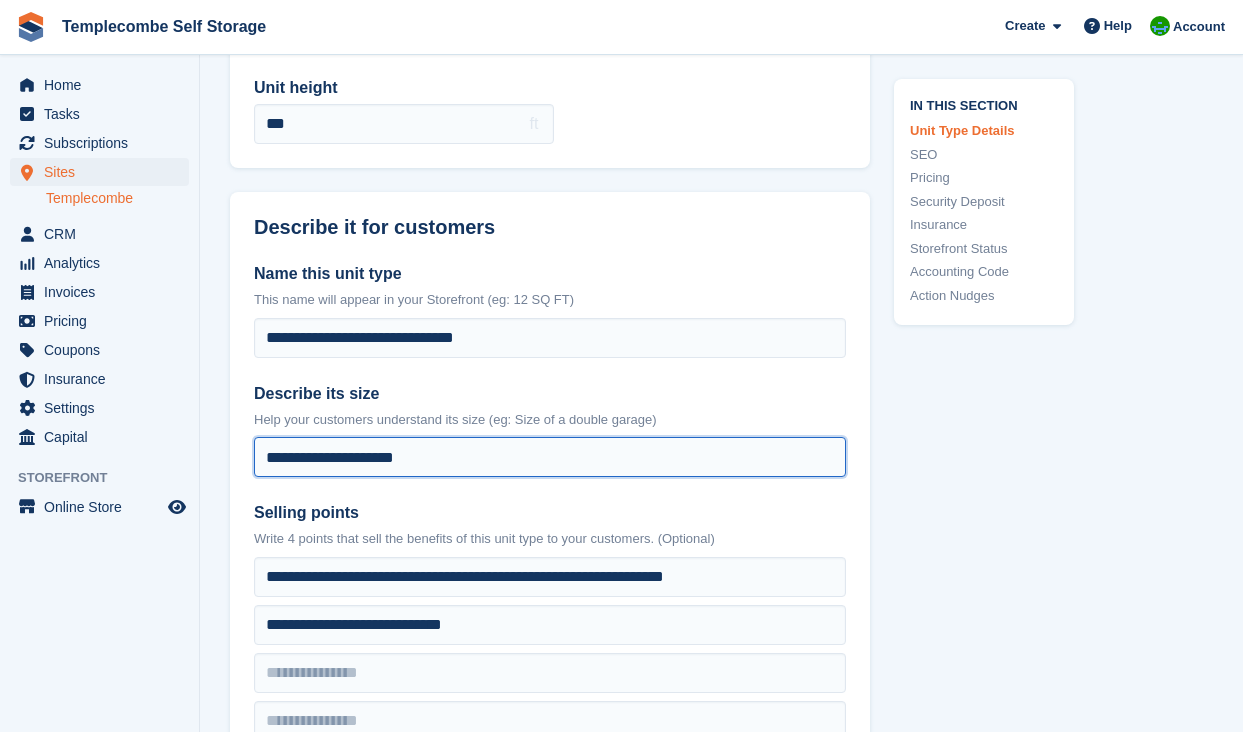 click on "**********" at bounding box center [550, 457] 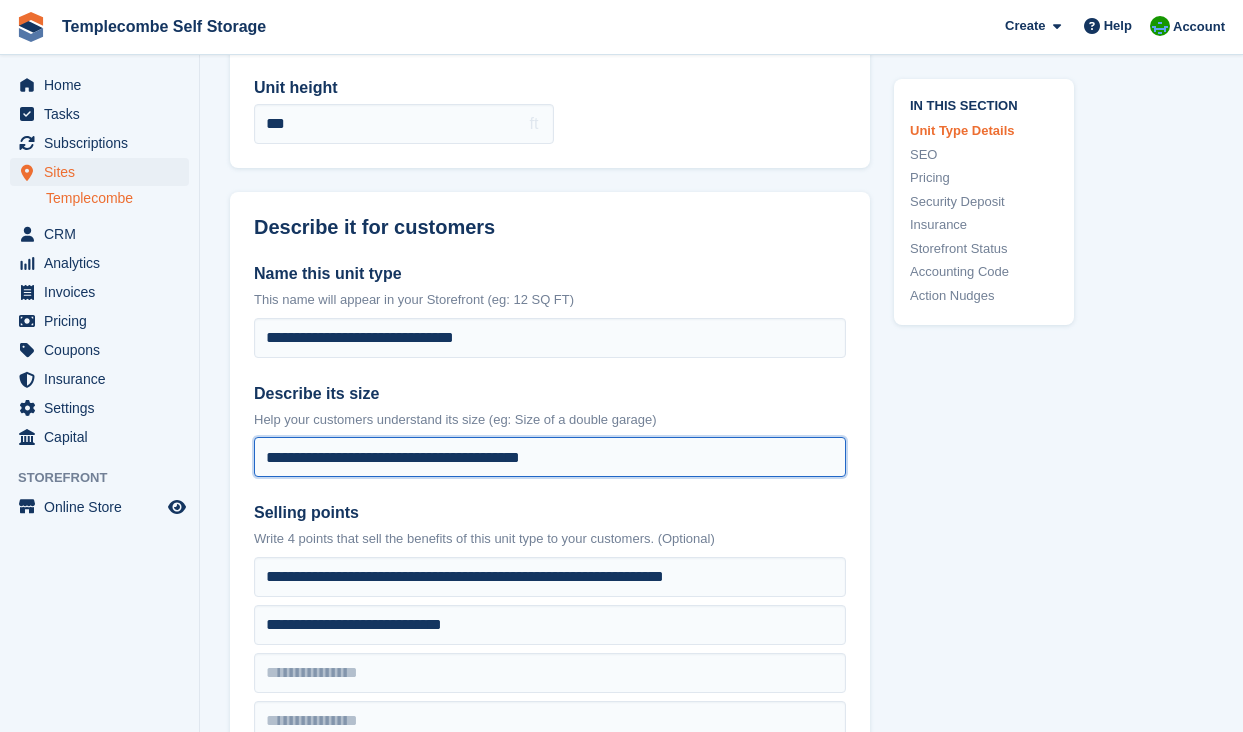 type on "**********" 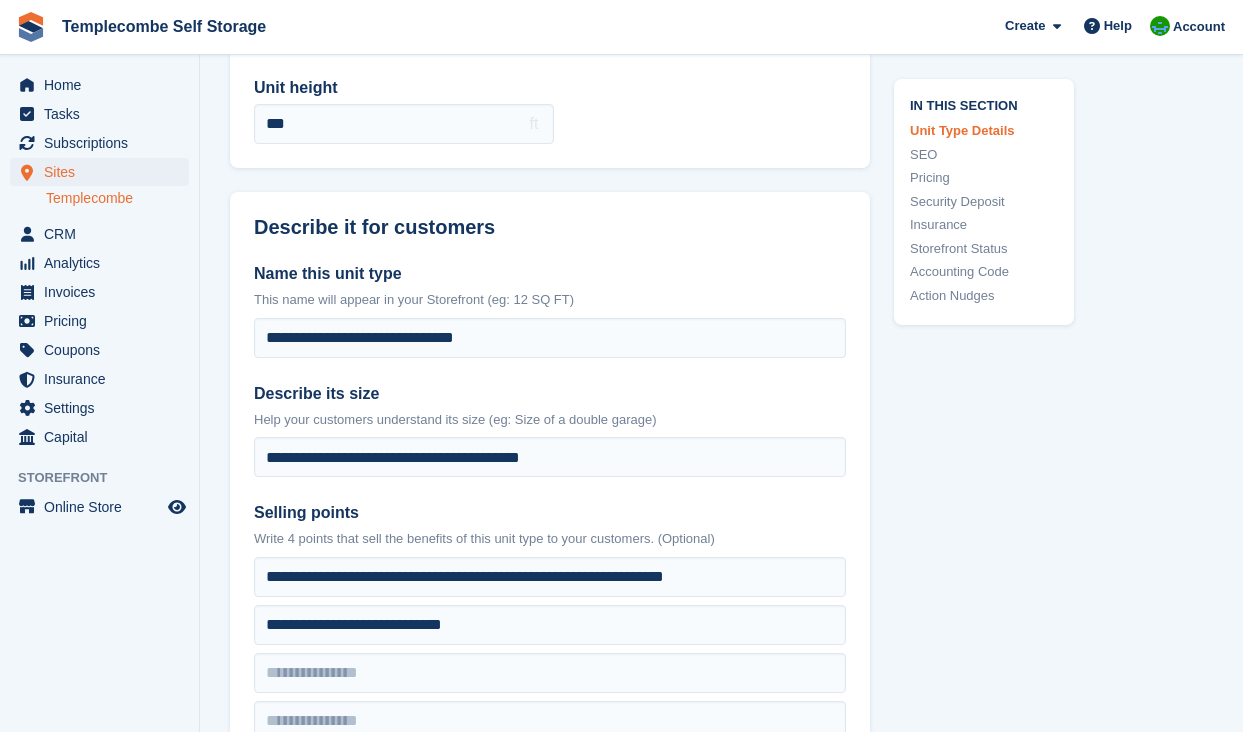 click on "**********" at bounding box center [550, 501] 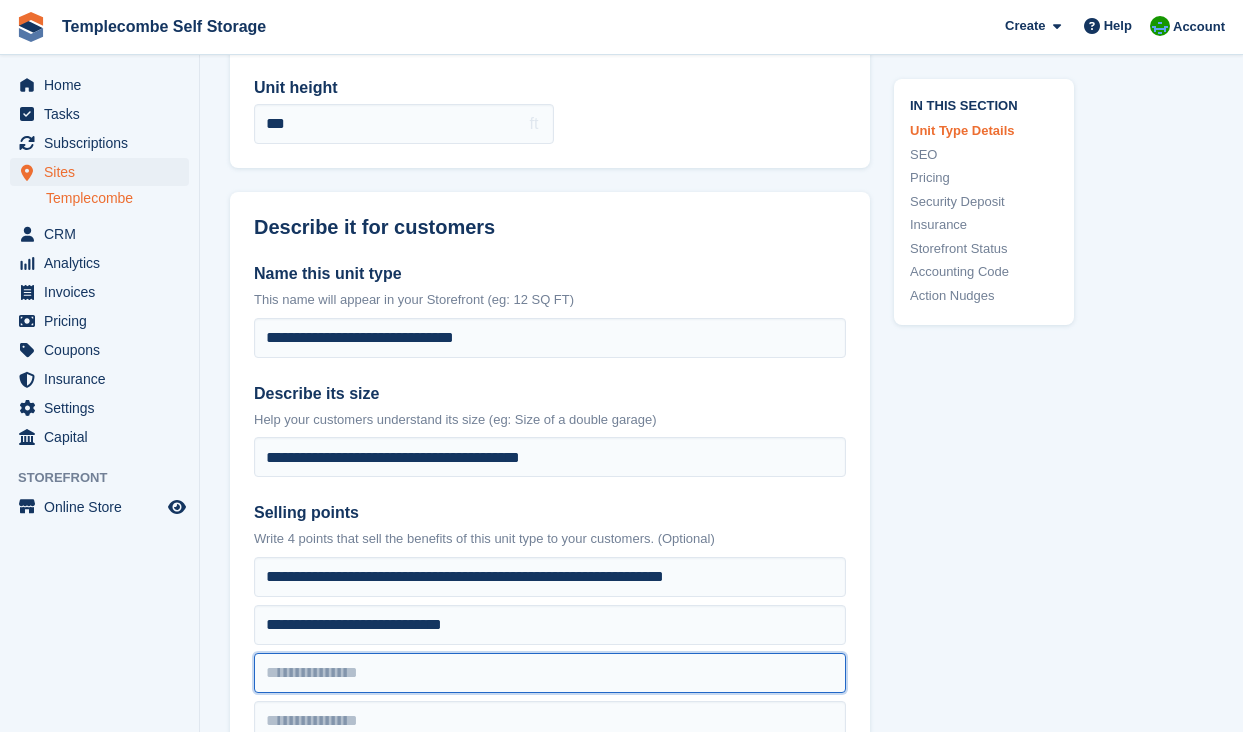click at bounding box center [550, 577] 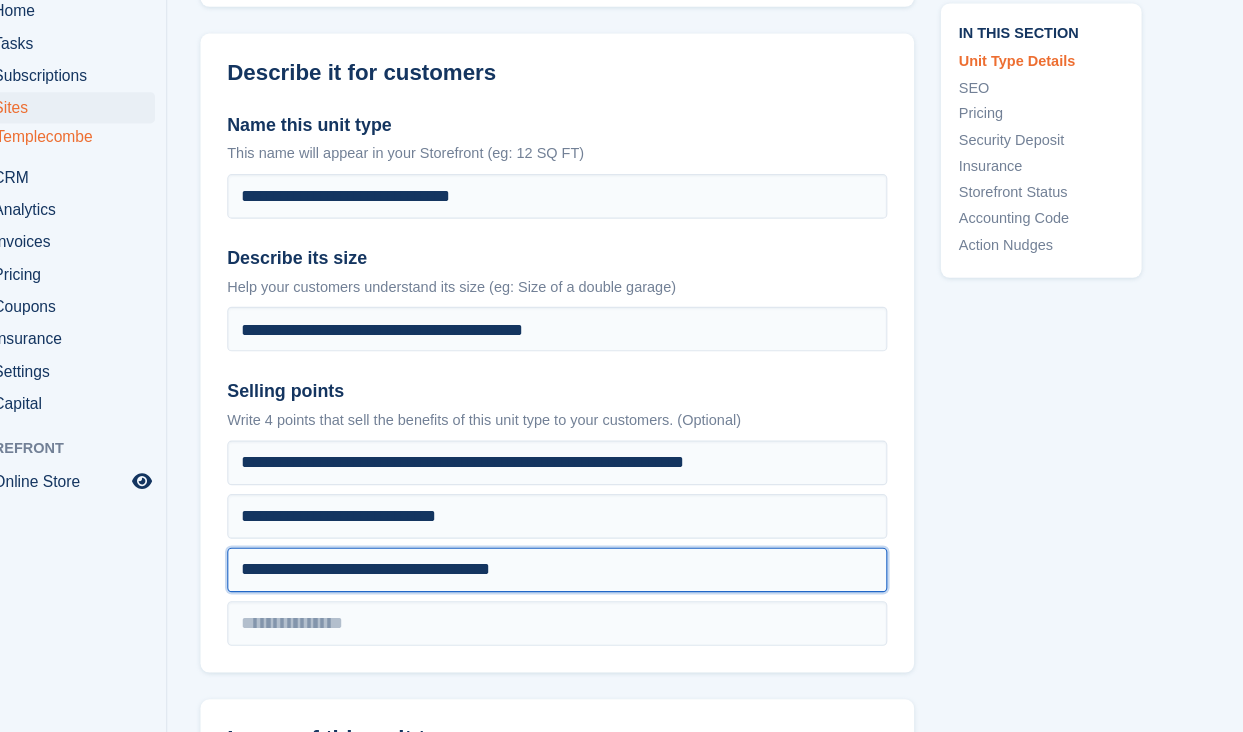 scroll, scrollTop: 506, scrollLeft: 0, axis: vertical 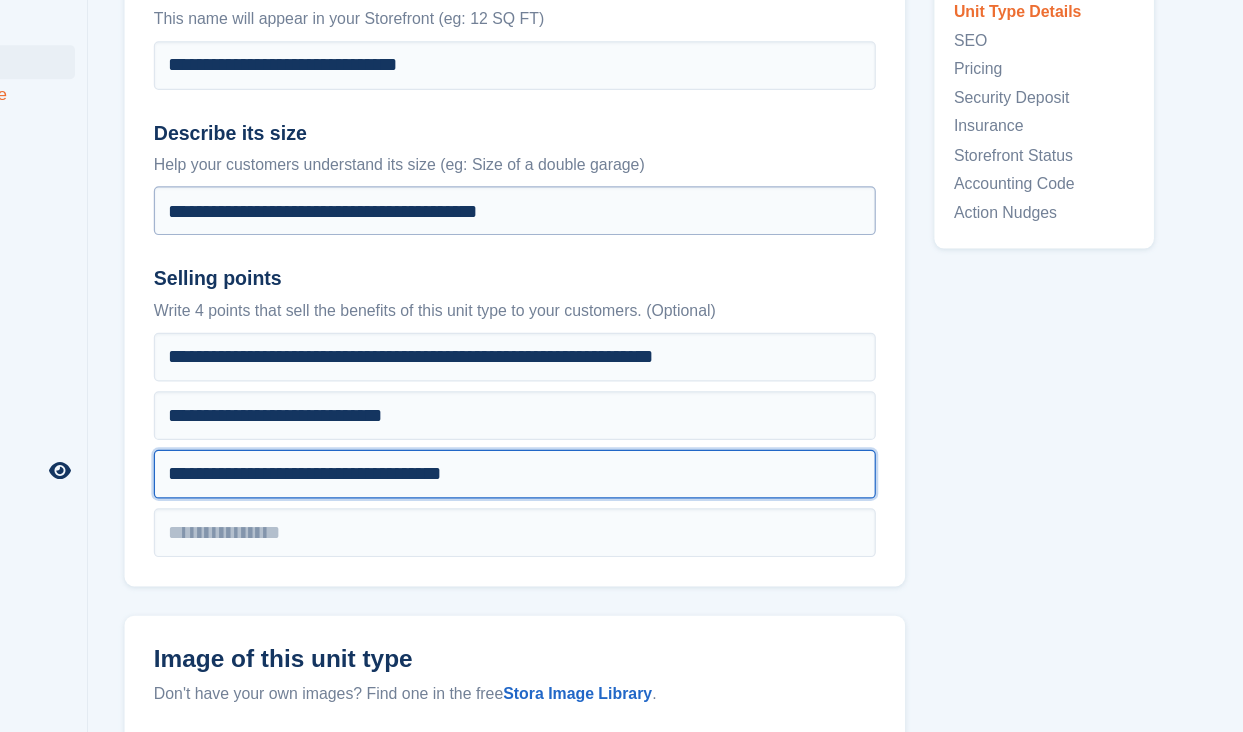 type on "**********" 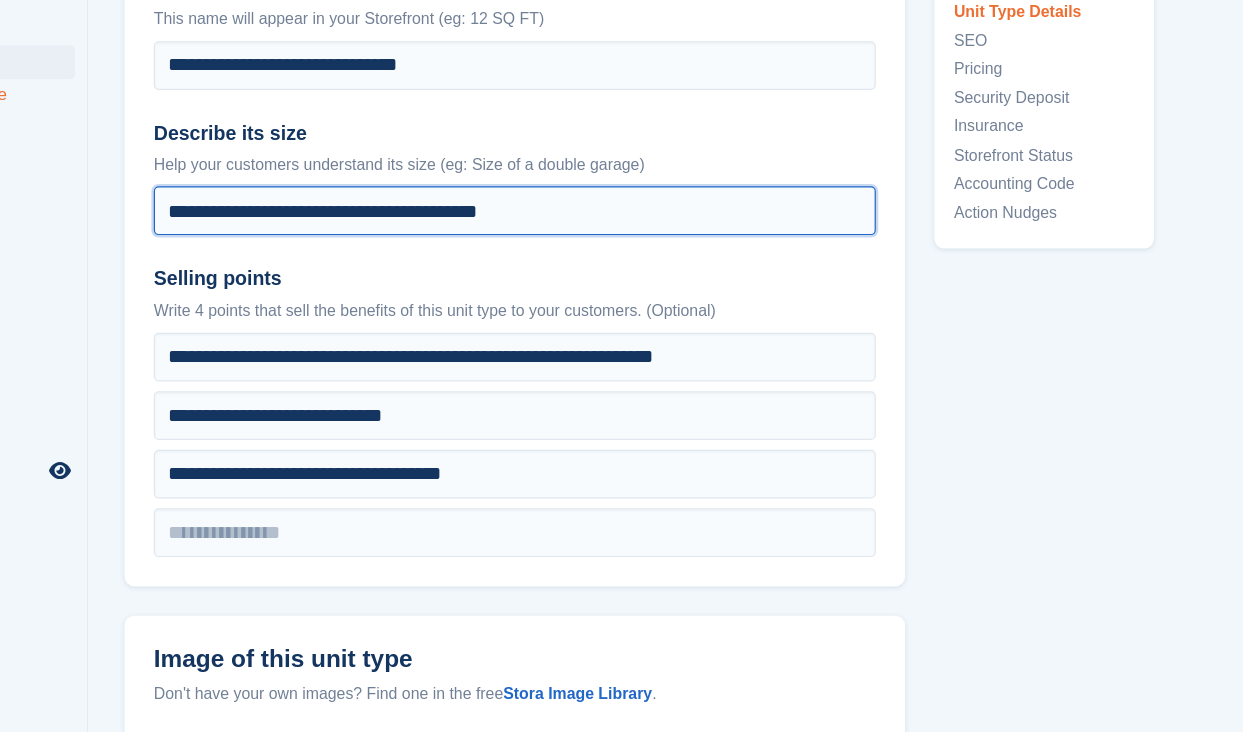 click on "**********" at bounding box center (550, 294) 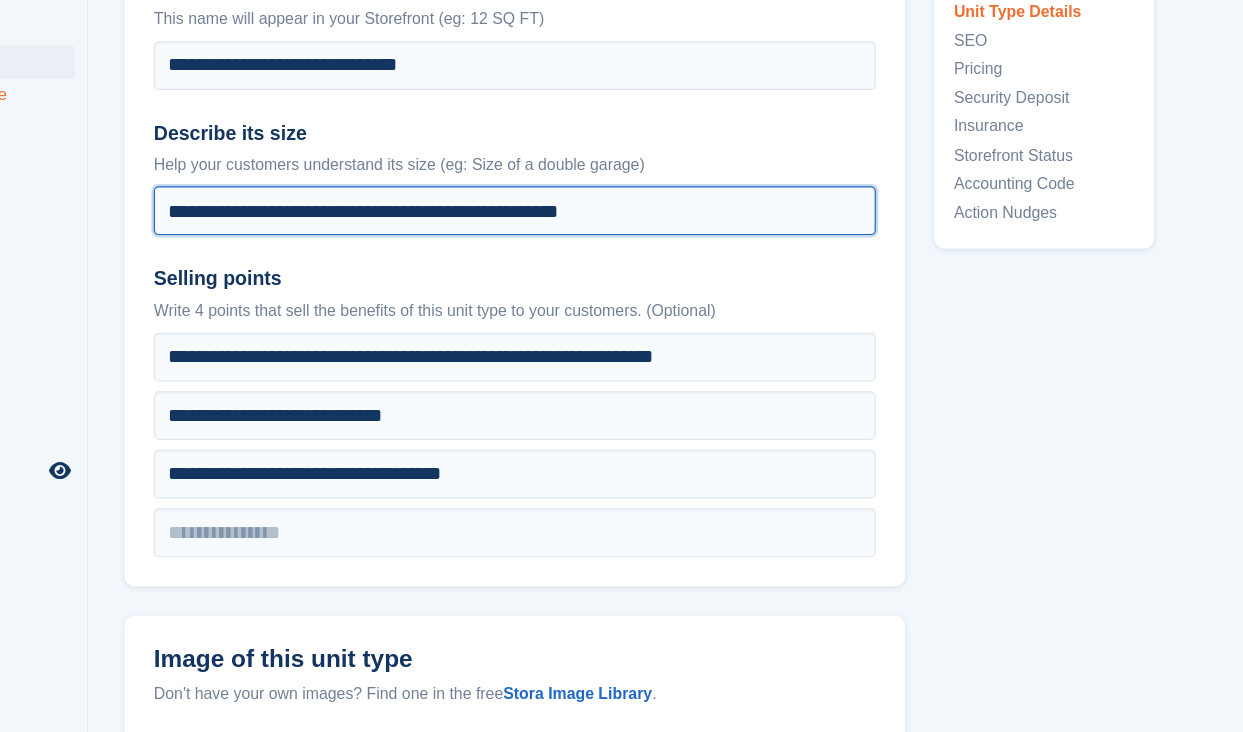 click on "**********" at bounding box center (550, 294) 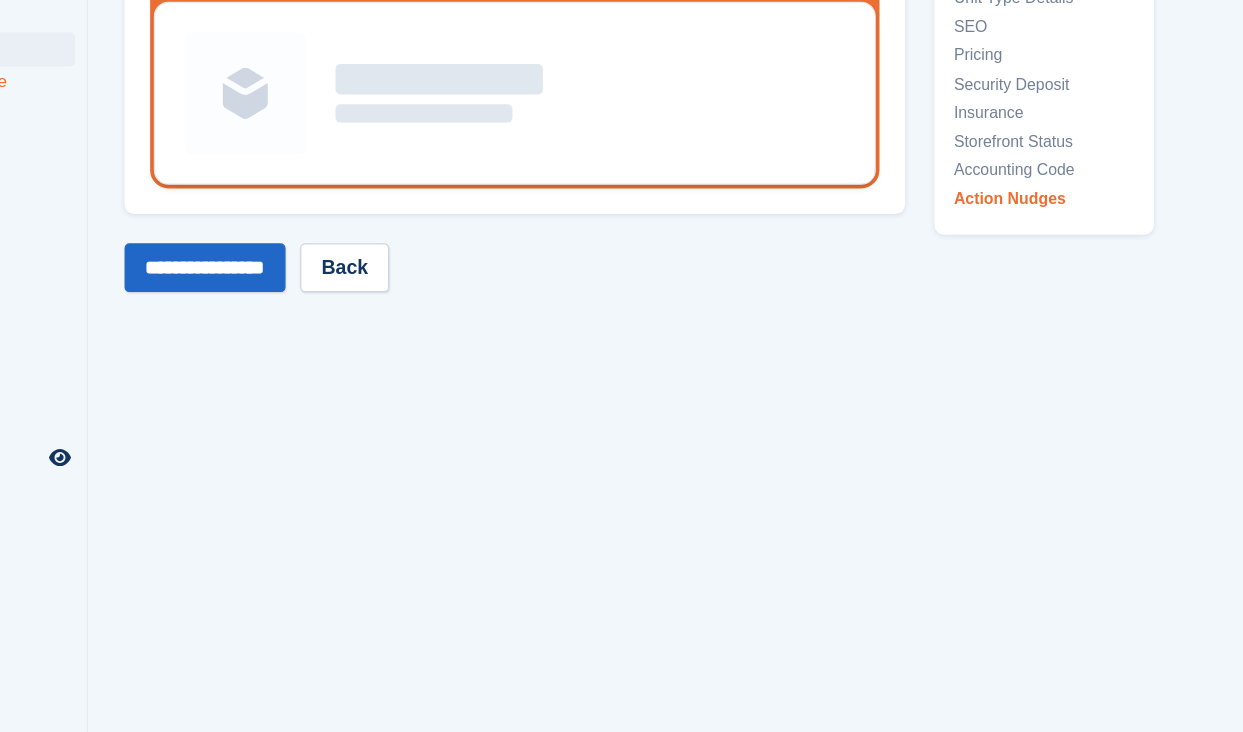 scroll, scrollTop: 3696, scrollLeft: 0, axis: vertical 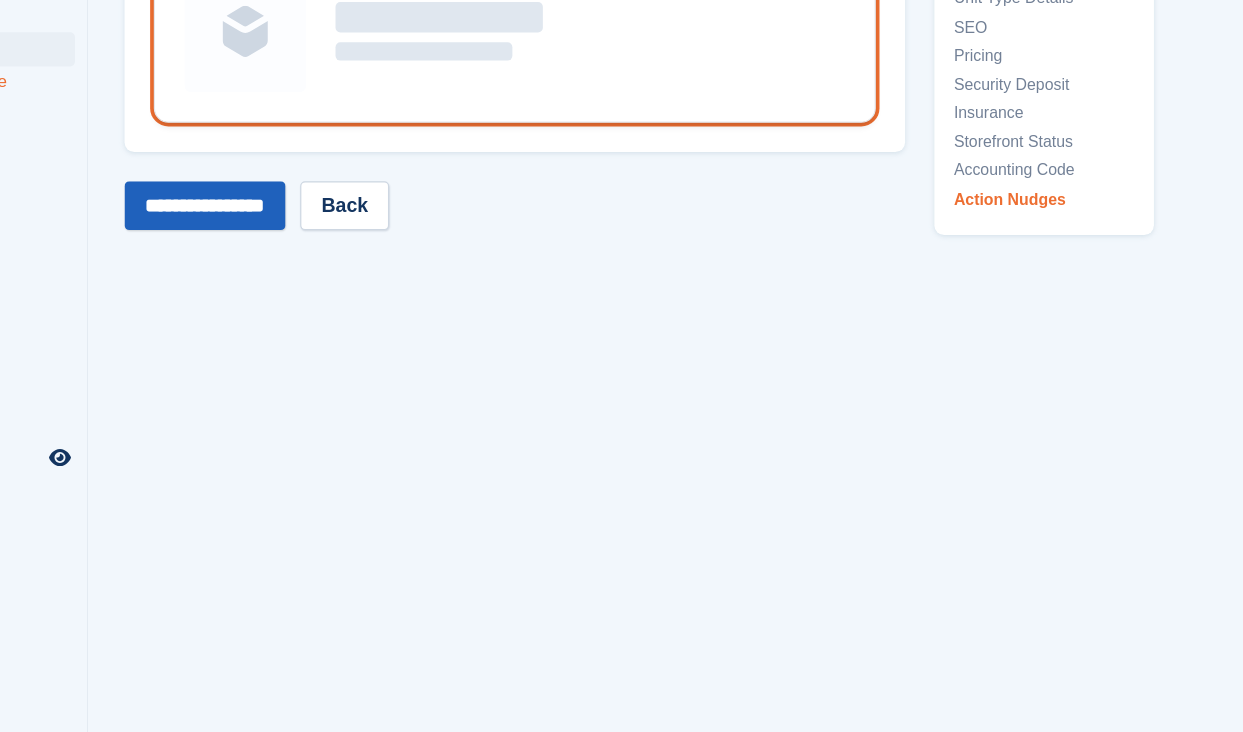 type on "**********" 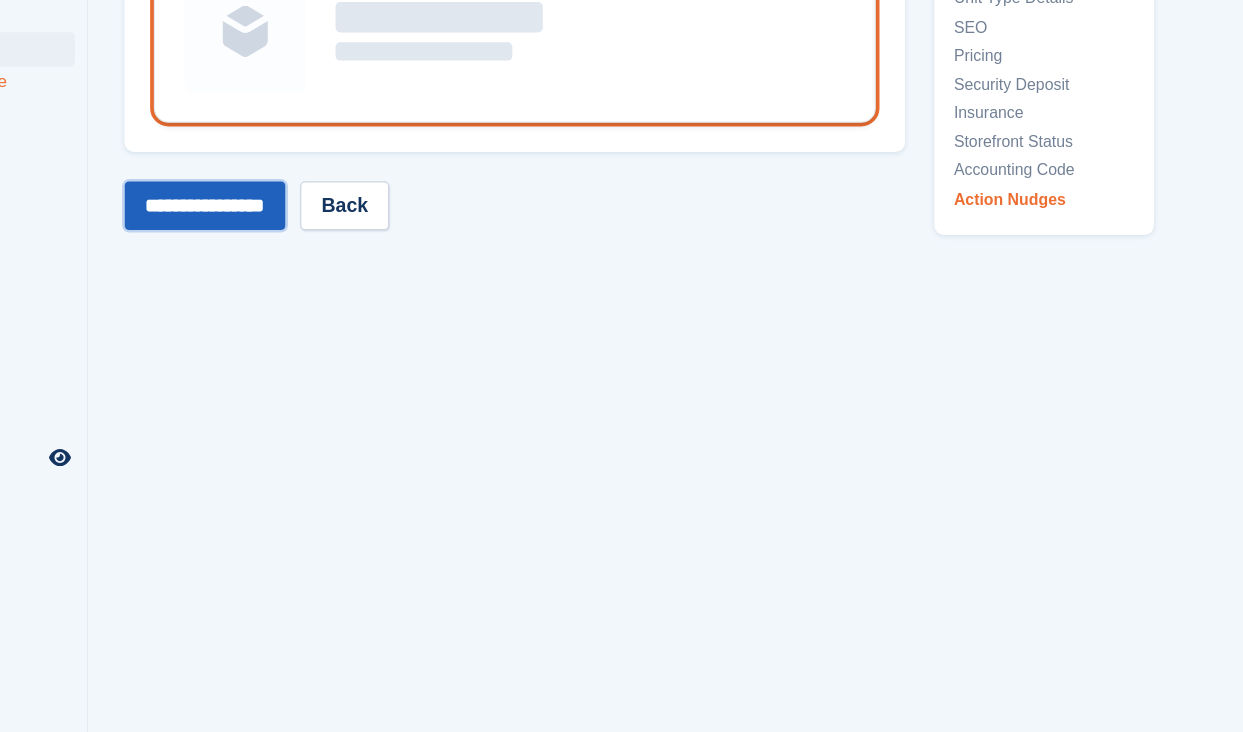 click on "**********" at bounding box center [296, 300] 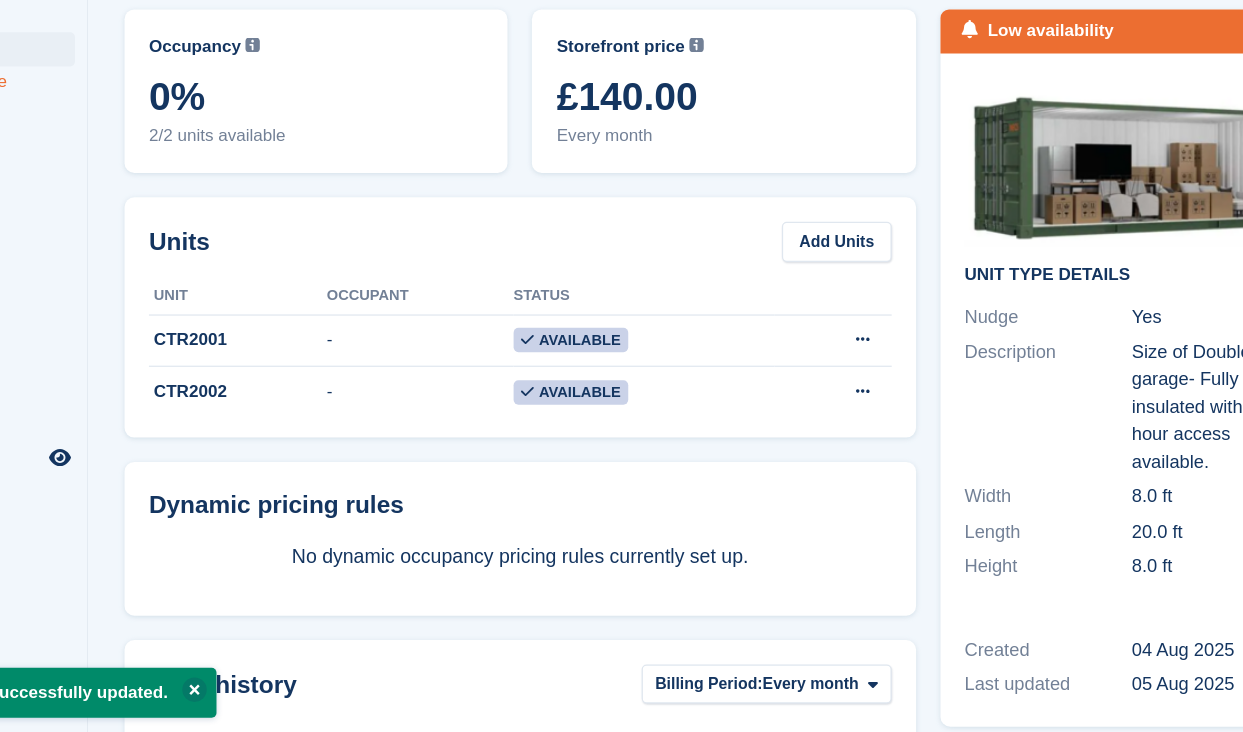 scroll, scrollTop: 0, scrollLeft: 0, axis: both 